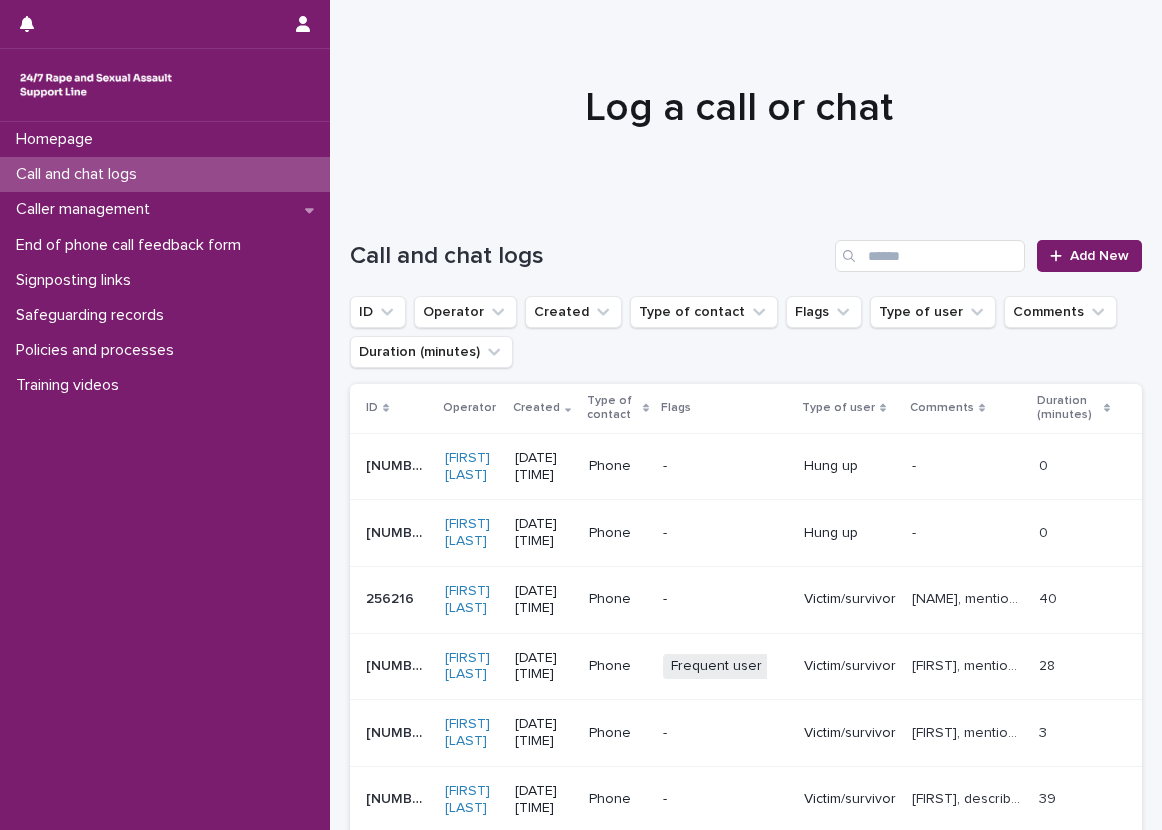 scroll, scrollTop: 0, scrollLeft: 0, axis: both 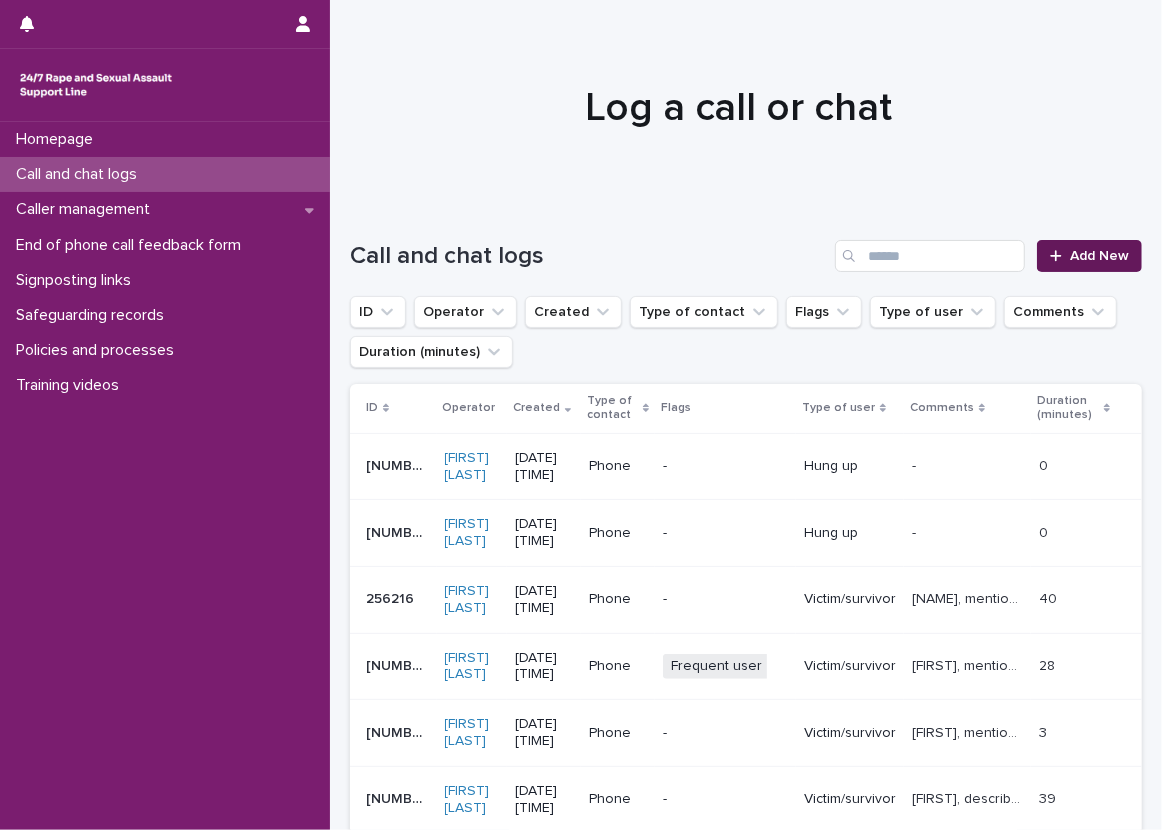 click on "Add New" at bounding box center (1089, 256) 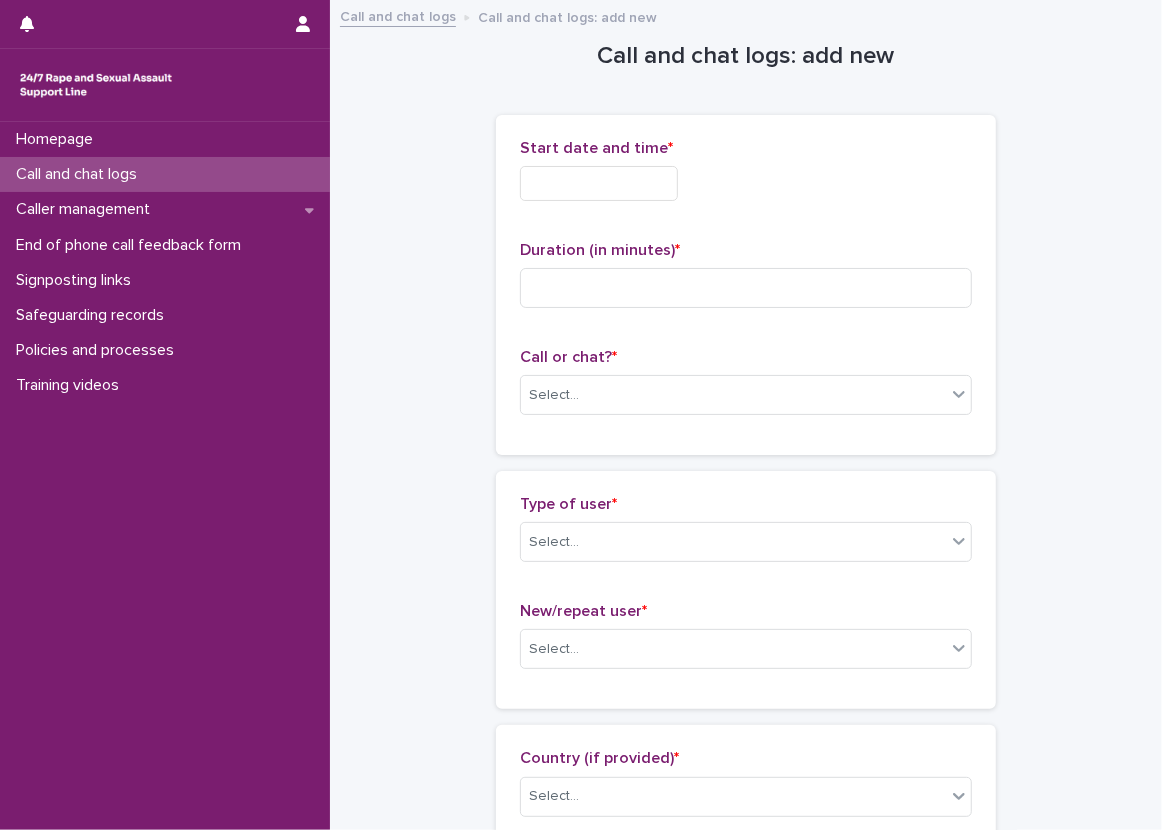 click at bounding box center (599, 183) 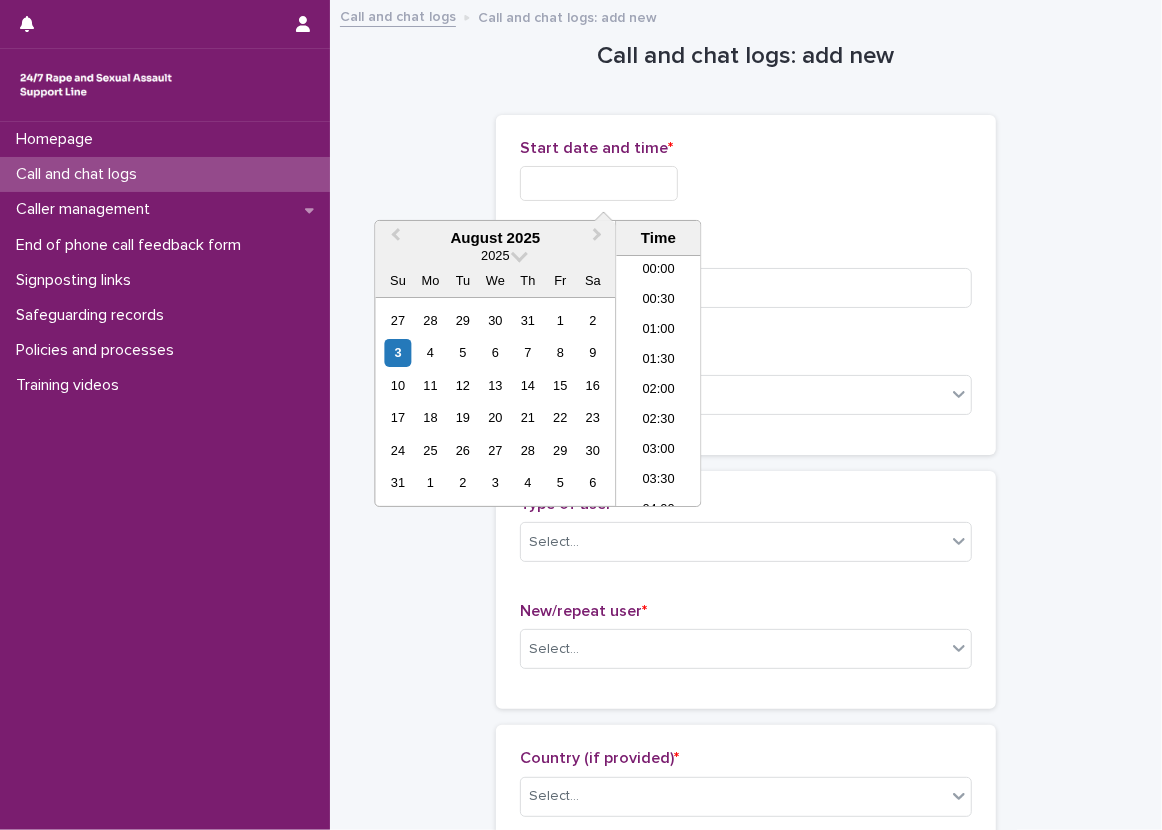 scroll, scrollTop: 550, scrollLeft: 0, axis: vertical 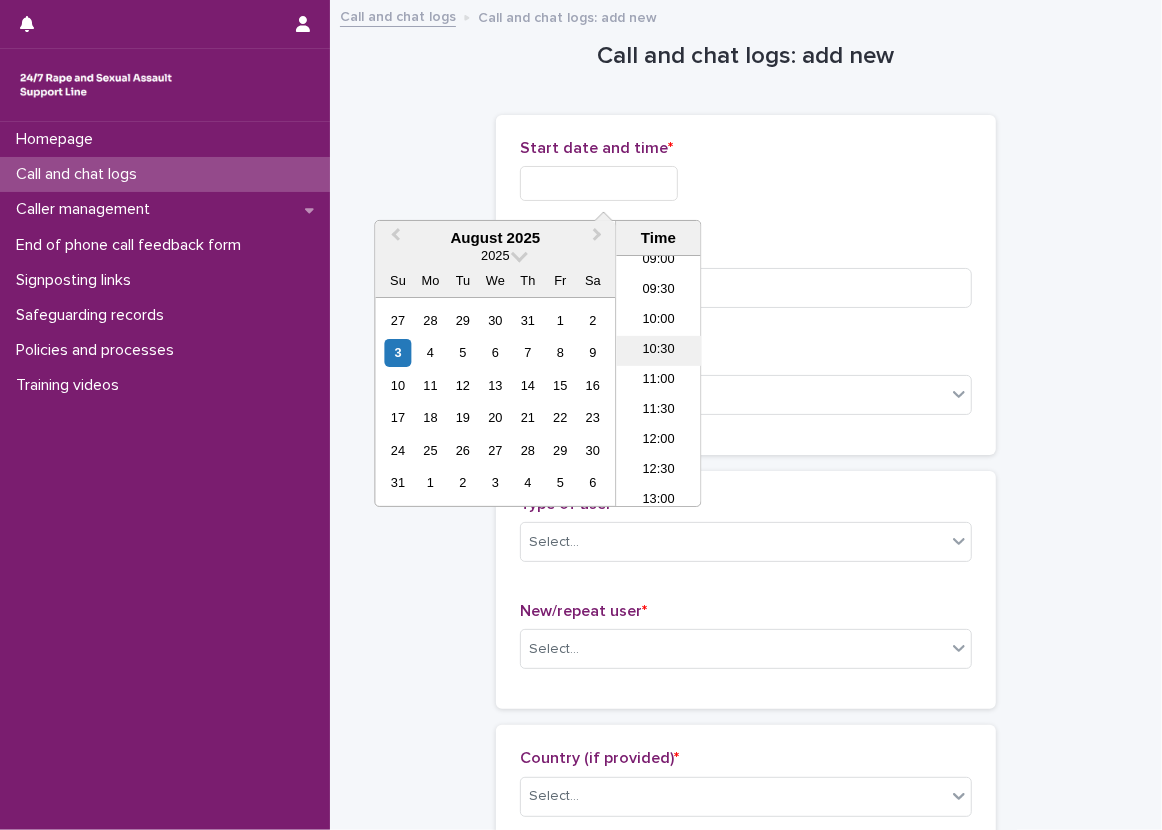 click on "10:30" at bounding box center [658, 351] 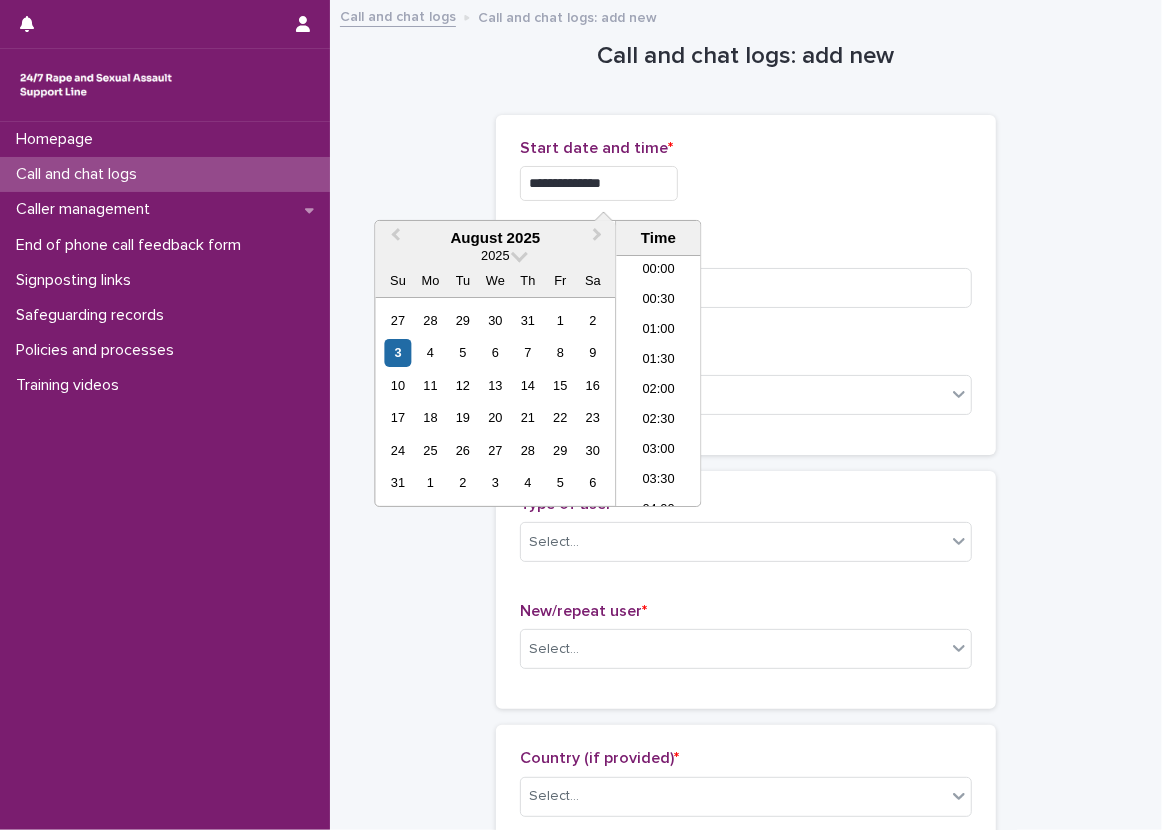 click on "**********" at bounding box center (599, 183) 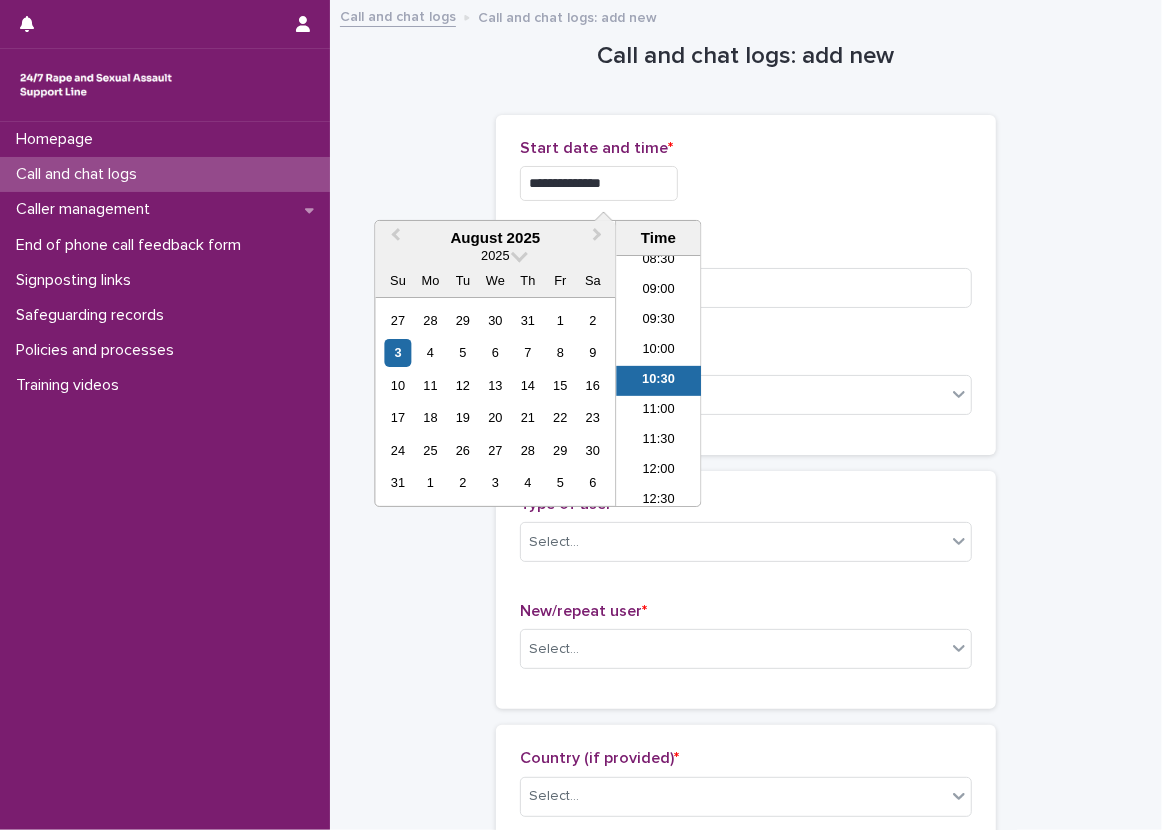 click on "**********" at bounding box center [599, 183] 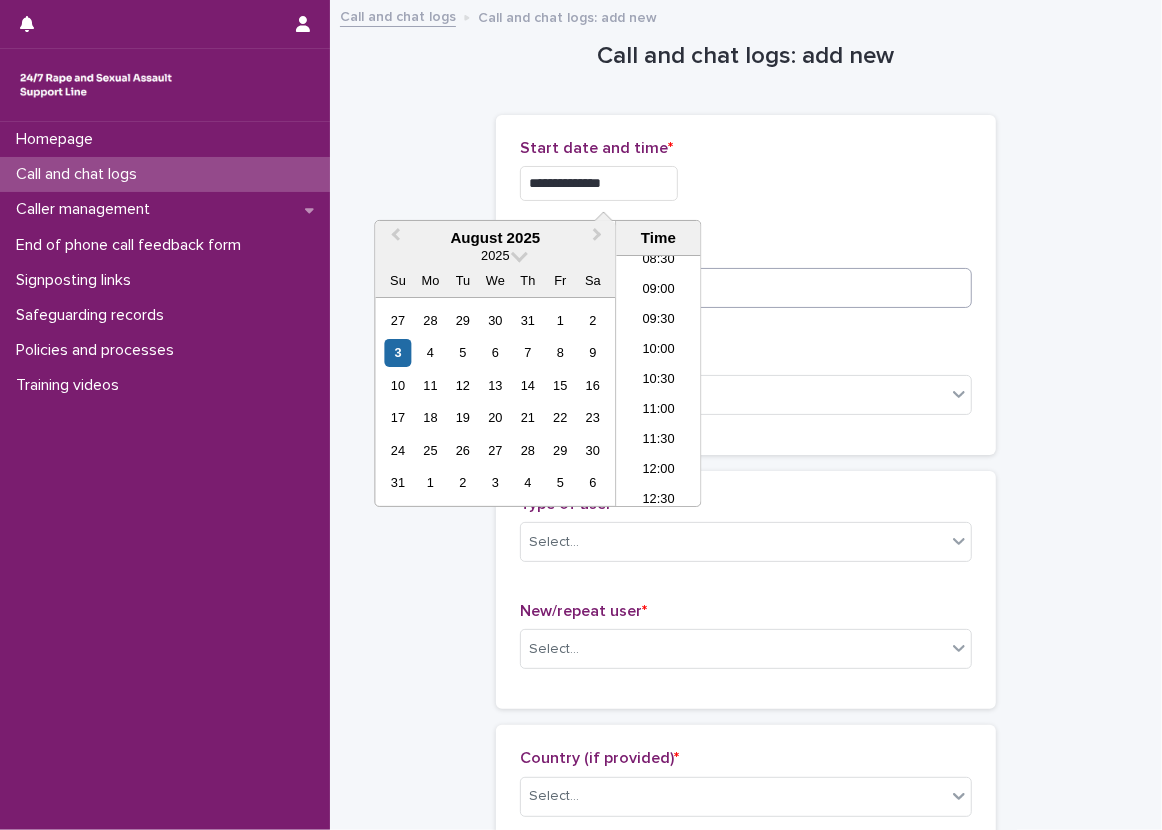 type on "**********" 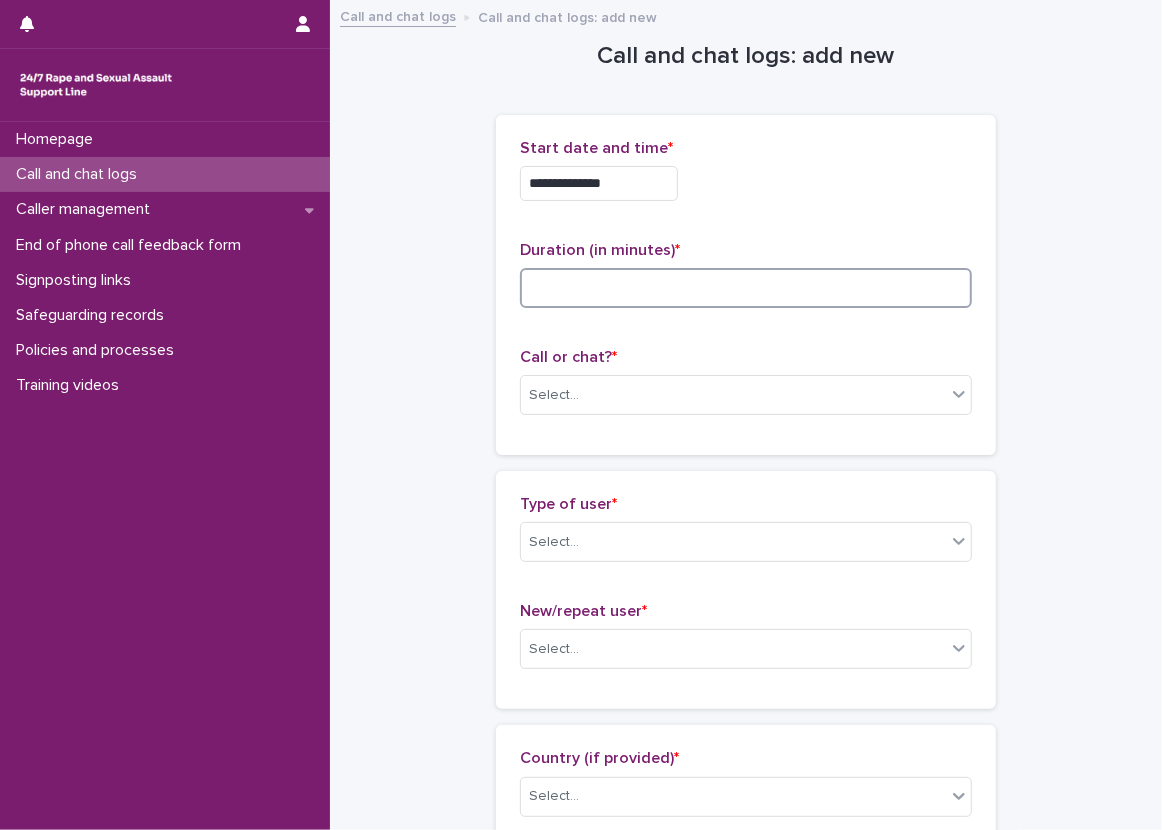 click at bounding box center (746, 288) 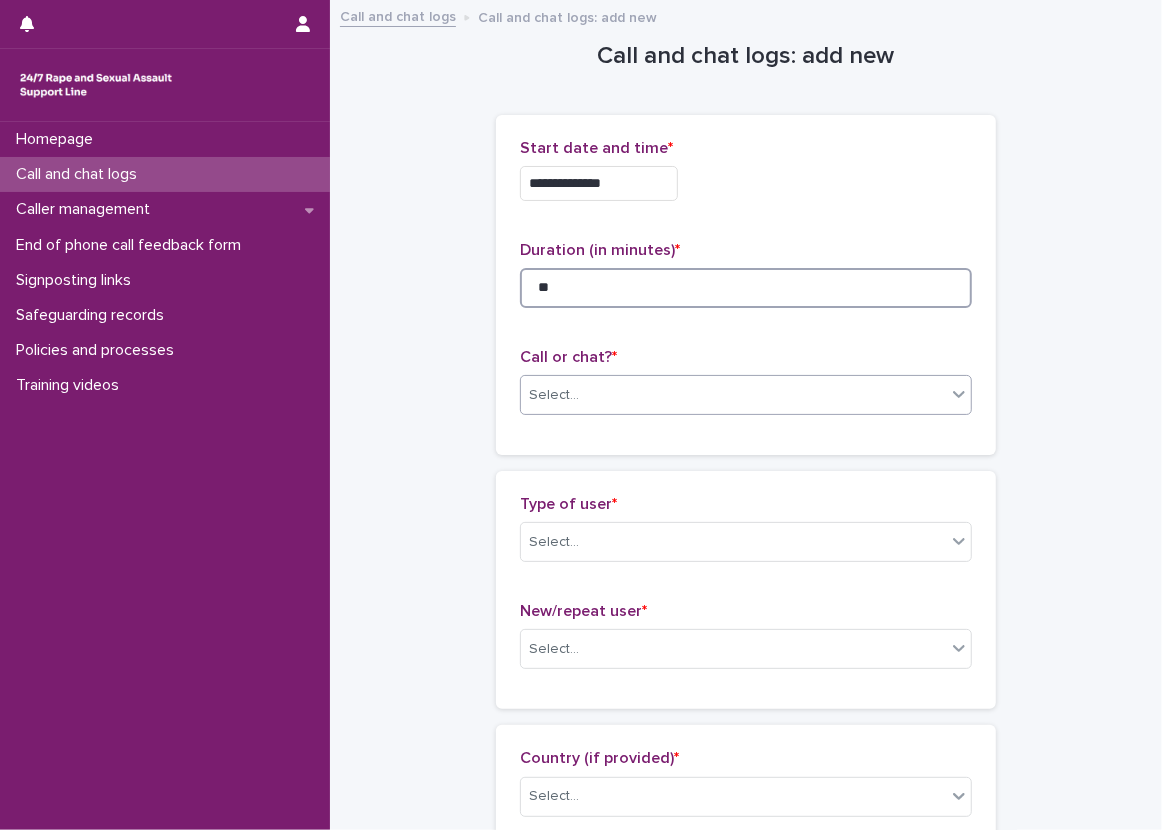 type on "**" 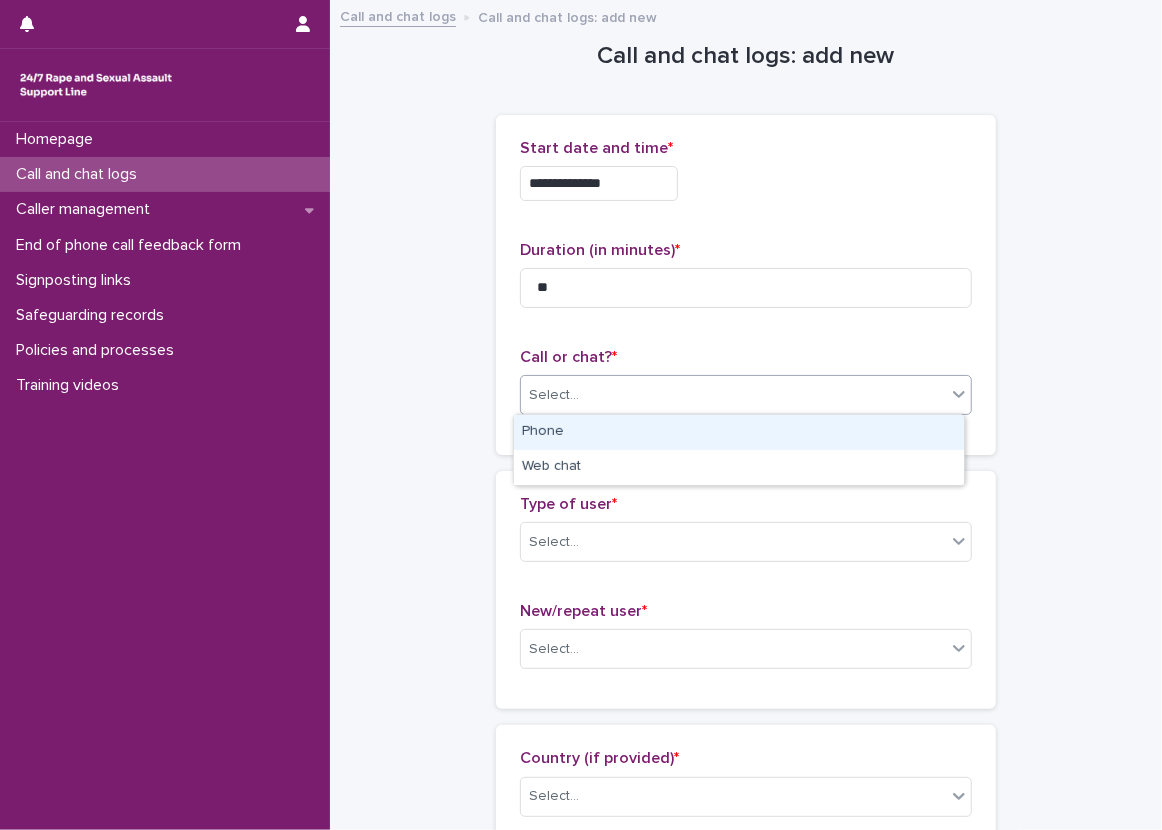 click on "Select..." at bounding box center [733, 395] 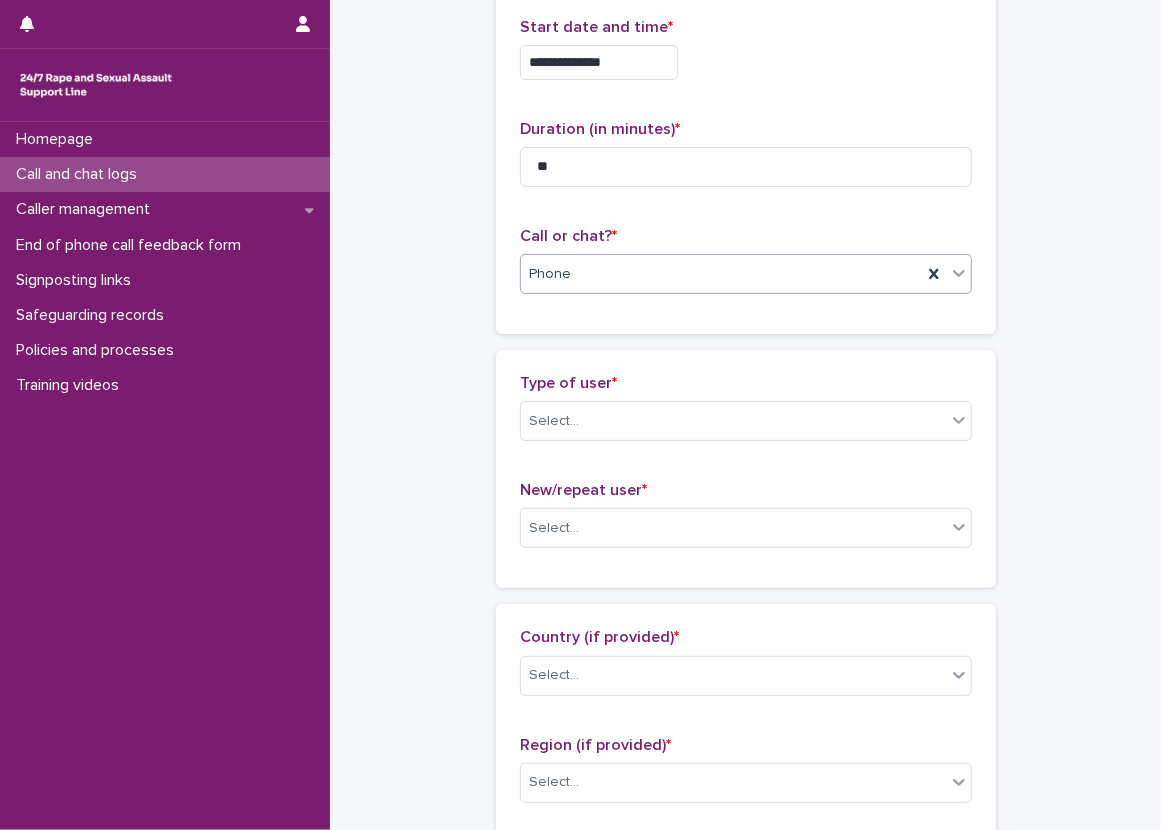 scroll, scrollTop: 200, scrollLeft: 0, axis: vertical 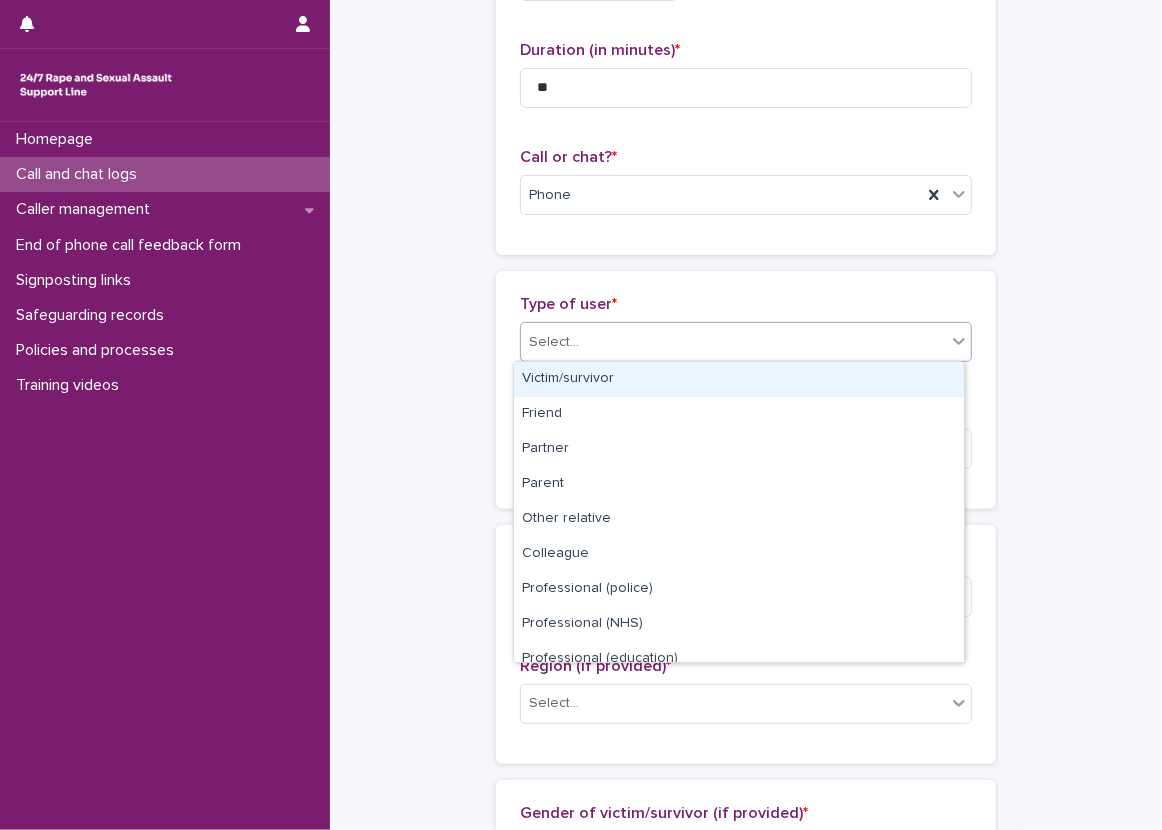 click on "Select..." at bounding box center (733, 342) 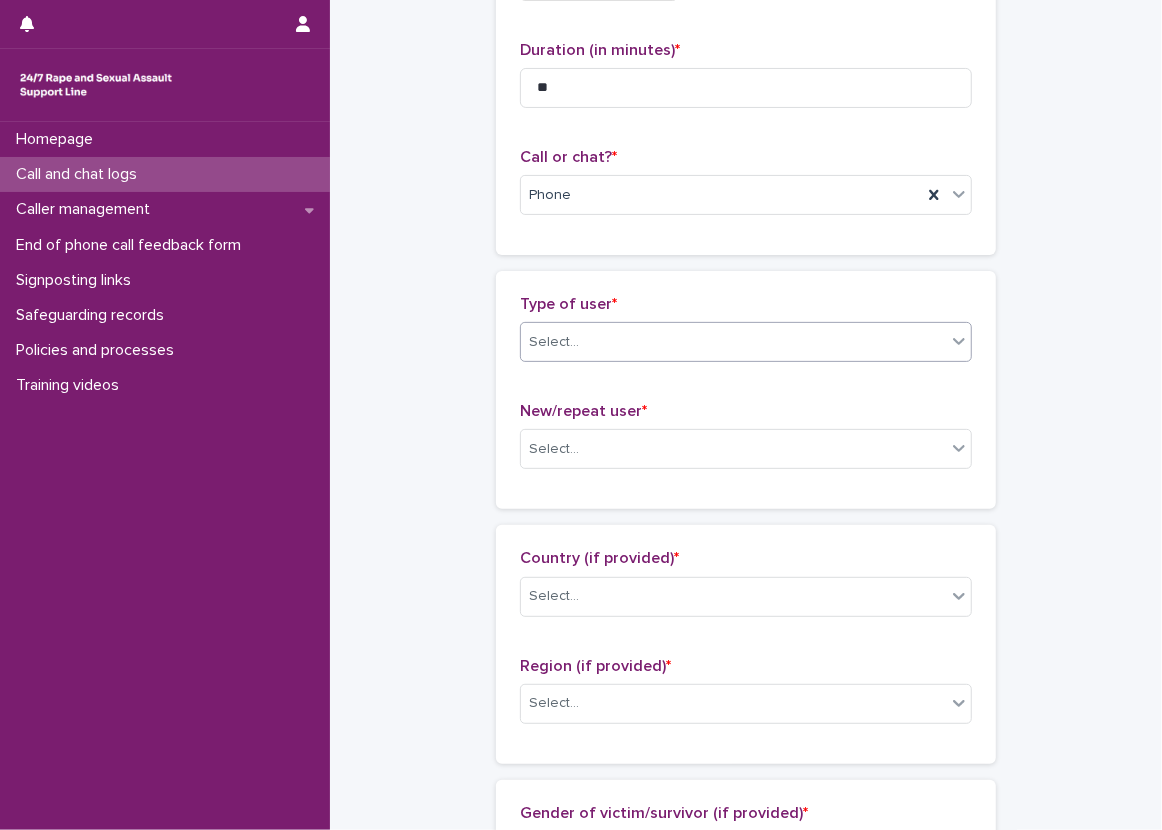 click on "Type of user *   option Victim/survivor, selected.     0 results available. Select is focused ,type to refine list, press Down to open the menu,  Select... New/repeat user * Select..." at bounding box center (746, 390) 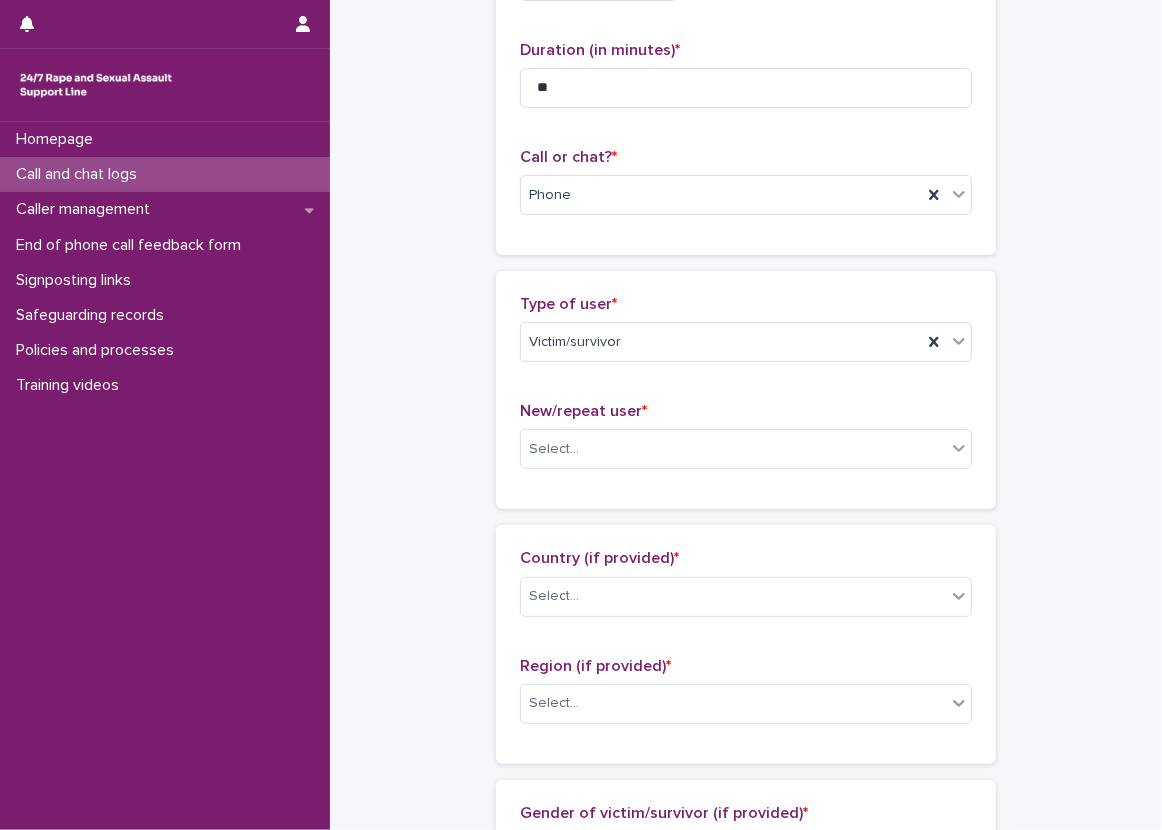 click on "New/repeat user * Select..." at bounding box center (746, 443) 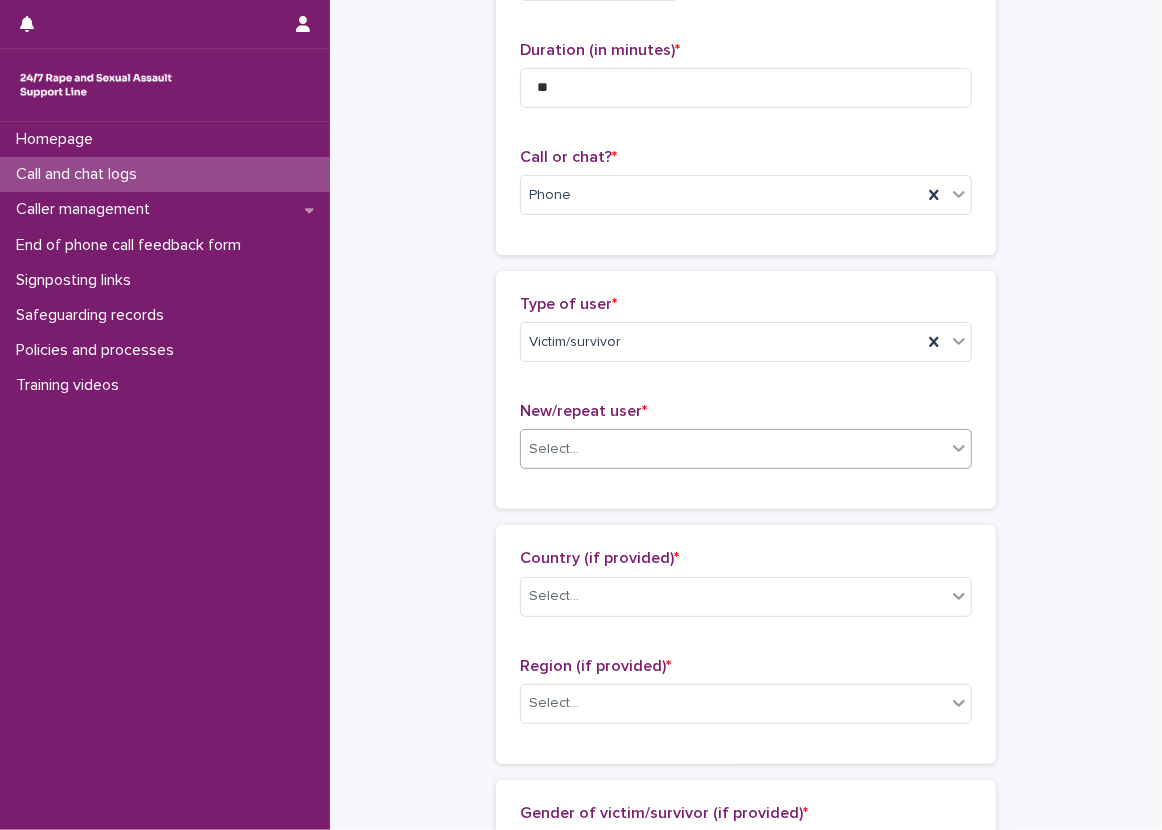 click on "Select..." at bounding box center (733, 449) 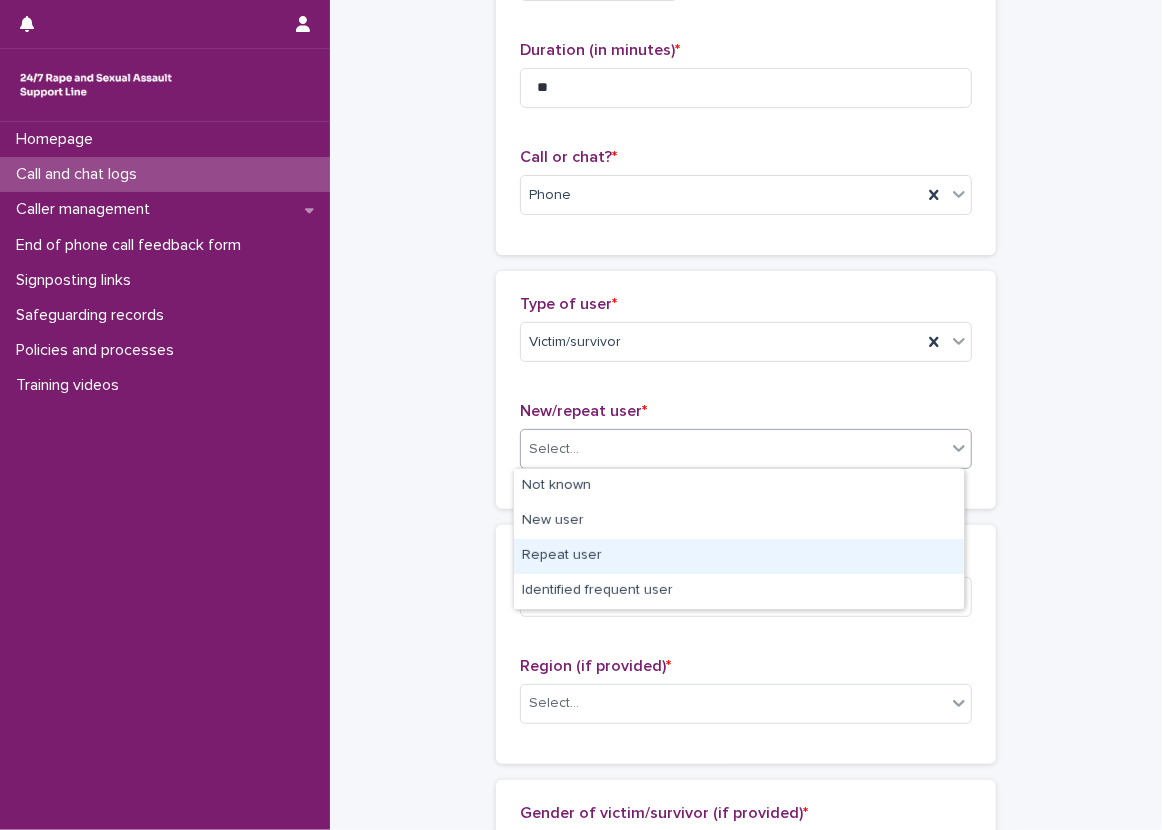click on "Repeat user" at bounding box center [739, 556] 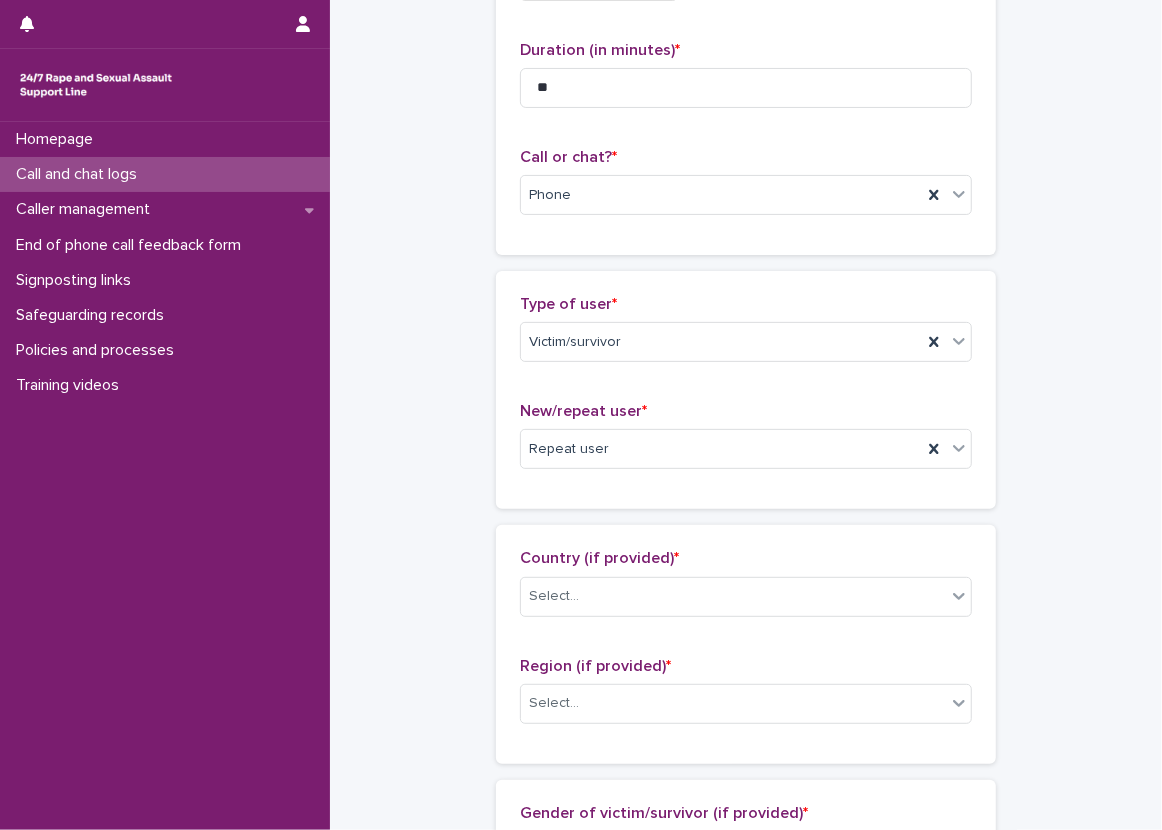 click on "Country (if provided) * Select..." at bounding box center [746, 590] 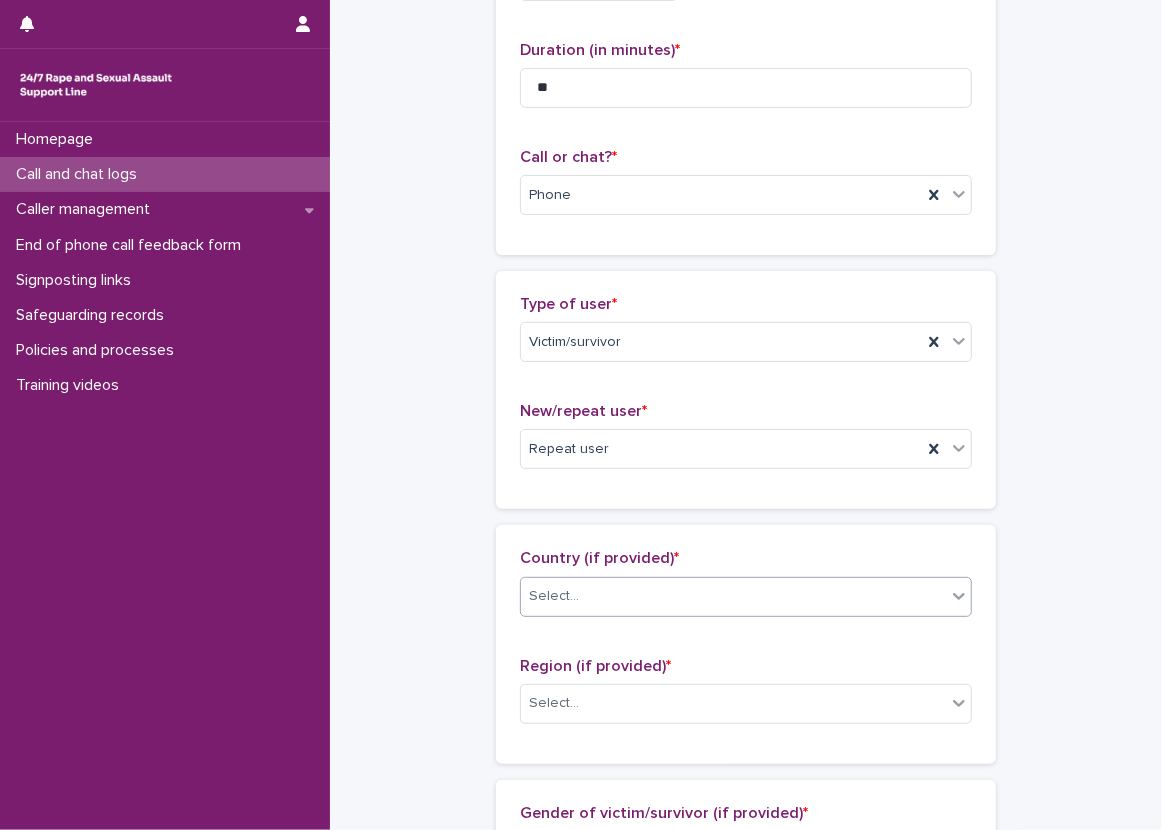 click on "Select..." at bounding box center [733, 596] 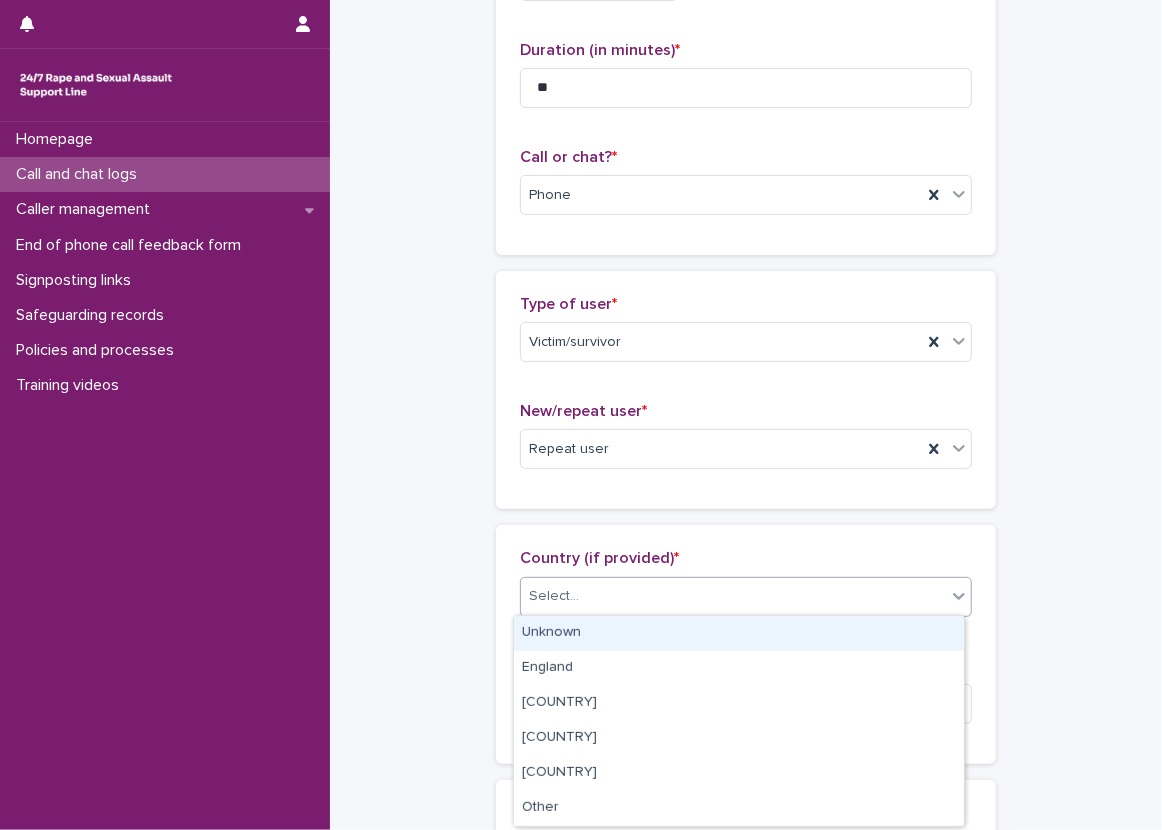 click on "Unknown" at bounding box center (739, 633) 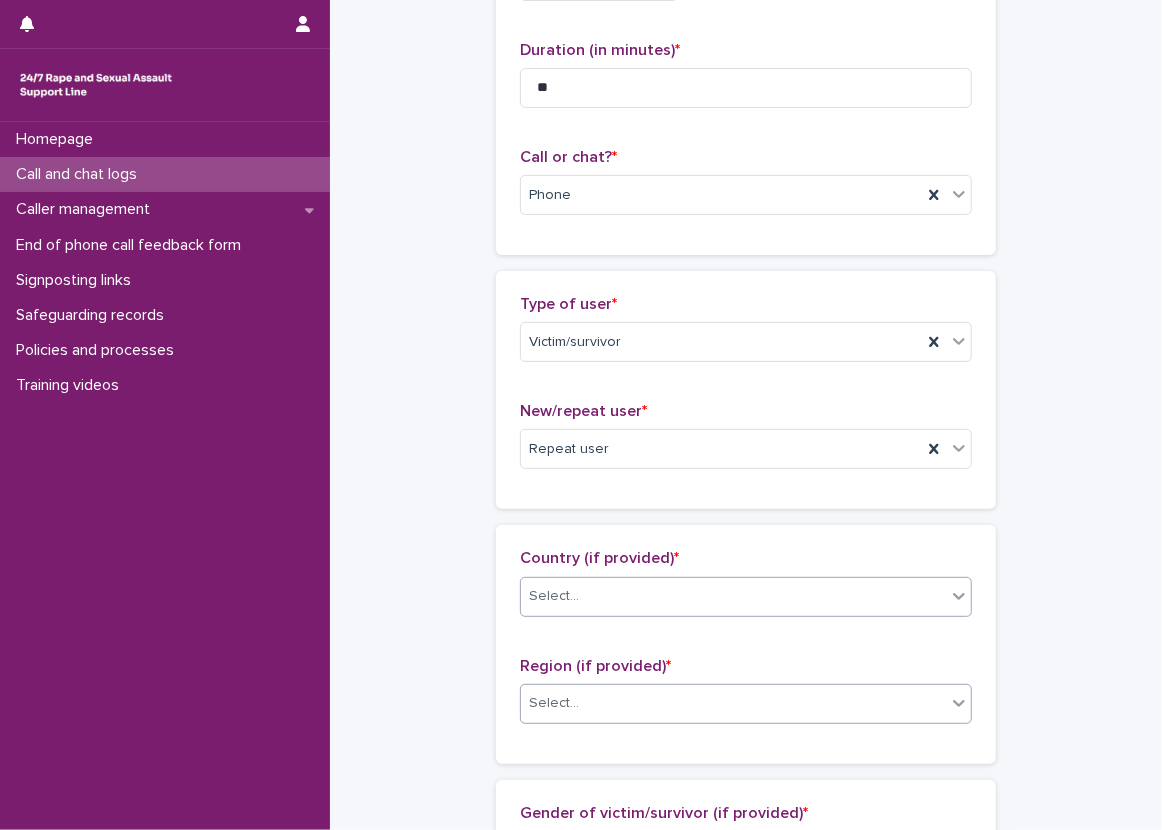 click on "Select..." at bounding box center [733, 703] 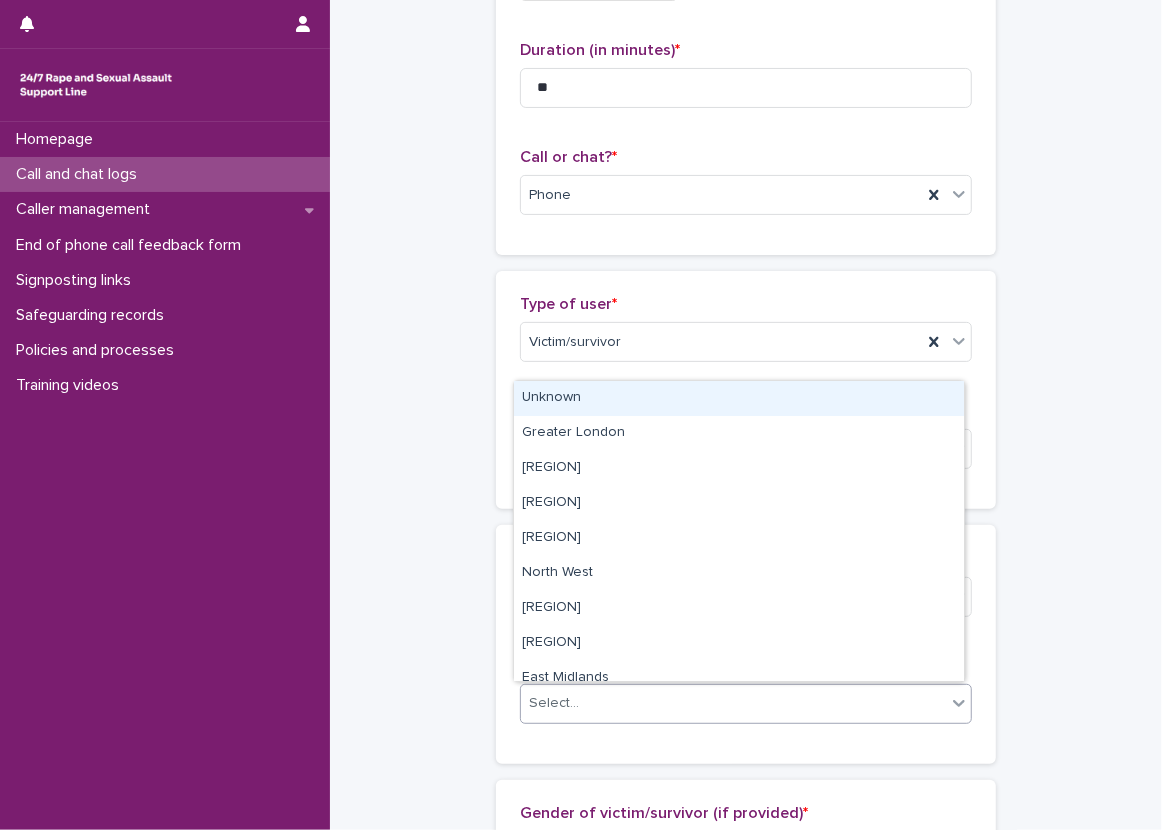 click on "Unknown" at bounding box center [739, 398] 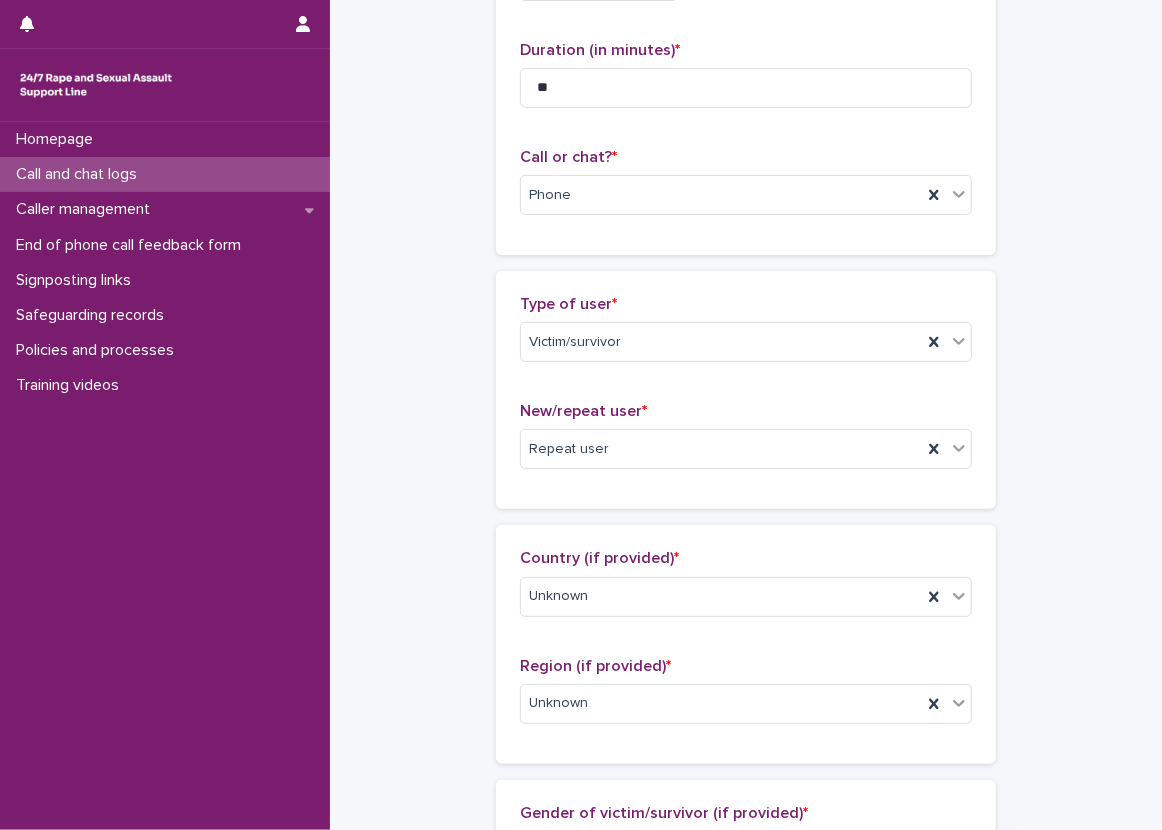 click on "**********" at bounding box center (746, 884) 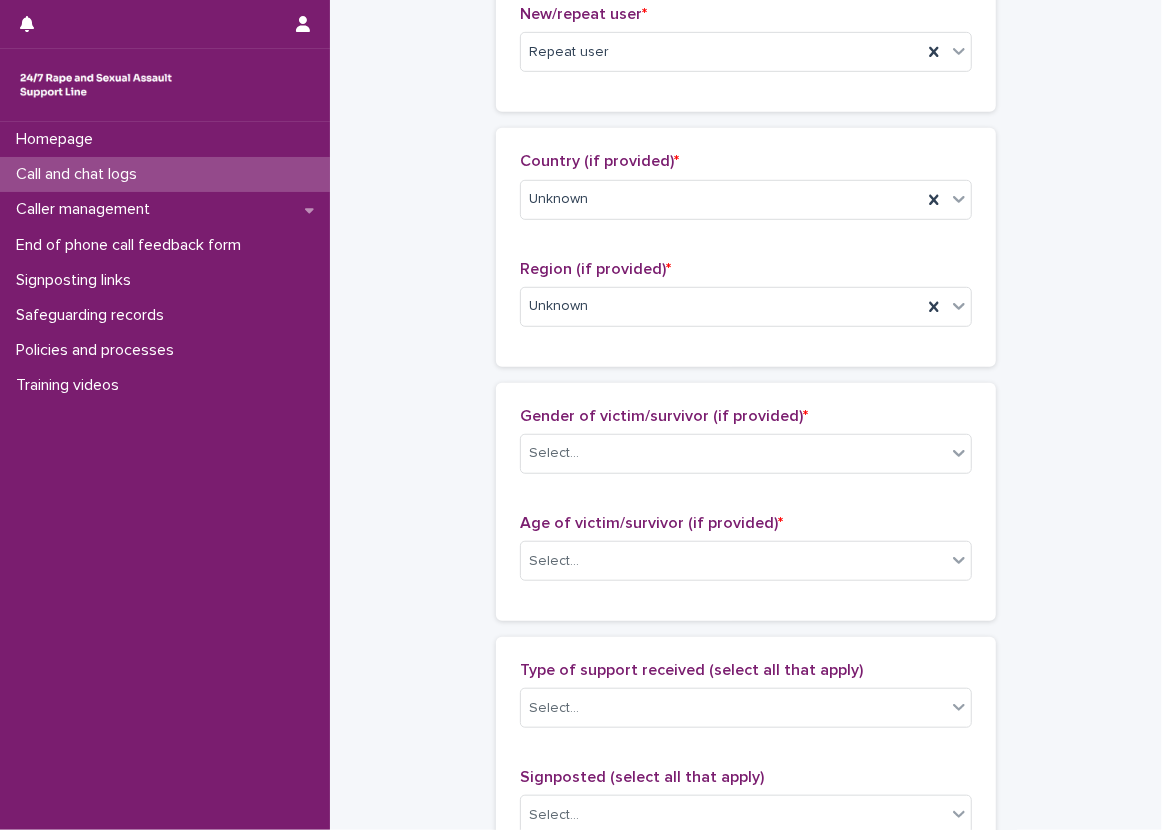 scroll, scrollTop: 800, scrollLeft: 0, axis: vertical 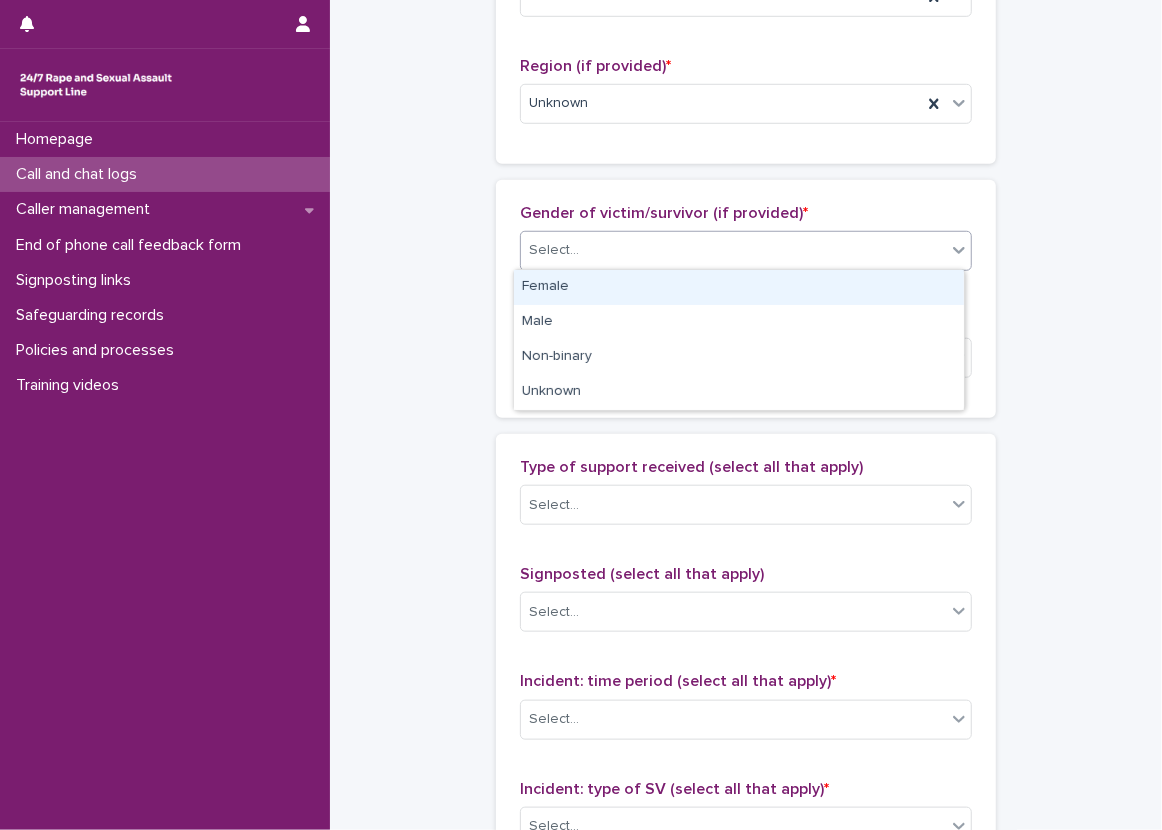 click on "Select..." at bounding box center [733, 250] 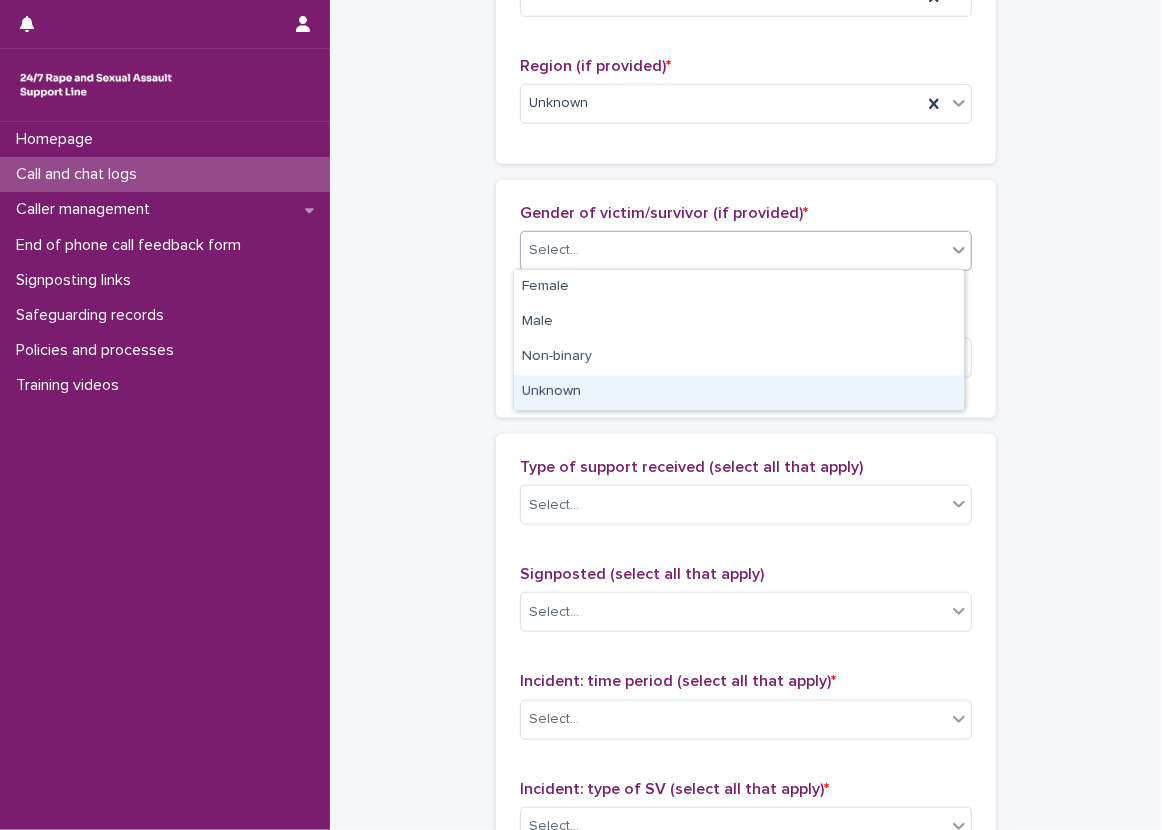 click on "Unknown" at bounding box center (739, 392) 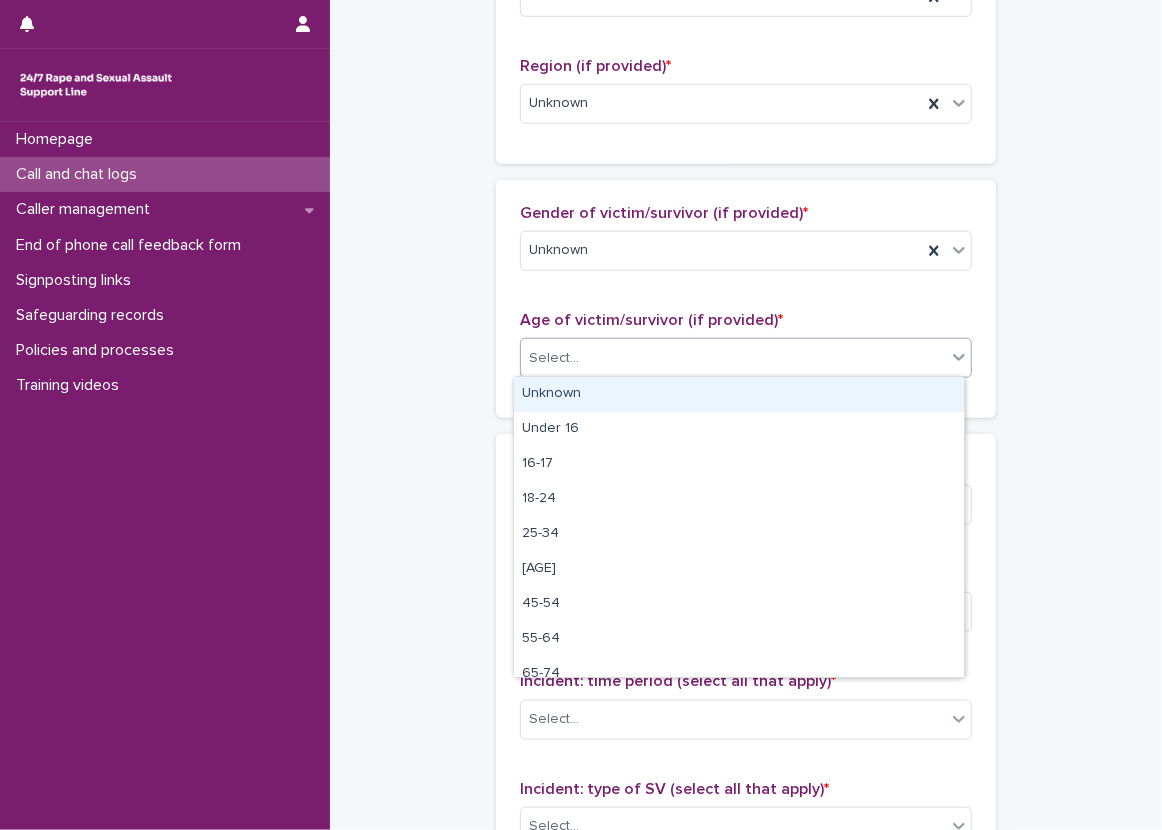 click on "Select..." at bounding box center (733, 358) 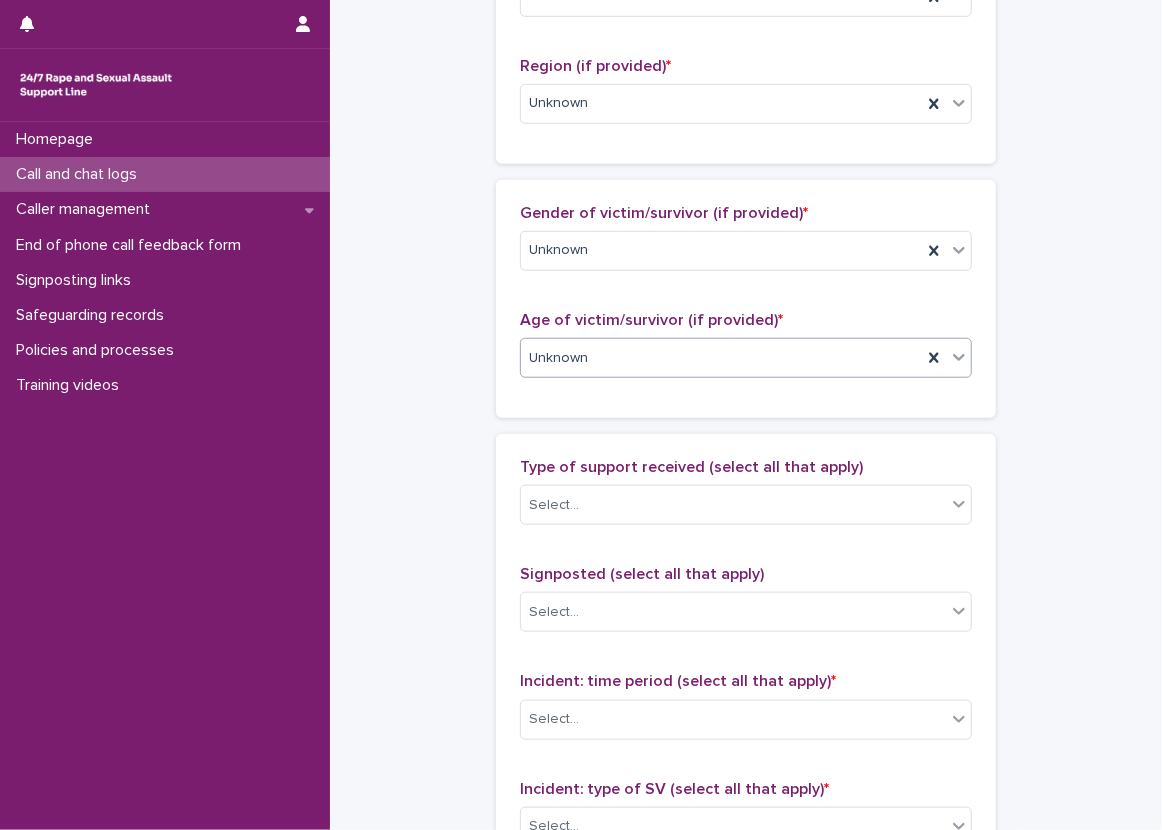 click on "Gender of victim/survivor (if provided) * Unknown Age of victim/survivor (if provided) *   option Unknown, selected.     0 results available. Select is focused ,type to refine list, press Down to open the menu,  Unknown" at bounding box center (746, 299) 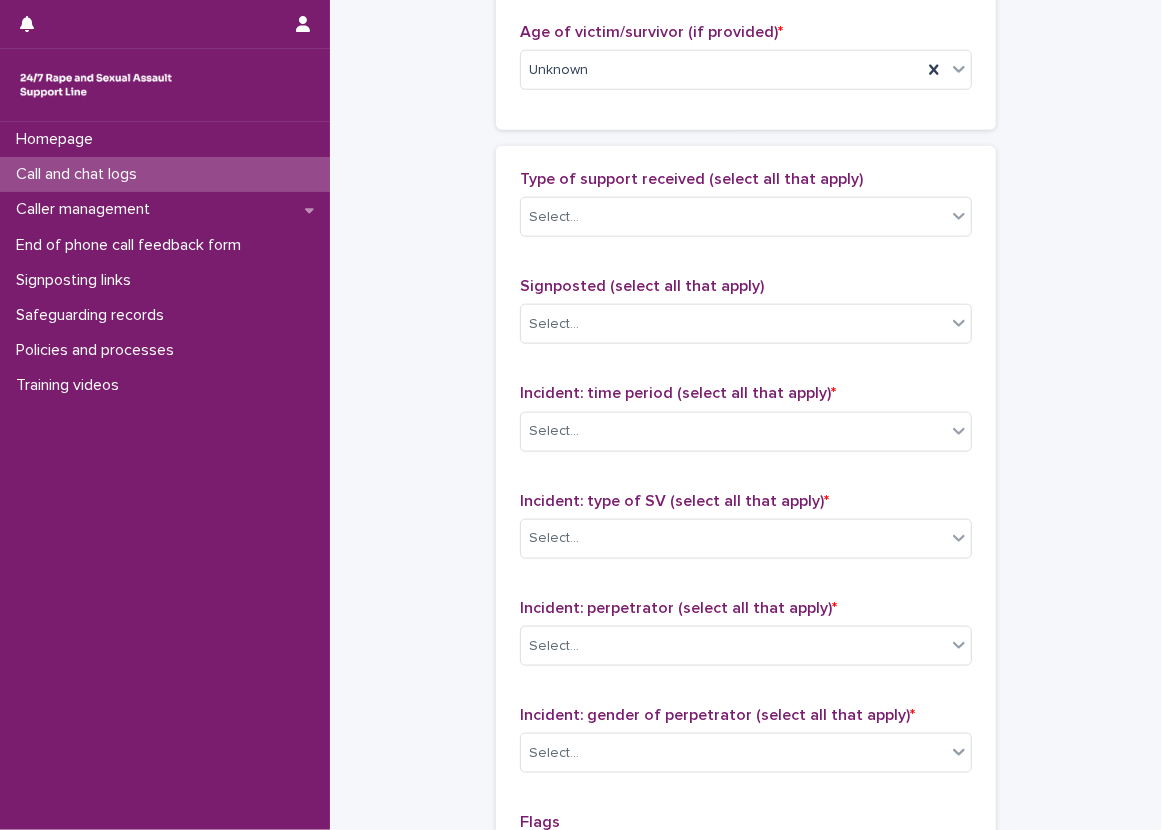 scroll, scrollTop: 1200, scrollLeft: 0, axis: vertical 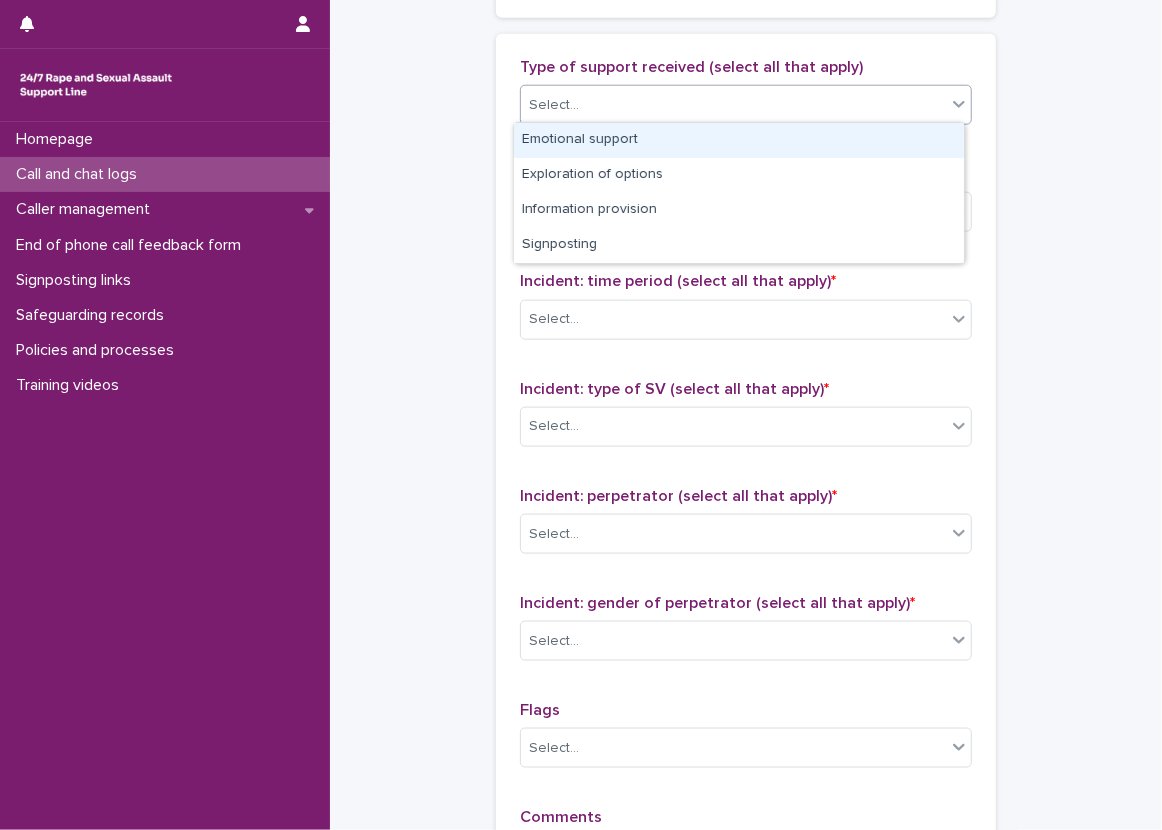 click on "Select..." at bounding box center (733, 105) 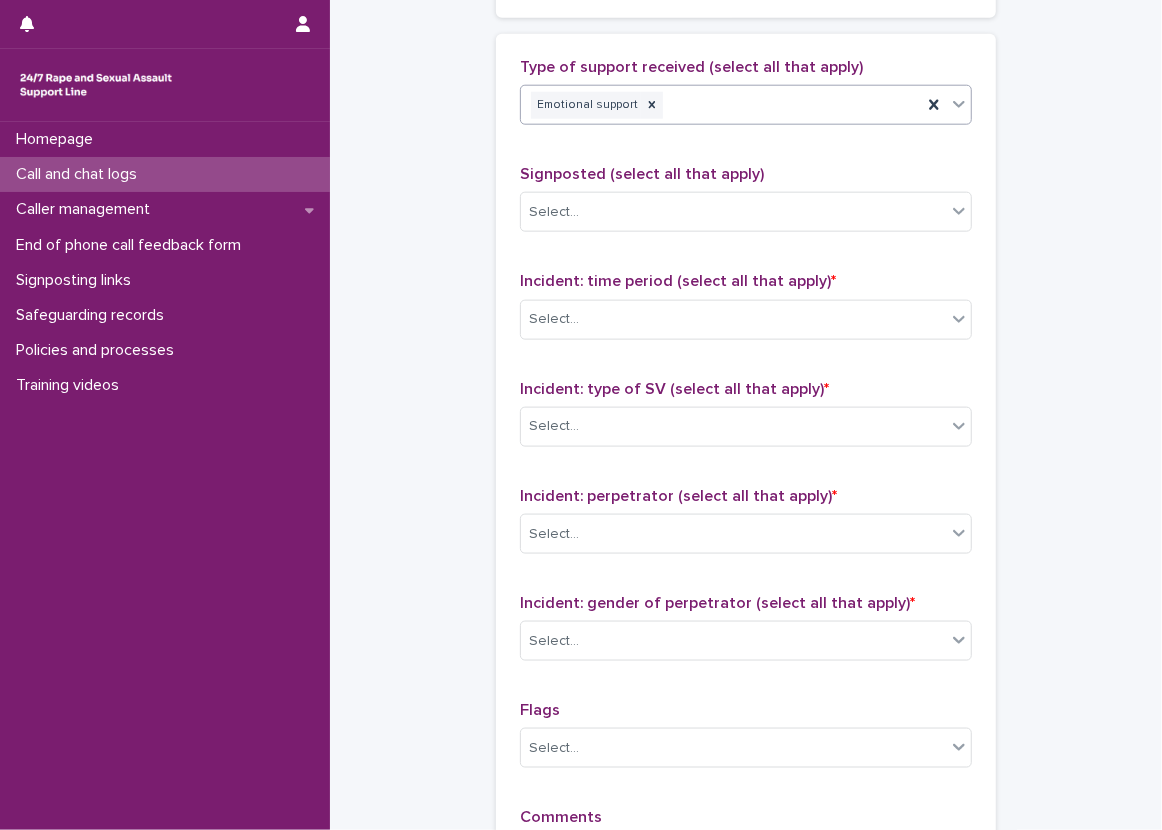click on "Type of support received (select all that apply)   option Emotional support, selected.     0 results available. Select is focused ,type to refine list, press Down to open the menu,  press left to focus selected values Emotional support Signposted (select all that apply) Select... Incident: time period (select all that apply) * Select... Incident: type of SV (select all that apply) * Select... Incident: perpetrator (select all that apply) * Select... Incident: gender of perpetrator (select all that apply) * Select... Flags Select... Comments" at bounding box center (746, 476) 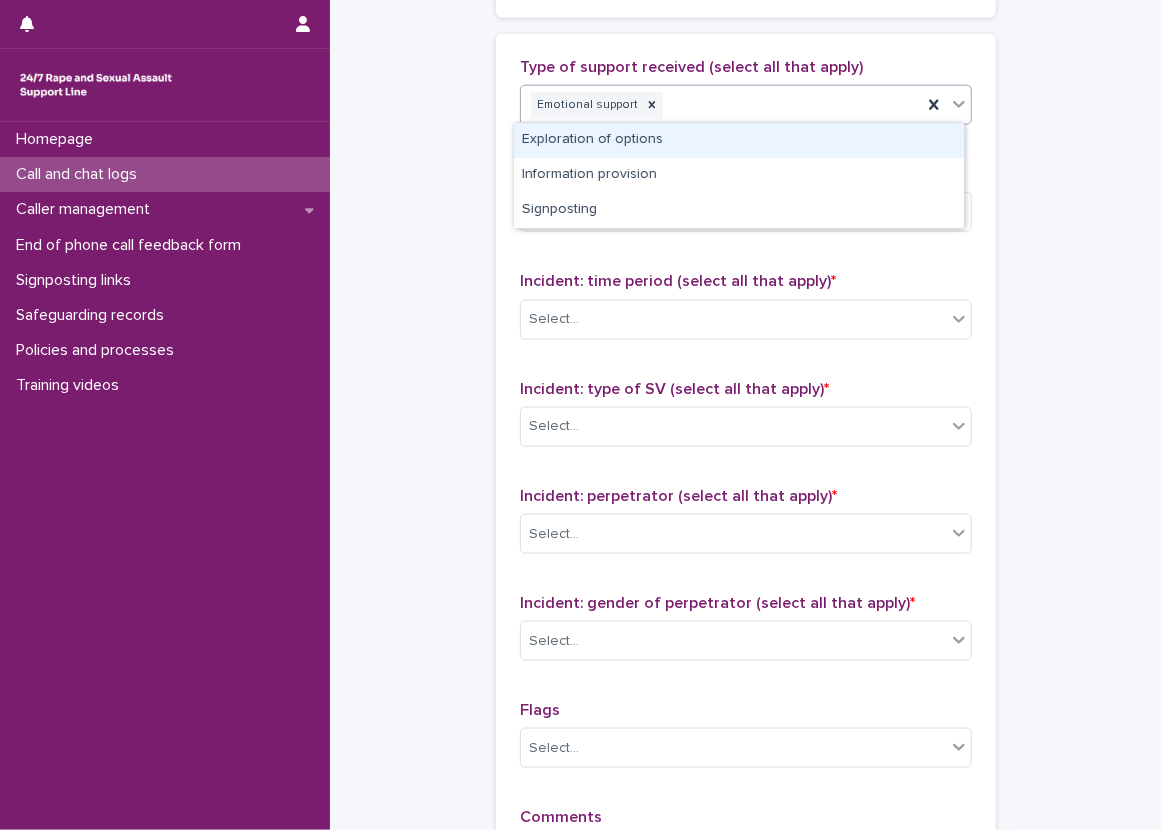 click on "Emotional support" at bounding box center [746, 105] 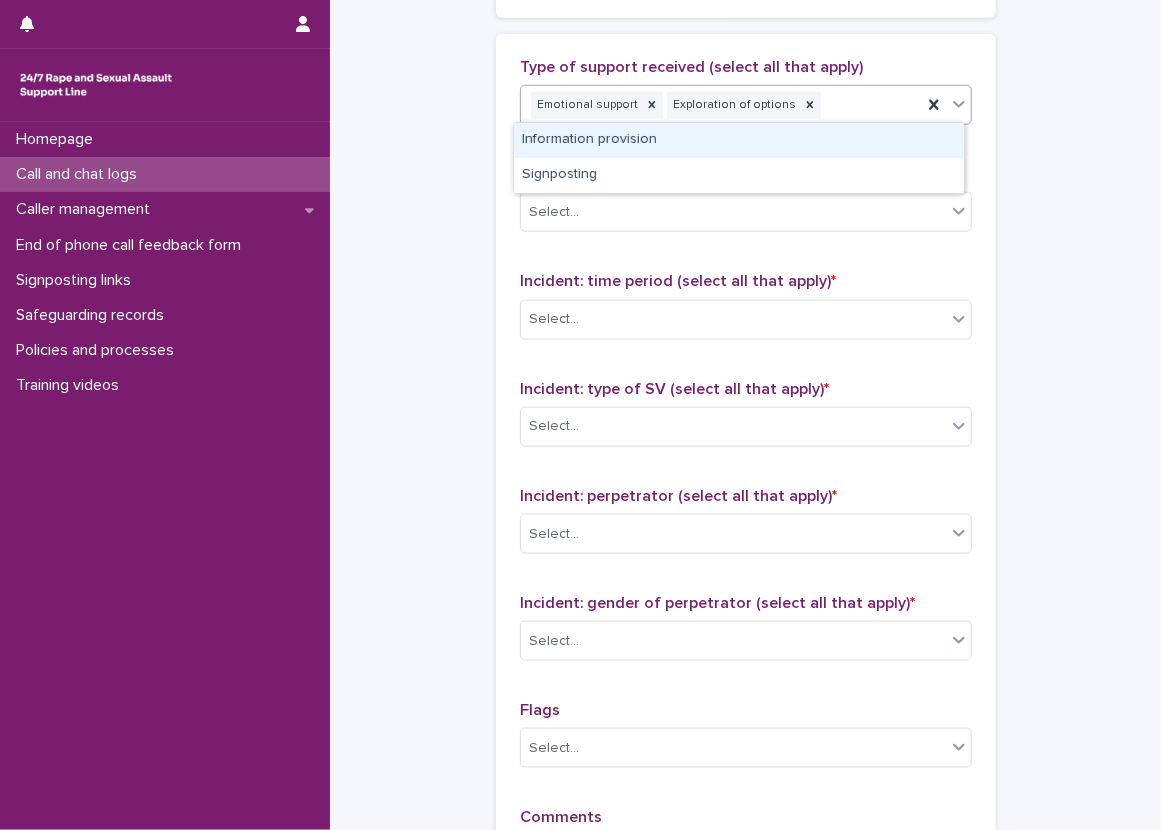 click on "Emotional support Exploration of options" at bounding box center [721, 105] 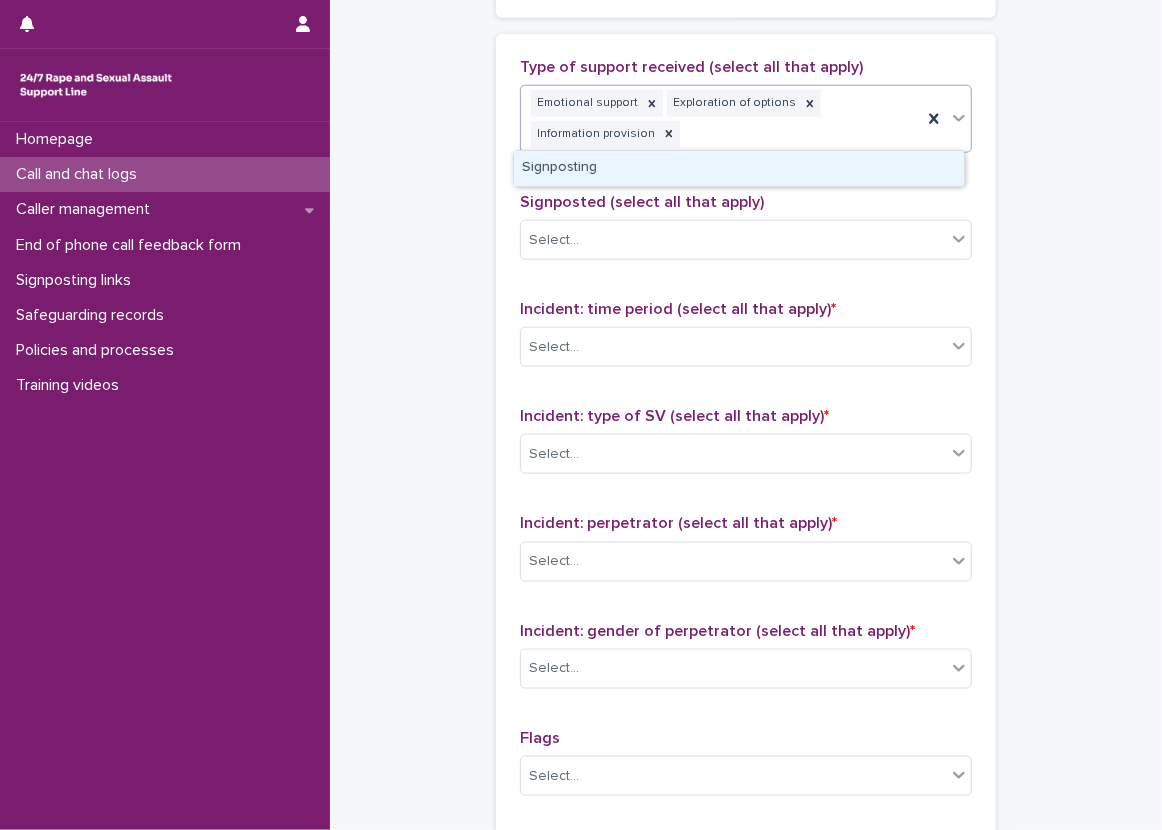click on "Emotional support Exploration of options Information provision" at bounding box center [721, 119] 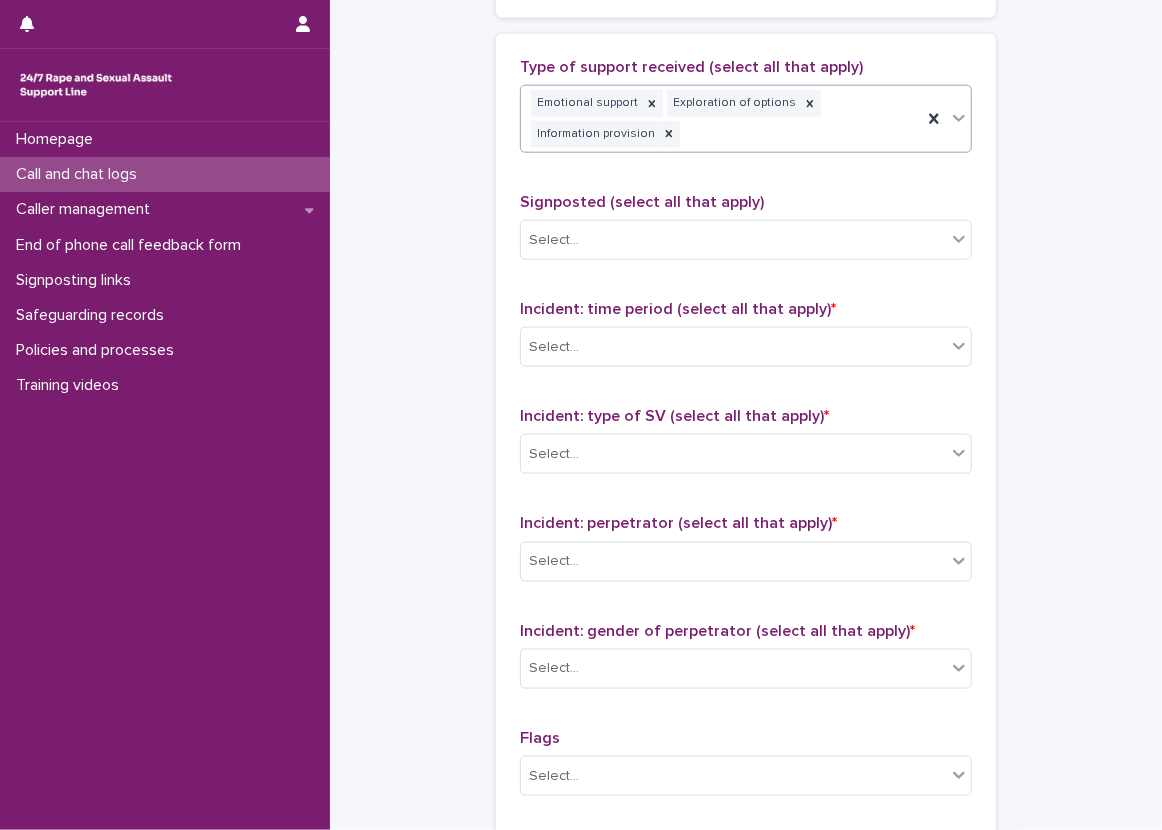 click on "Emotional support Exploration of options Information provision" at bounding box center (721, 119) 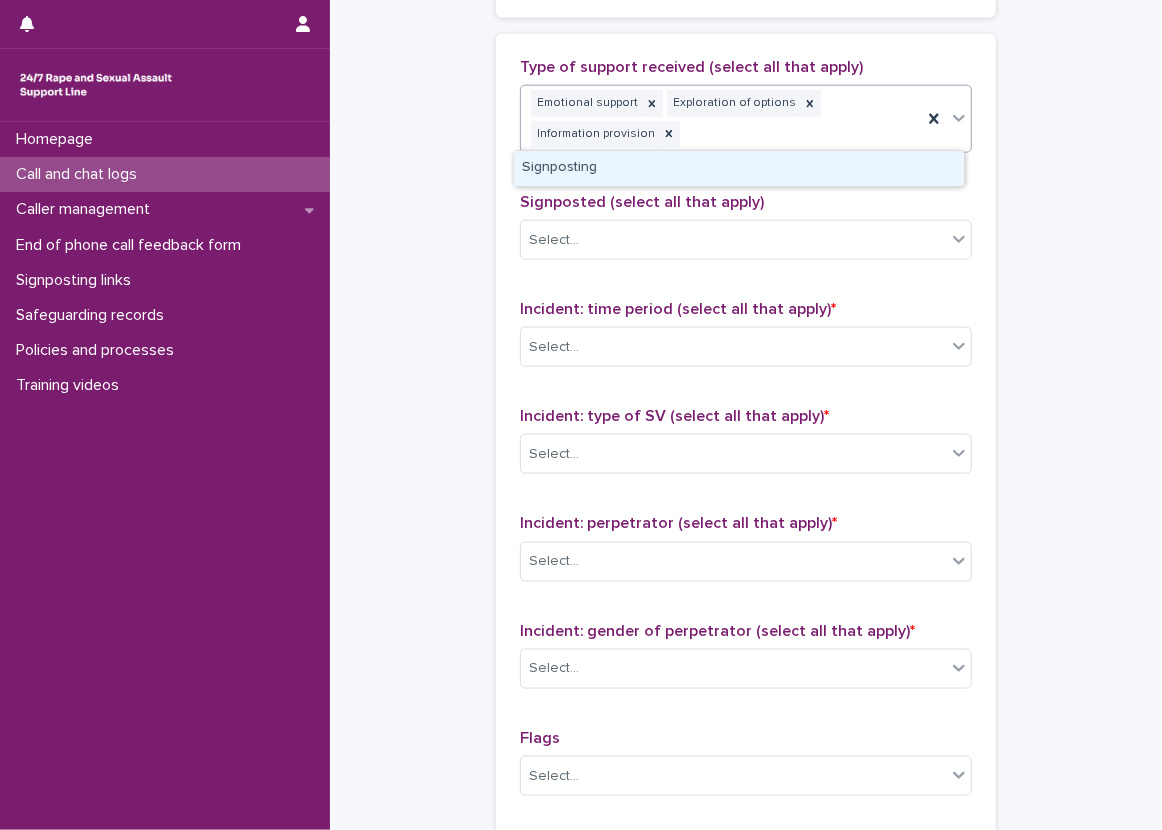 click on "Signposting" at bounding box center (739, 168) 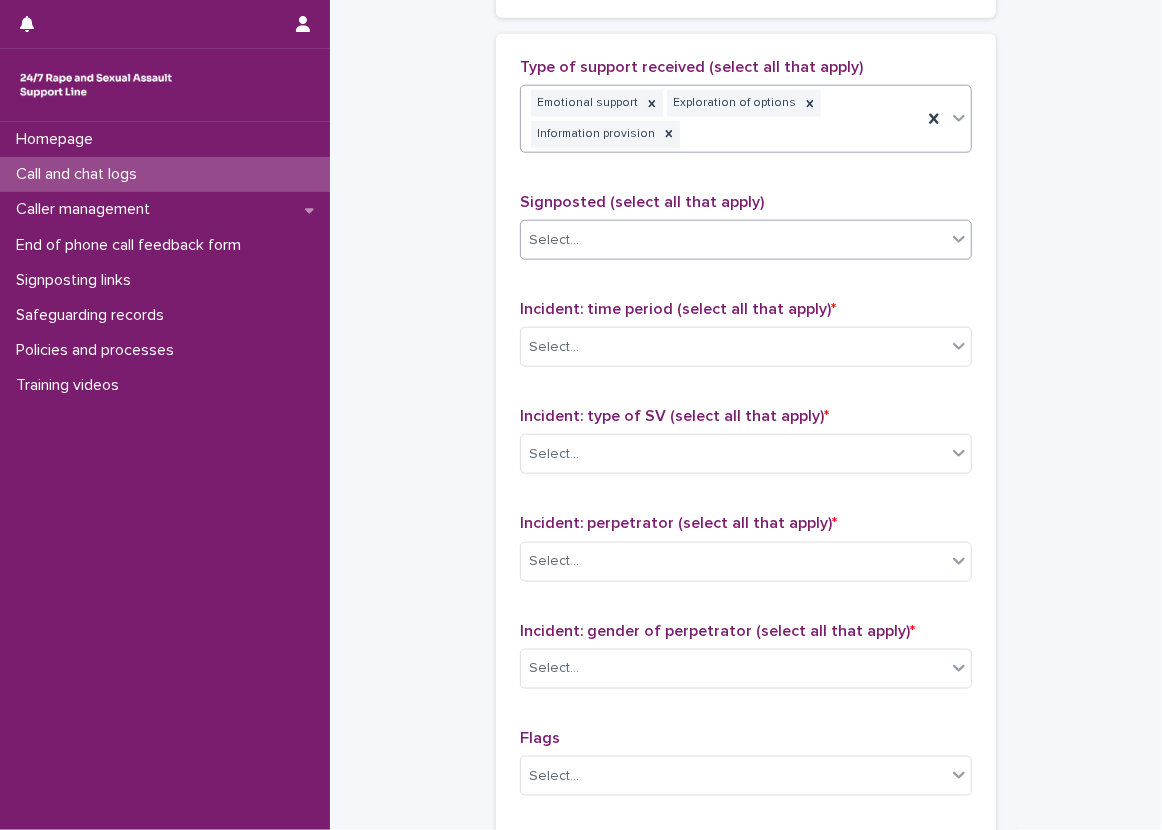 click on "Select..." at bounding box center (733, 240) 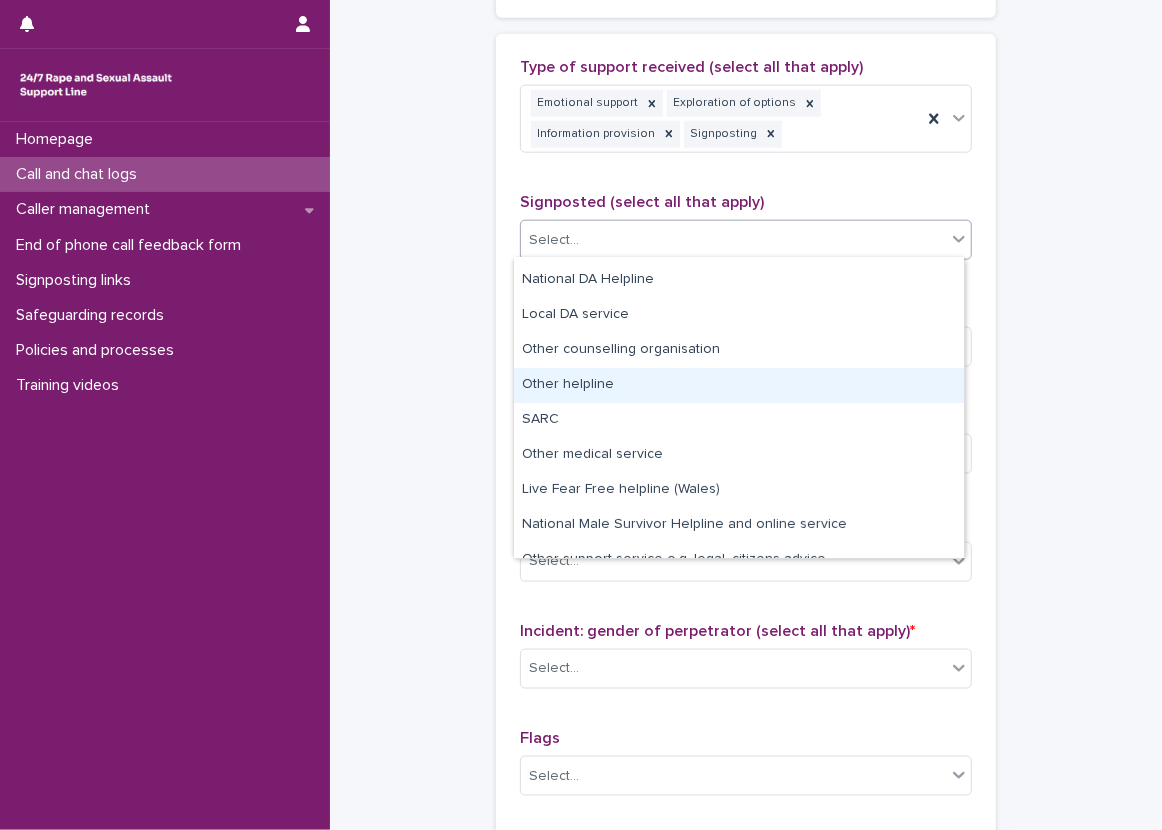 scroll, scrollTop: 120, scrollLeft: 0, axis: vertical 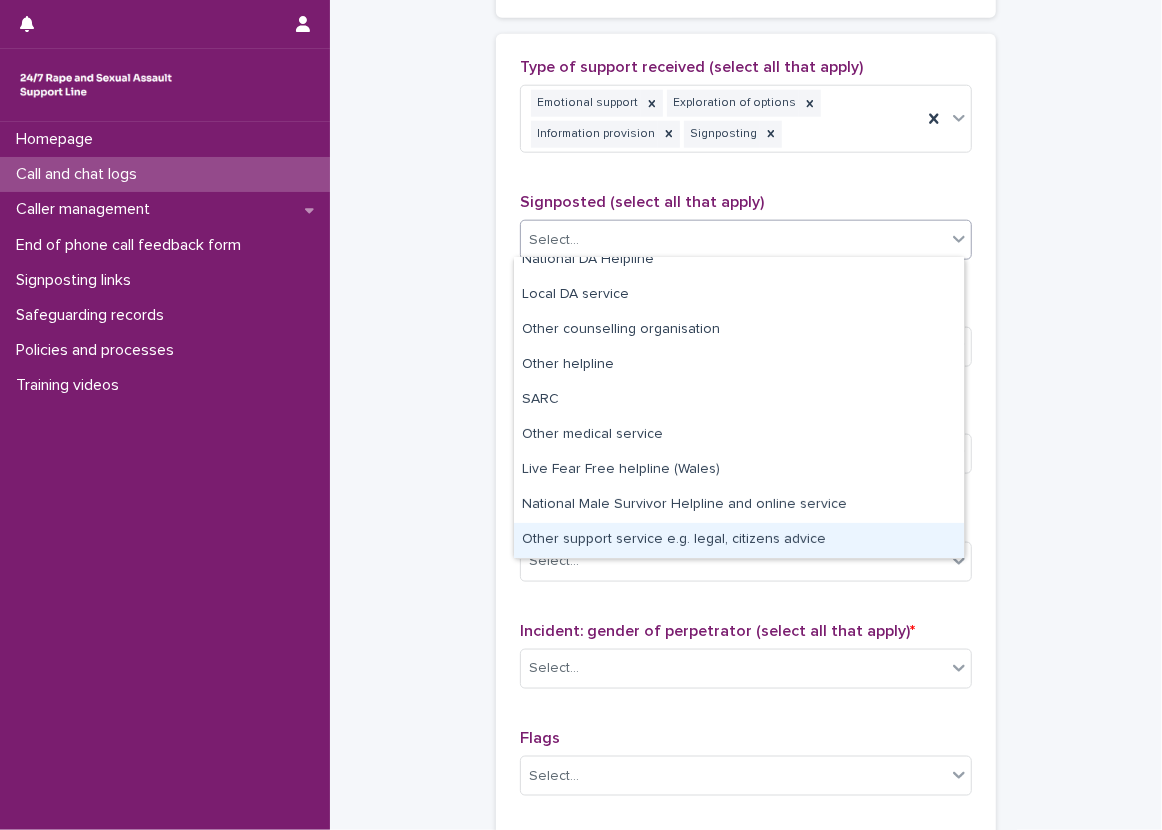 click on "Other support service e.g. legal, citizens advice" at bounding box center (739, 540) 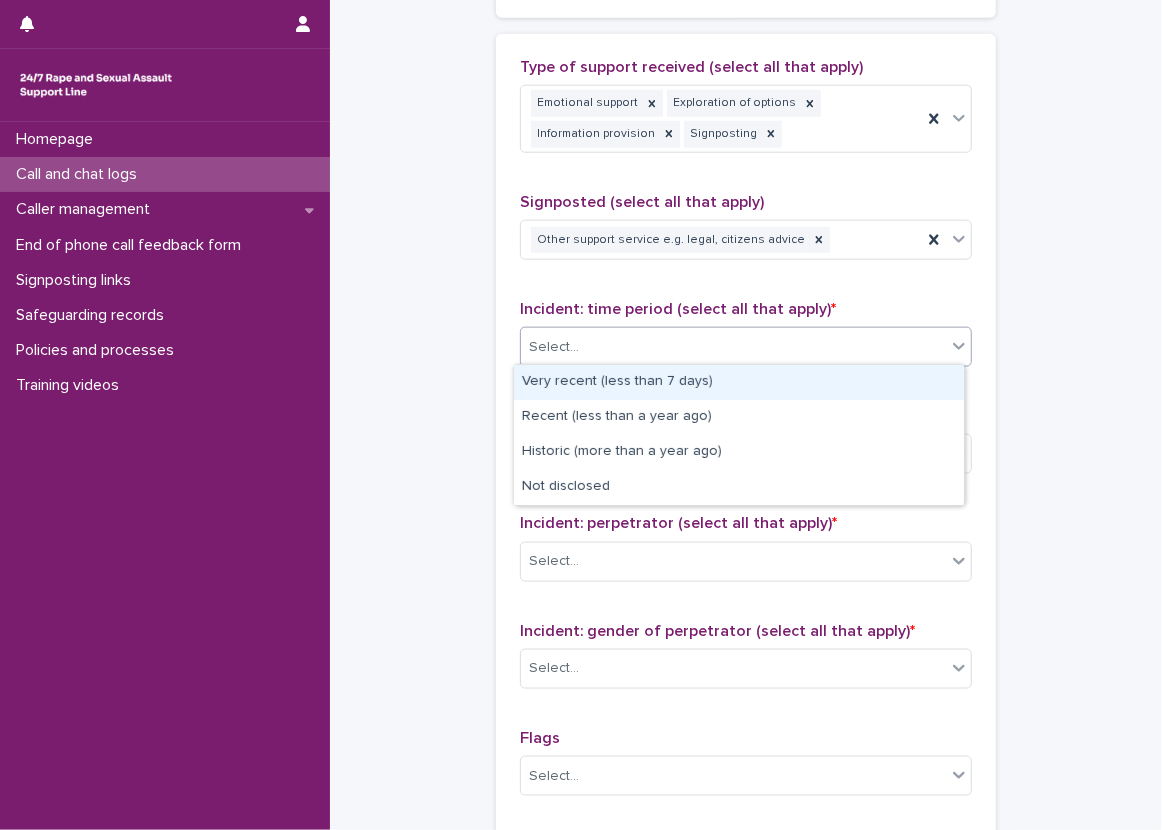 click on "Select..." at bounding box center (733, 347) 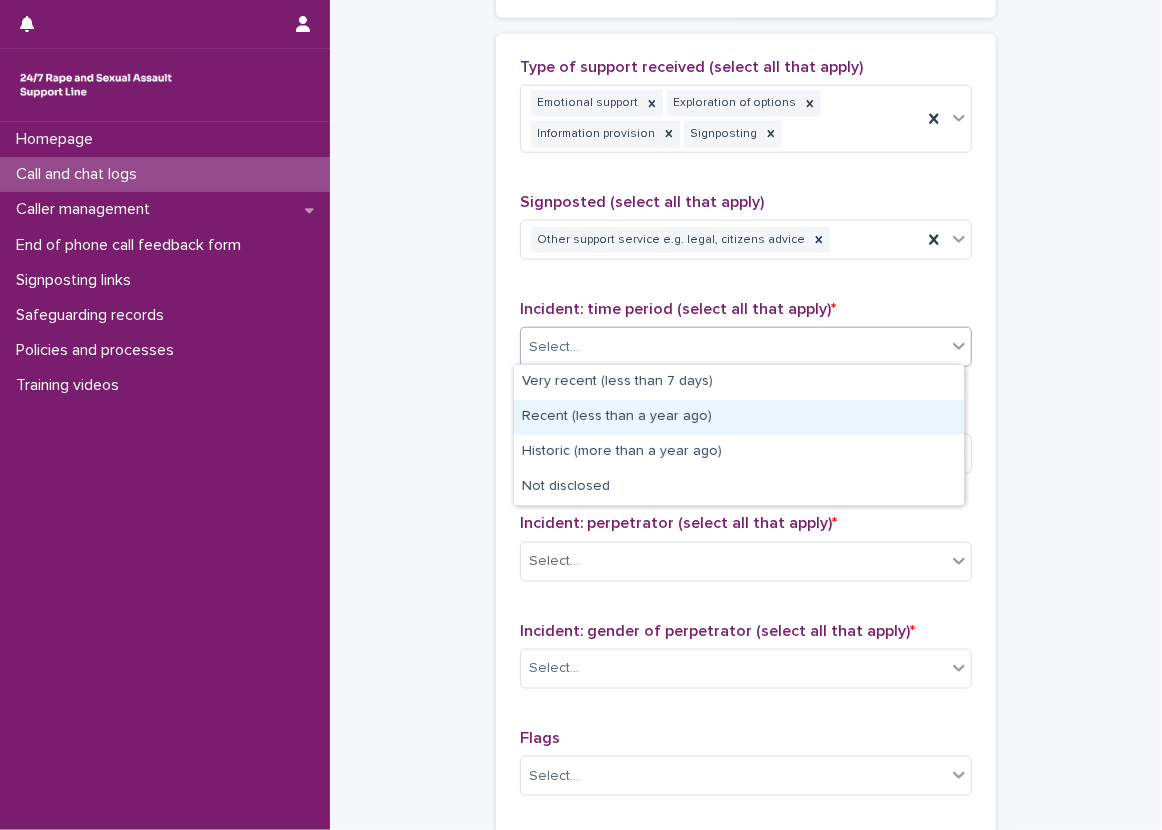 click on "Recent (less than a year ago)" at bounding box center (739, 417) 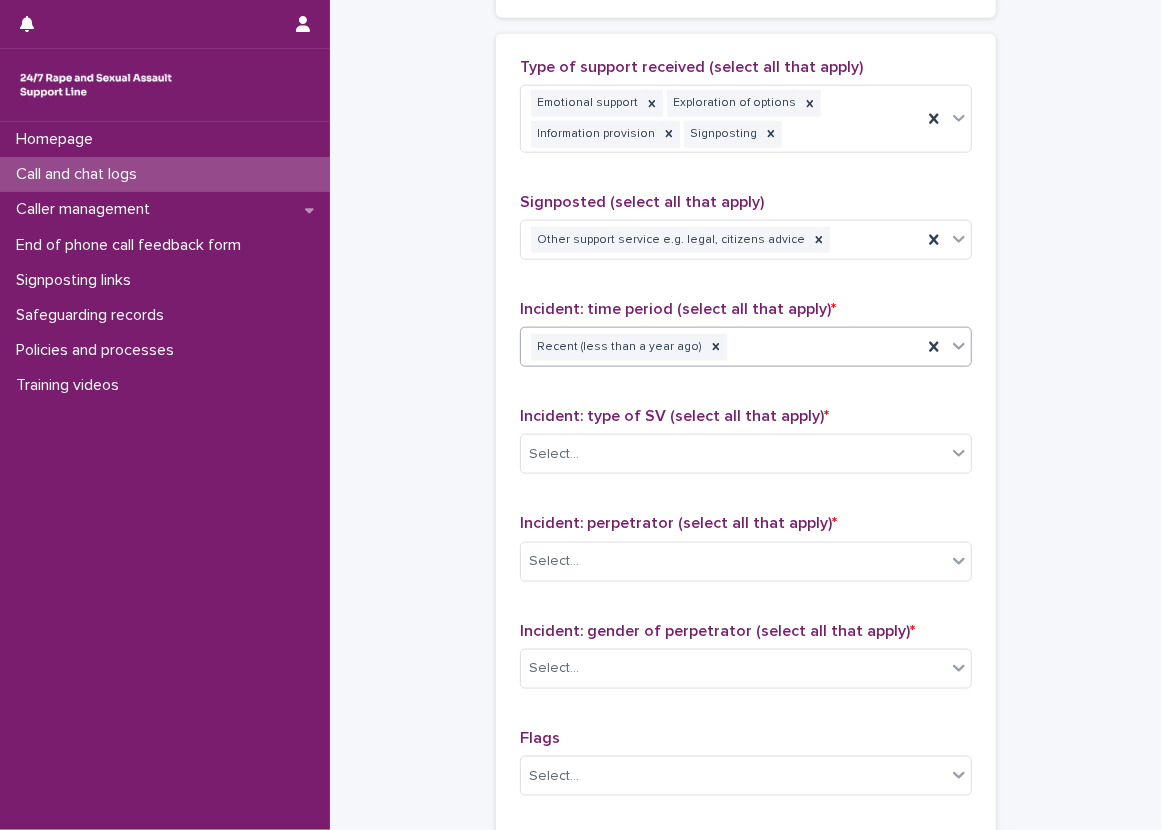click on "Incident: time period (select all that apply) *   option Recent (less than a year ago), selected.     0 results available. Select is focused ,type to refine list, press Down to open the menu,  press left to focus selected values Recent (less than a year ago)" at bounding box center (746, 341) 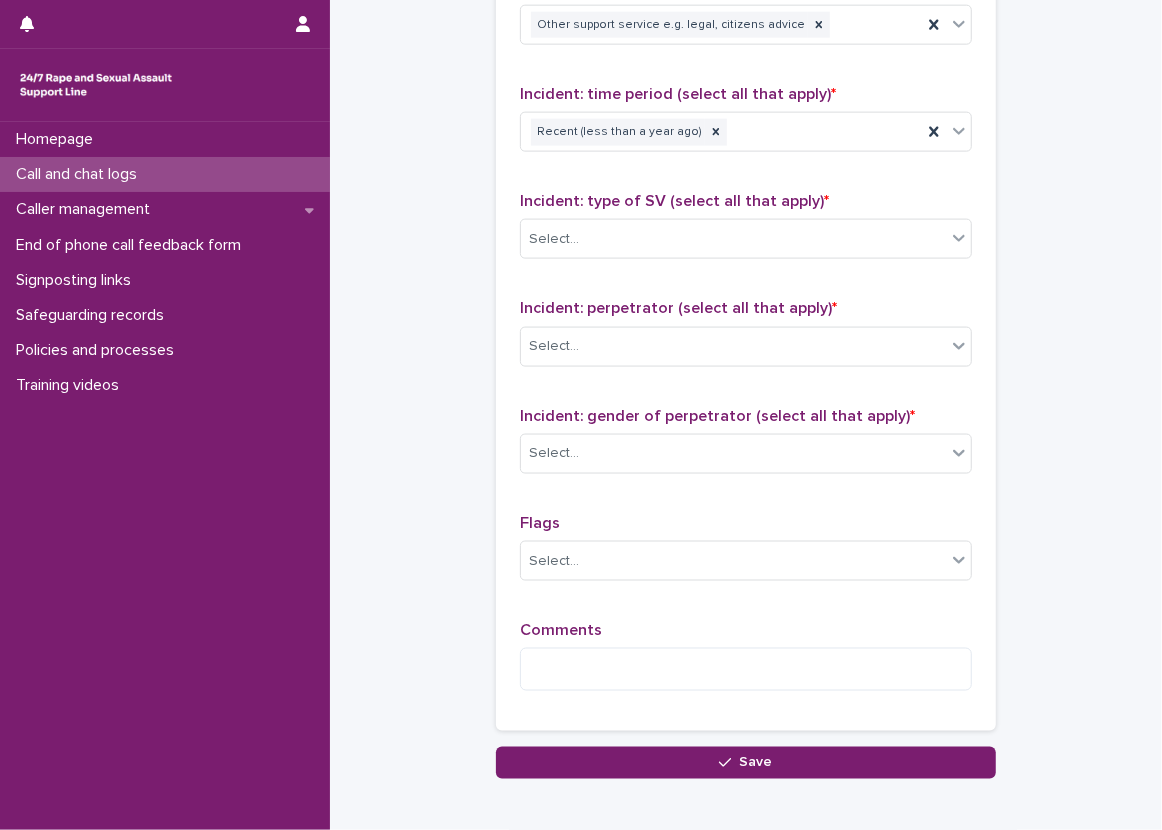 scroll, scrollTop: 1515, scrollLeft: 0, axis: vertical 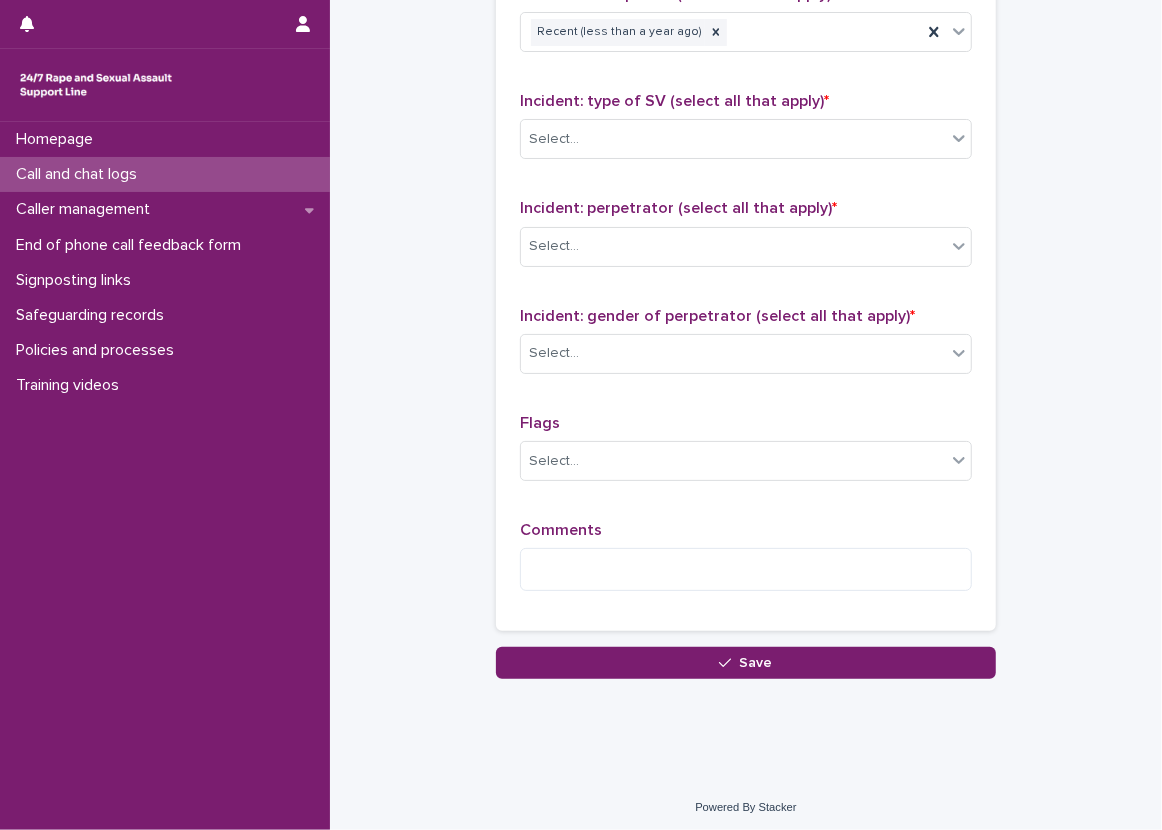 click on "**********" at bounding box center [746, -417] 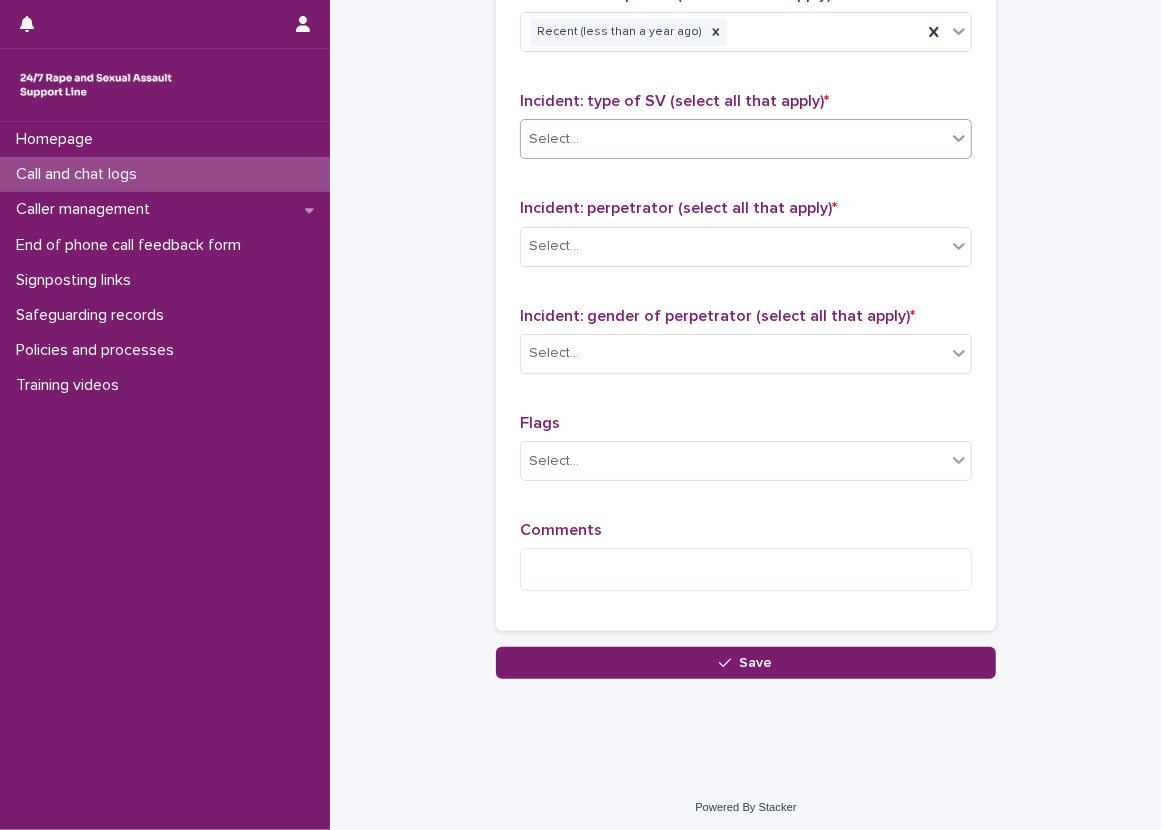 click at bounding box center (959, 138) 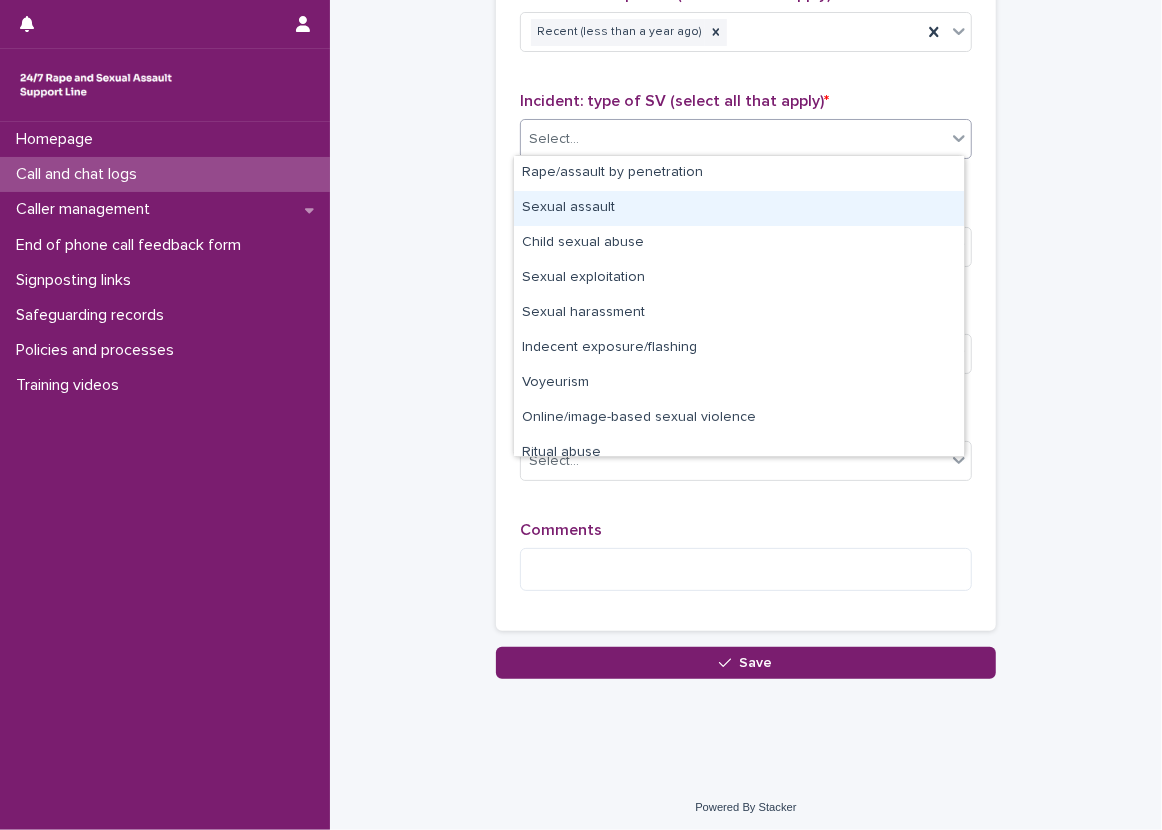 click on "Sexual assault" at bounding box center [739, 208] 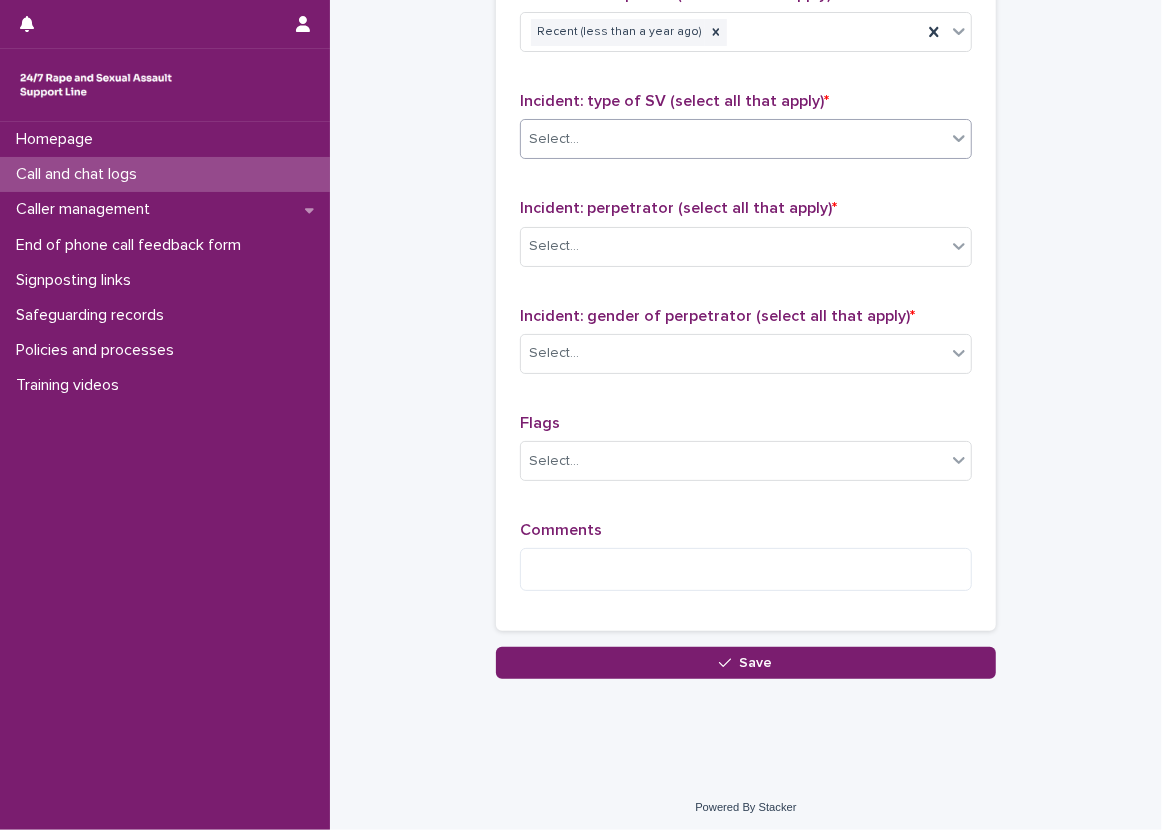 drag, startPoint x: 919, startPoint y: 137, endPoint x: 878, endPoint y: 140, distance: 41.109608 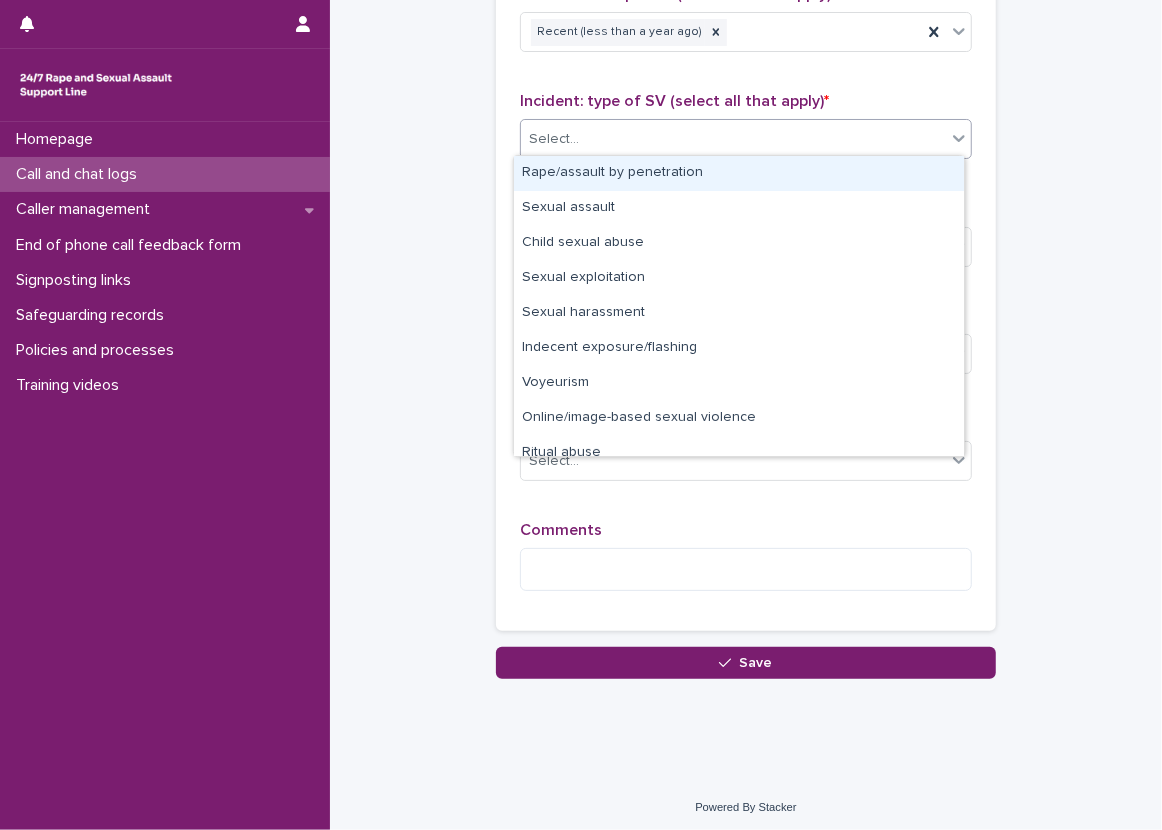 click on "Rape/assault by penetration" at bounding box center (739, 173) 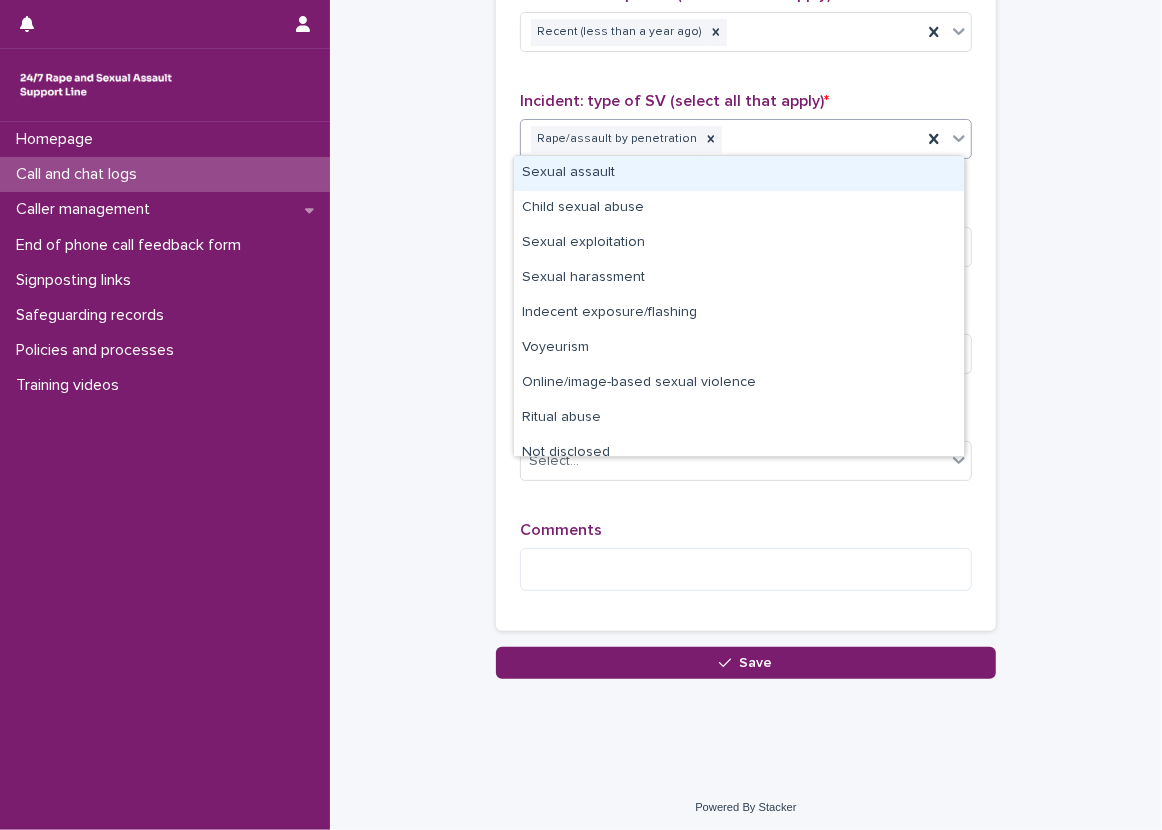 click on "Rape/assault by penetration" at bounding box center (721, 139) 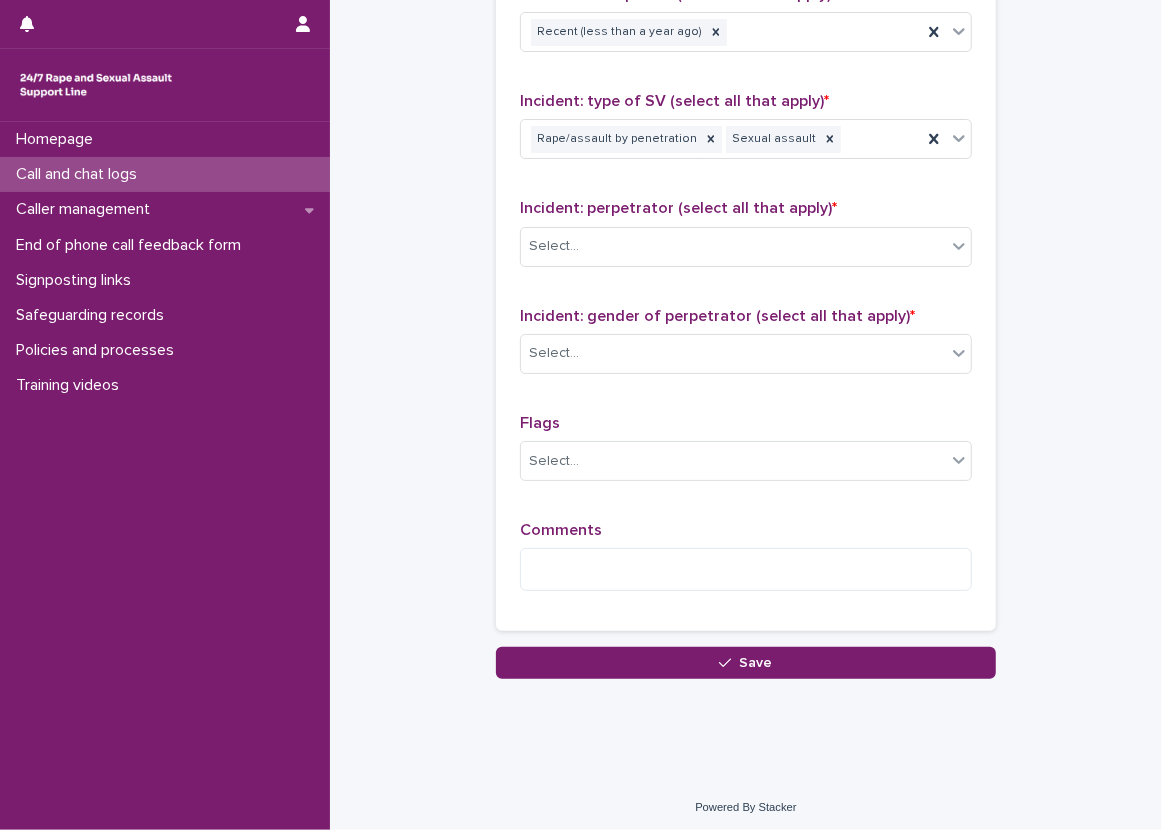 click on "Type of support received (select all that apply) Emotional support Exploration of options Information provision Signposting Signposted (select all that apply) Other support service e.g. legal, citizens advice Incident: time period (select all that apply) * Recent (less than a year ago) Incident: type of SV (select all that apply) * Rape/assault by penetration Sexual assault Incident: perpetrator (select all that apply) * Select... Incident: gender of perpetrator (select all that apply) * Select... Flags Select... Comments" at bounding box center [746, 175] 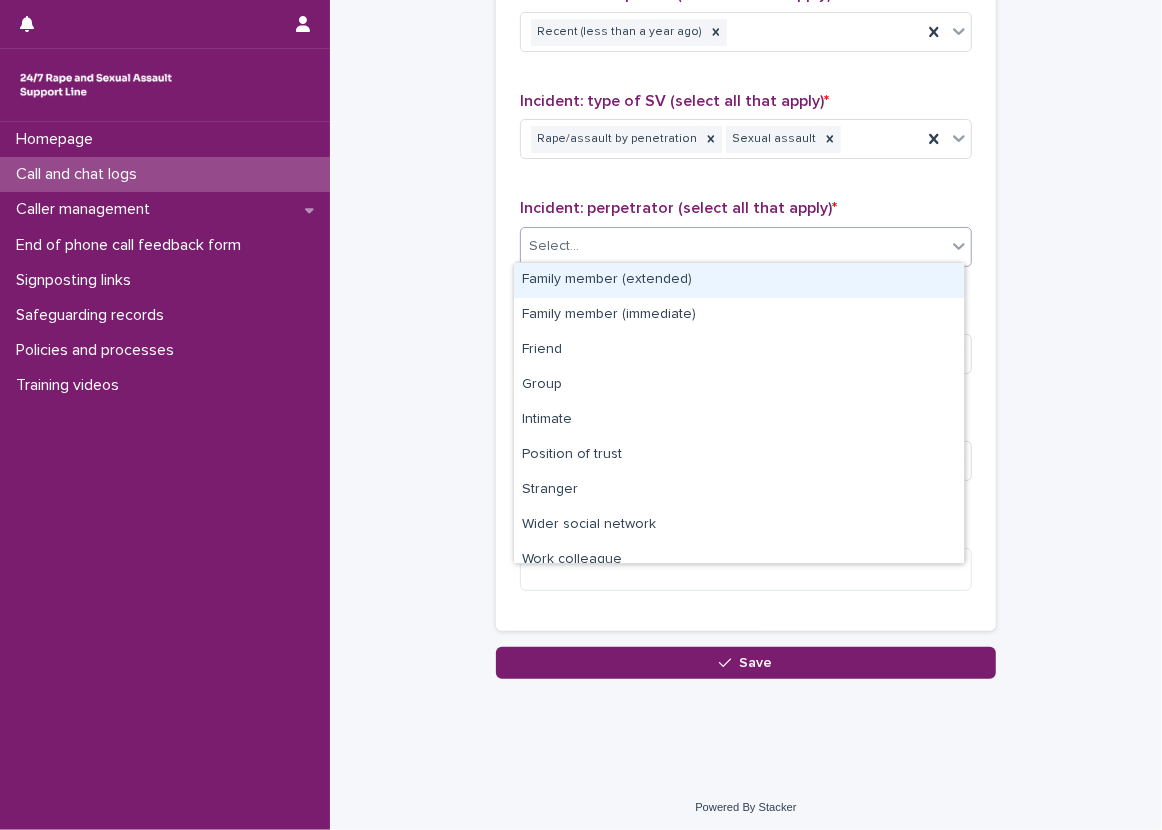 click 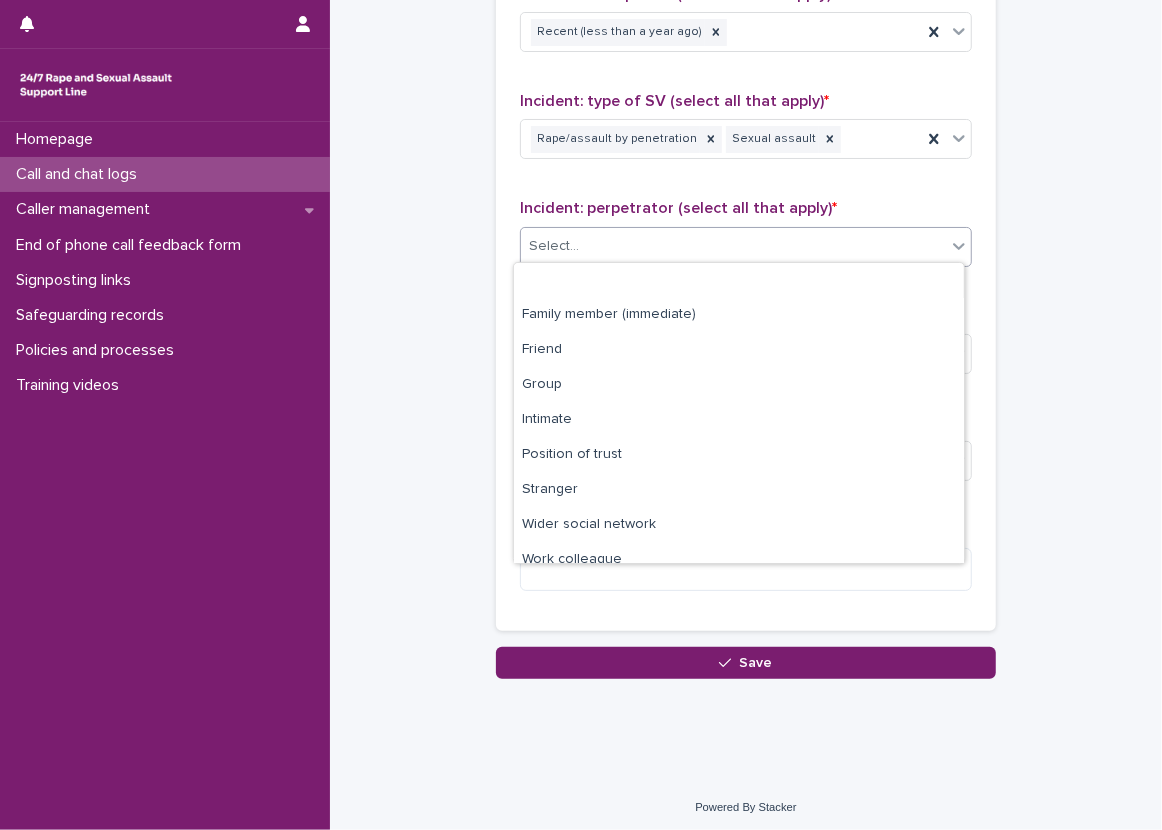 scroll, scrollTop: 85, scrollLeft: 0, axis: vertical 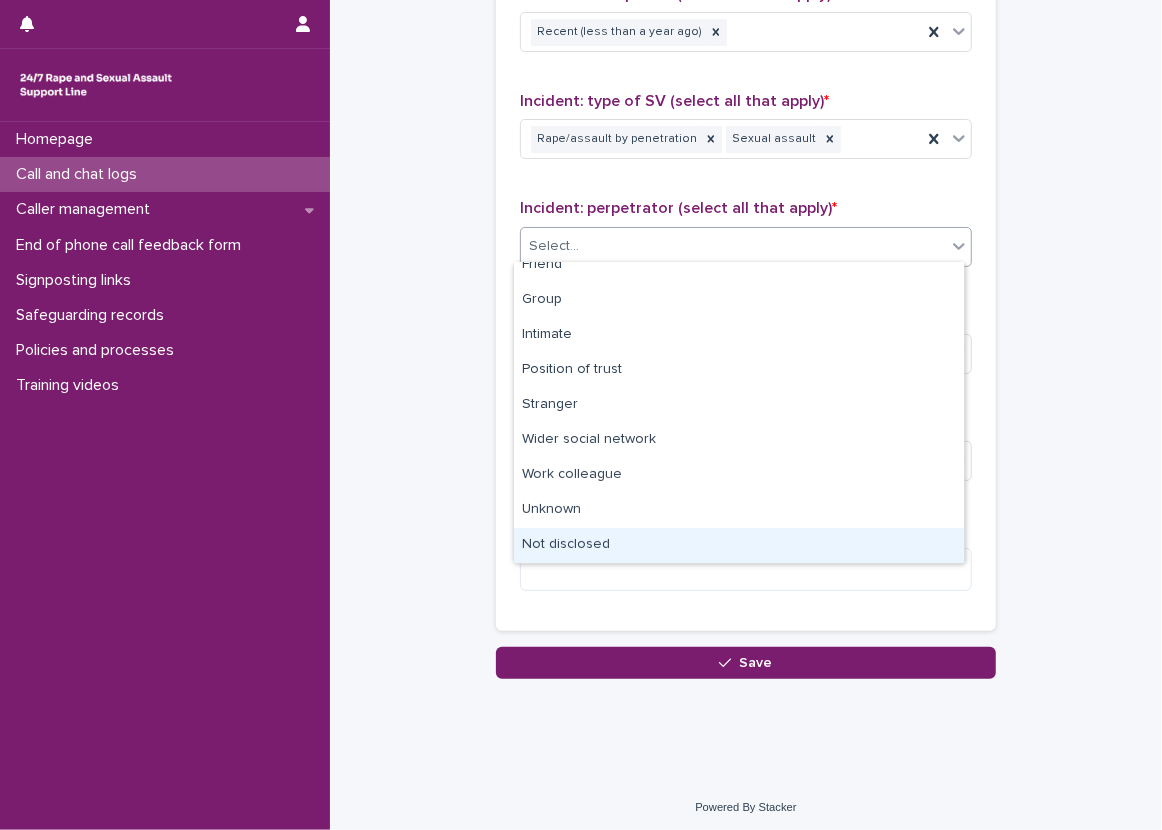 drag, startPoint x: 830, startPoint y: 526, endPoint x: 829, endPoint y: 546, distance: 20.024984 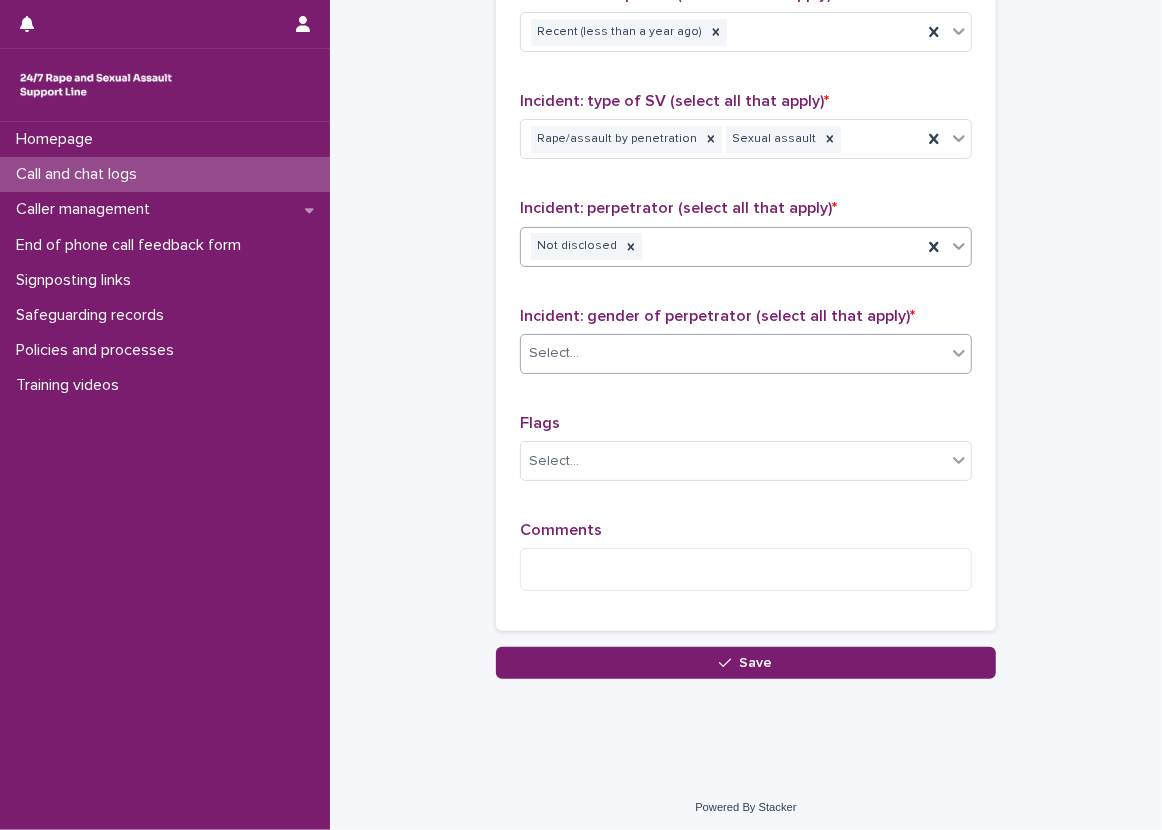 click on "Select..." at bounding box center [733, 353] 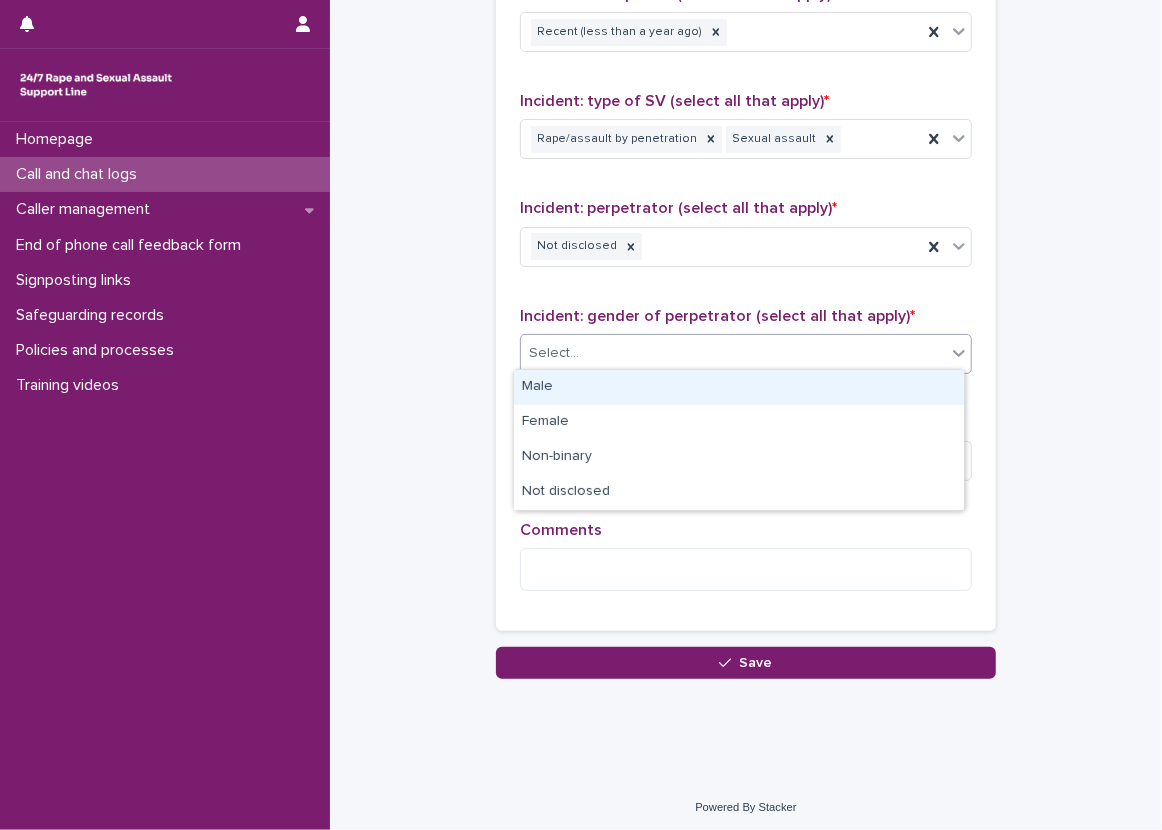 click on "Male" at bounding box center (739, 387) 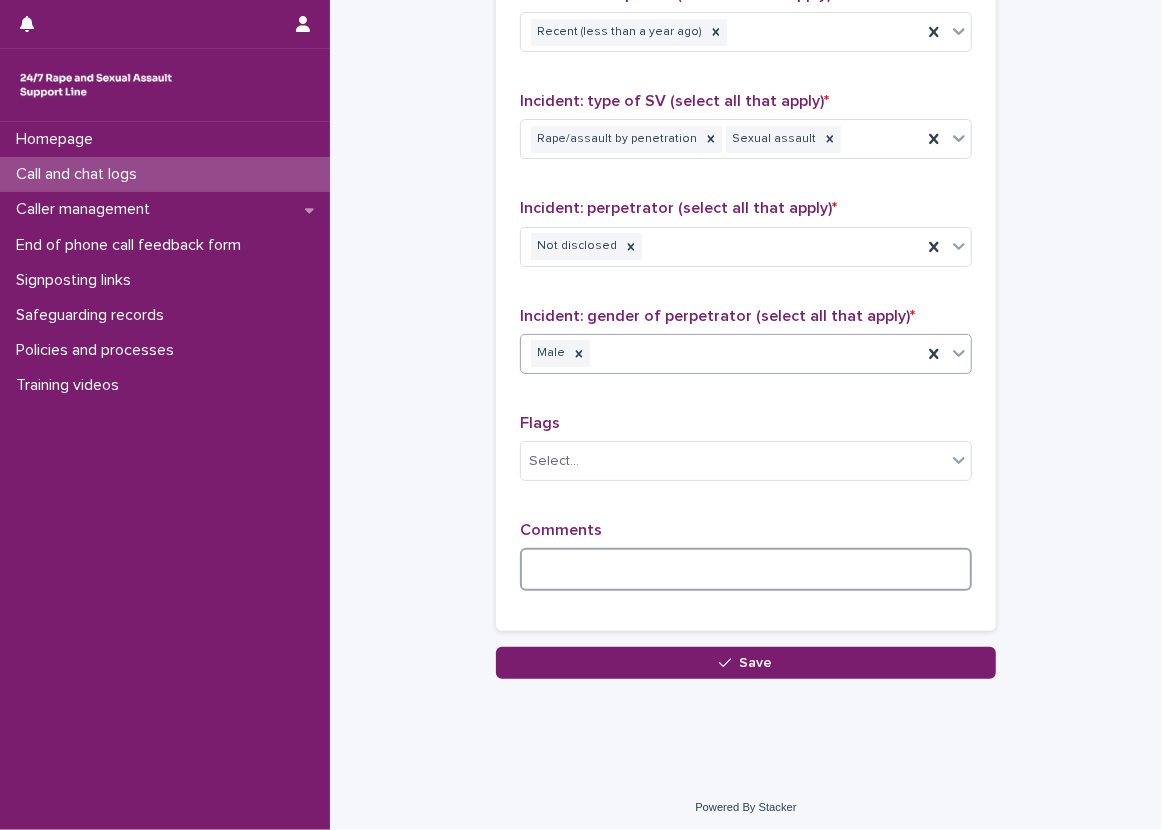 click at bounding box center [746, 569] 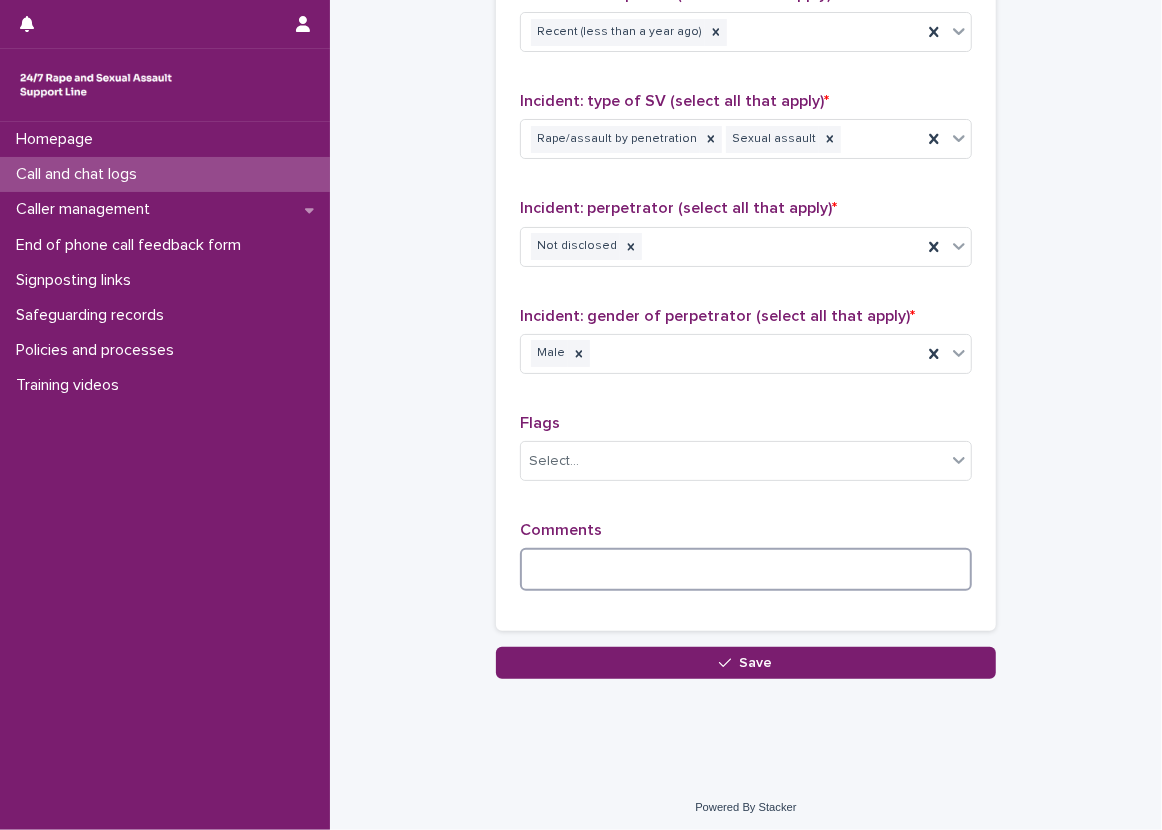 click at bounding box center (746, 569) 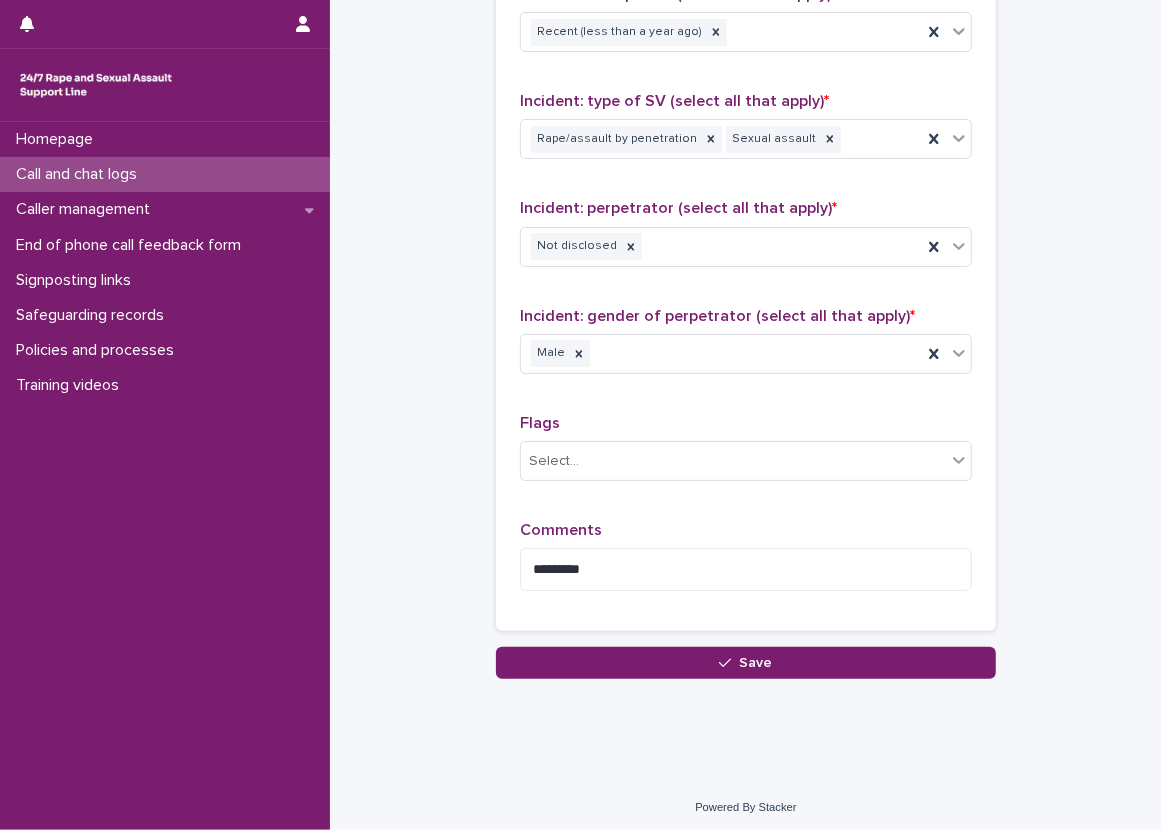 click on "**********" at bounding box center [746, -417] 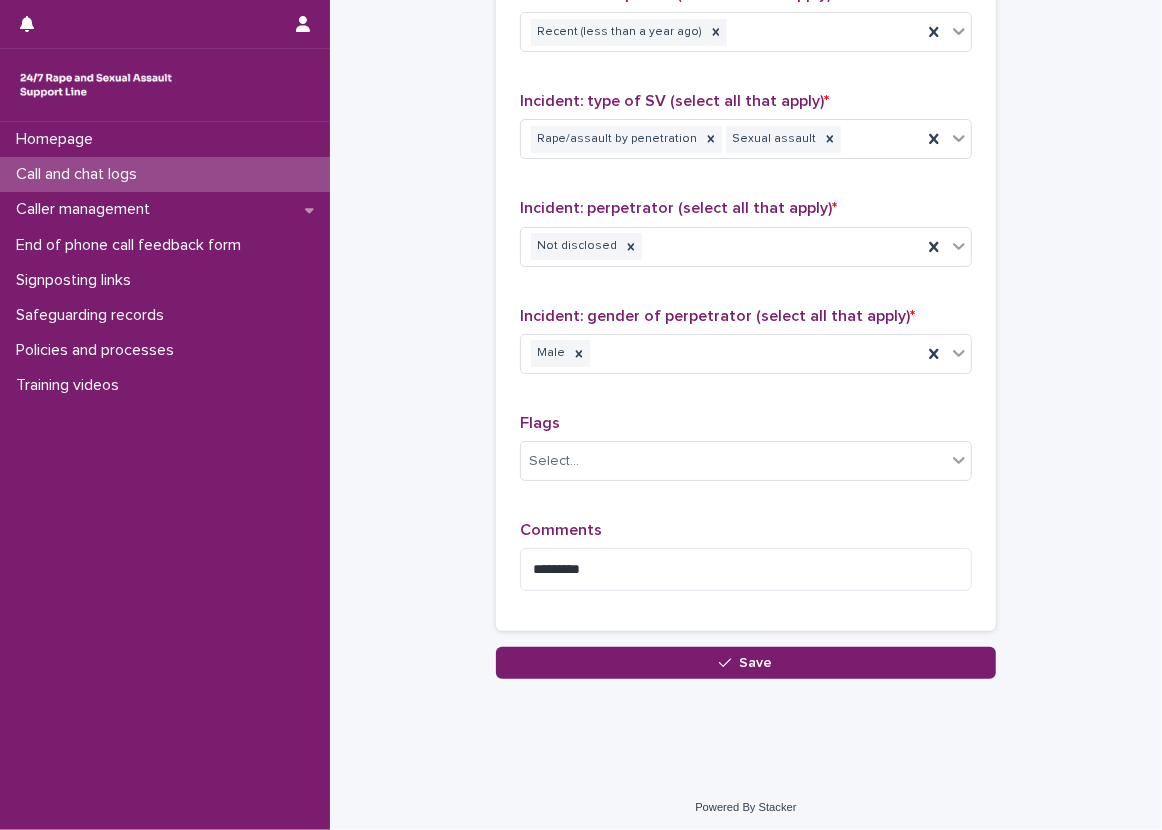 click on "Comments ********" at bounding box center (746, 564) 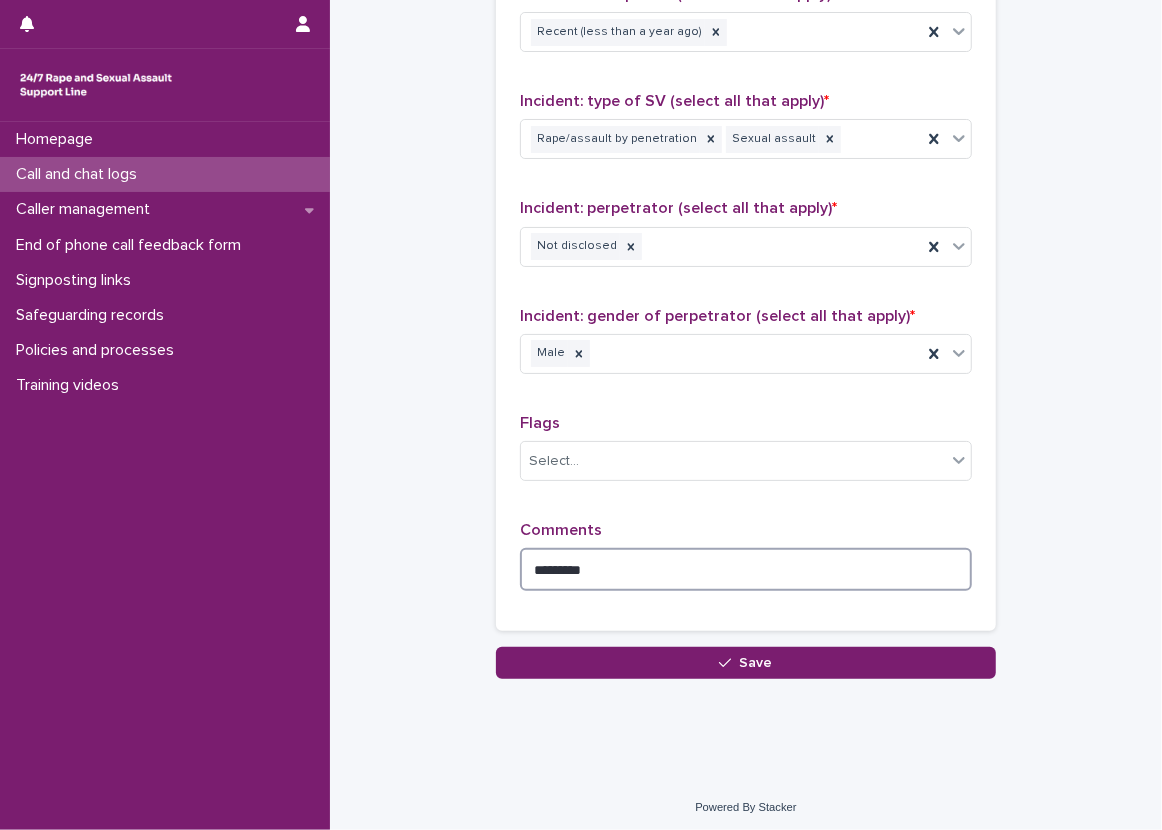click on "********" at bounding box center [746, 569] 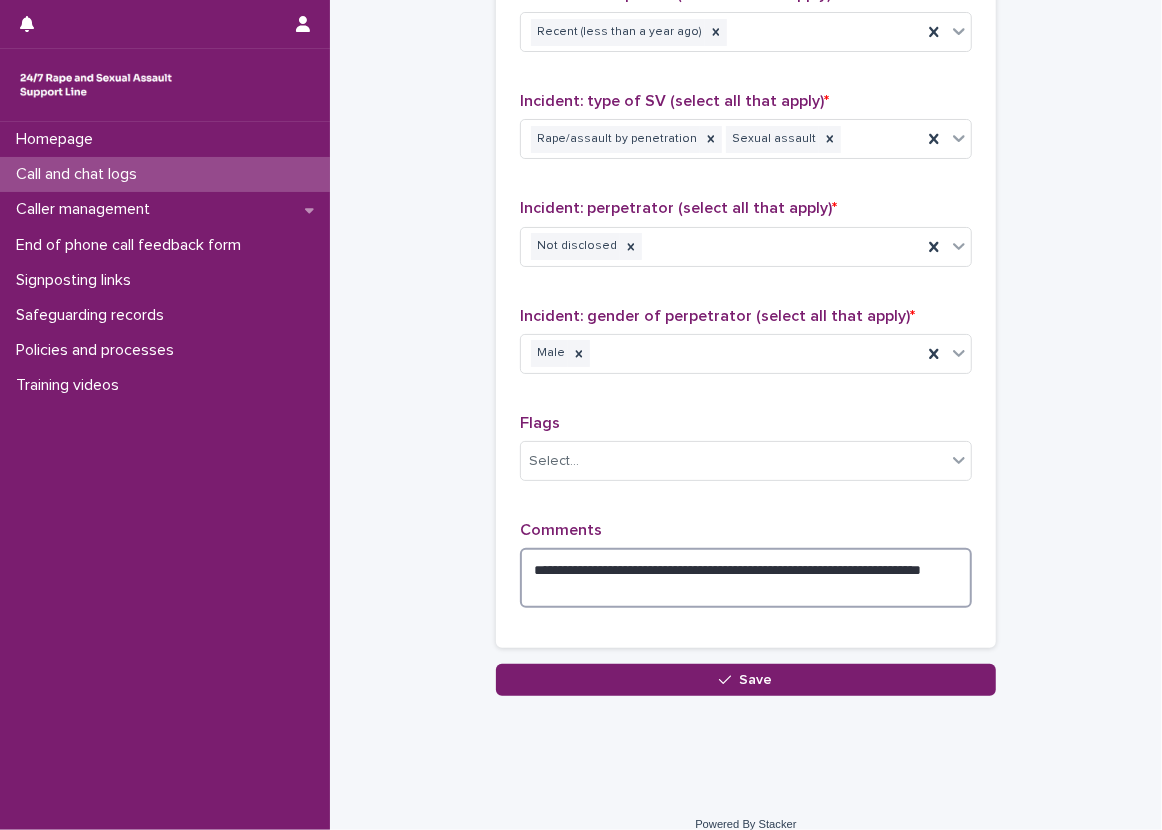 click on "**********" at bounding box center (746, 578) 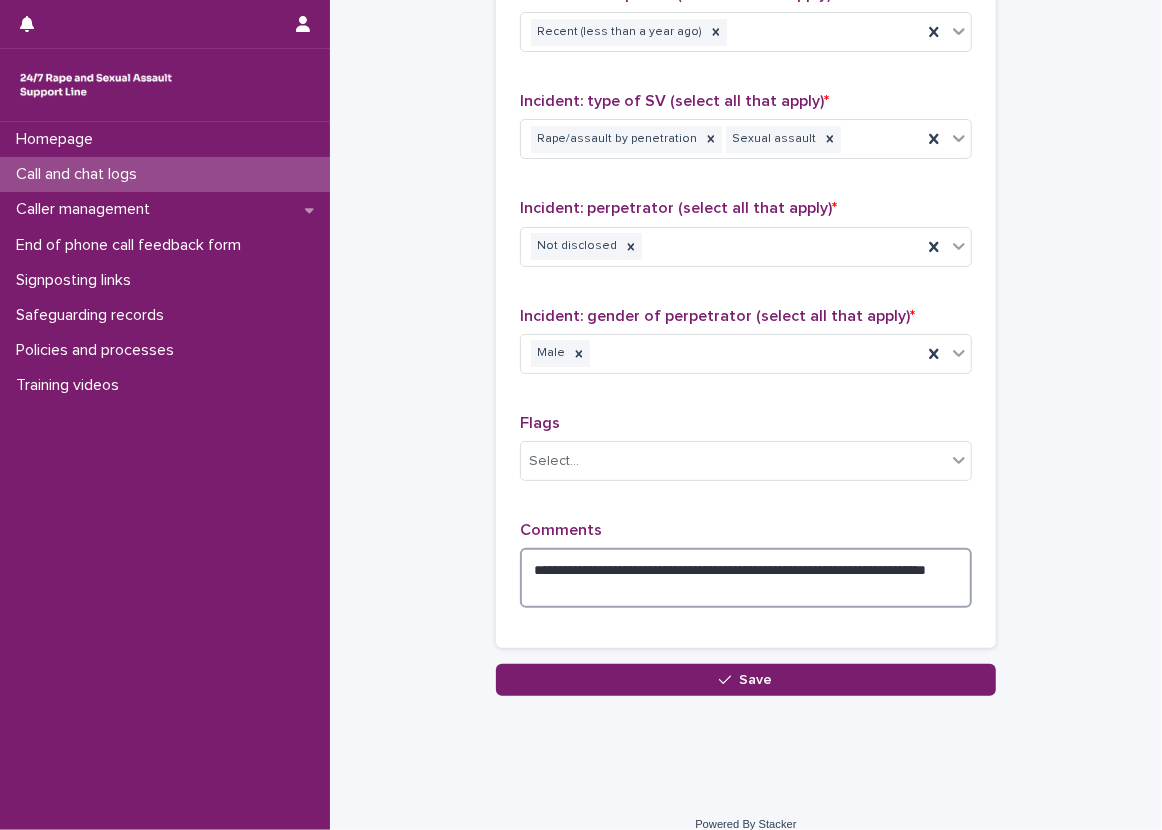 click on "**********" at bounding box center (746, 578) 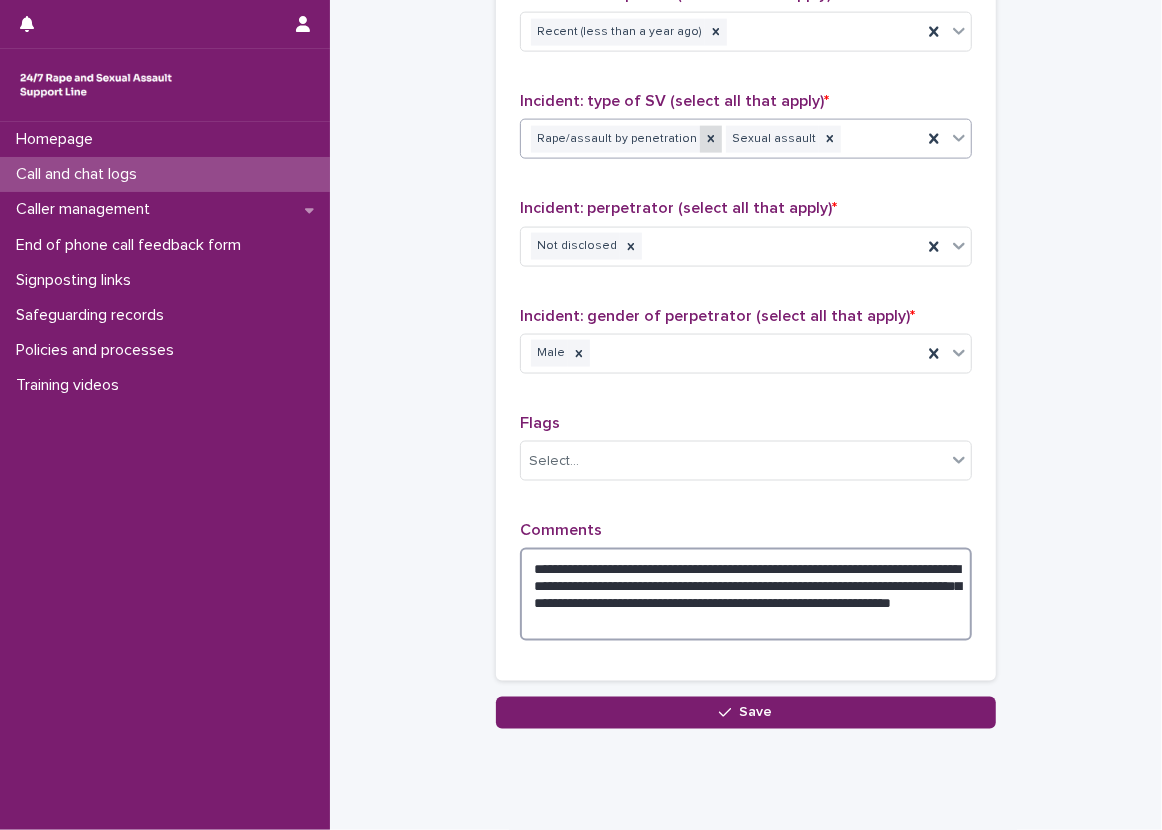 type on "**********" 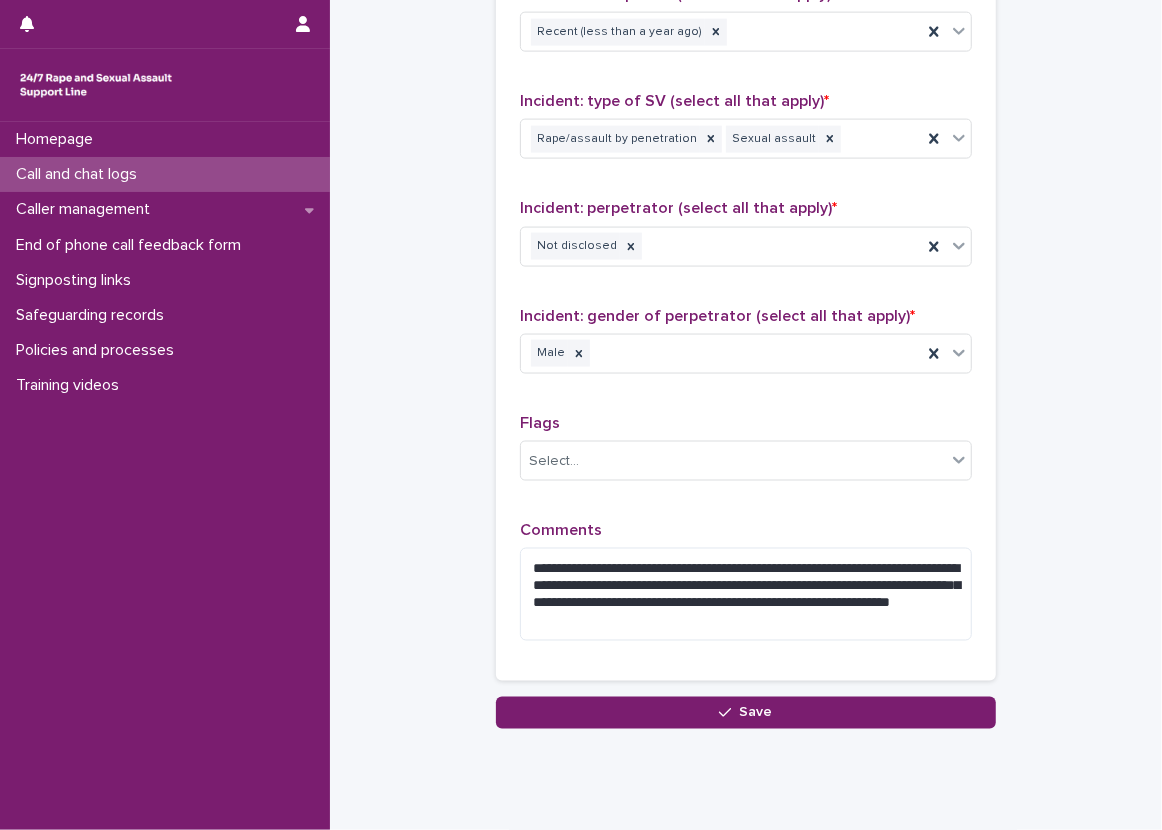 click on "**********" at bounding box center [746, -392] 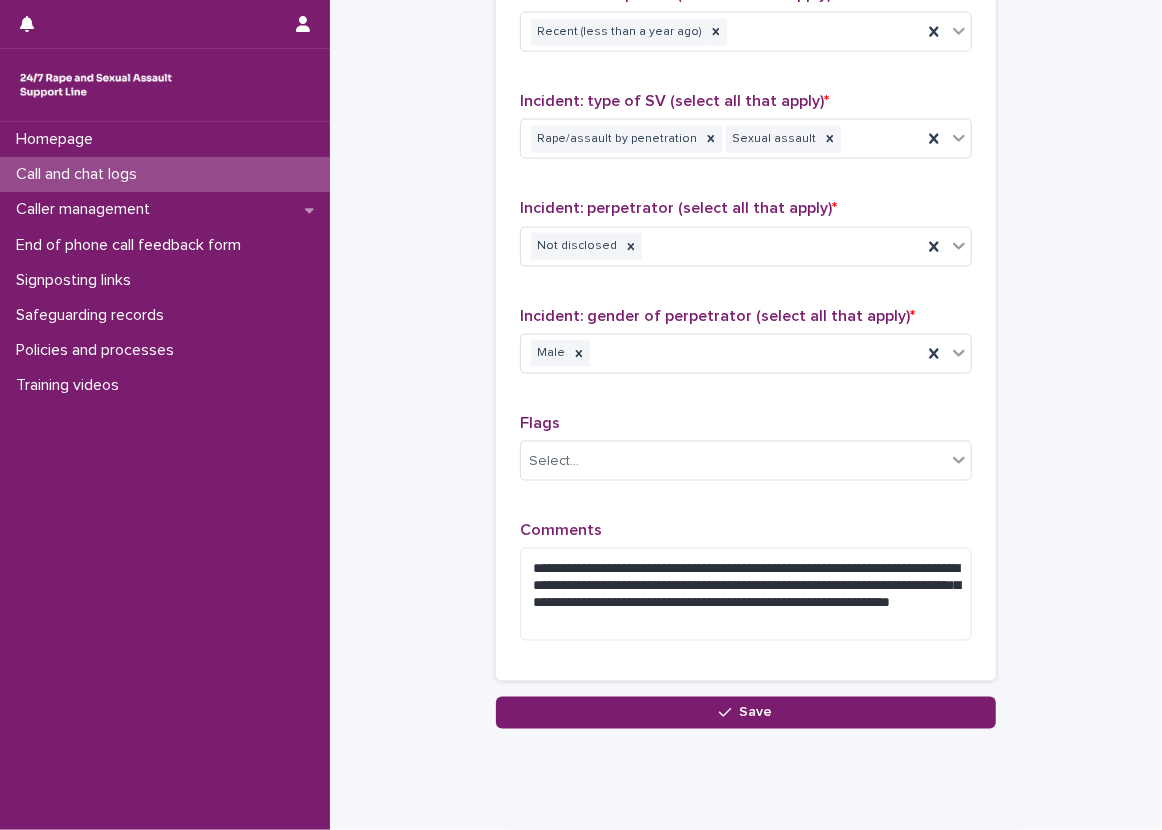 click on "**********" at bounding box center (746, 200) 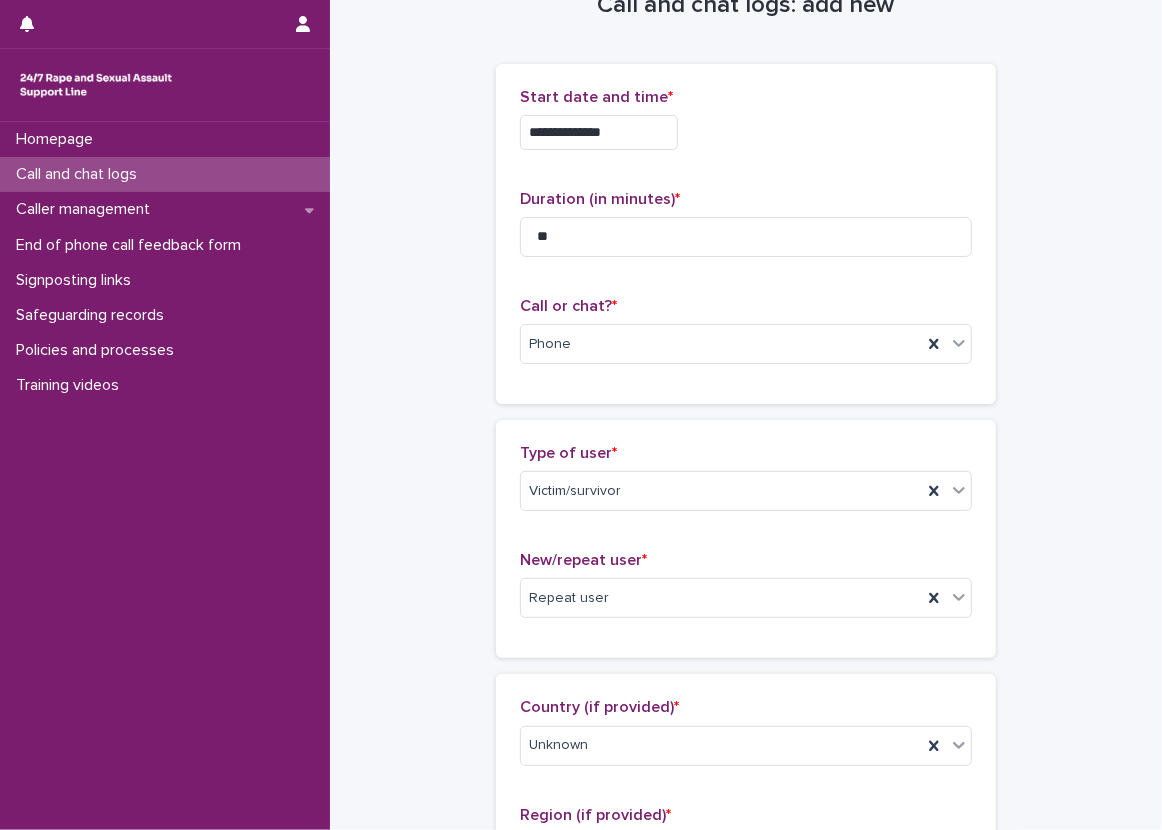 scroll, scrollTop: 0, scrollLeft: 0, axis: both 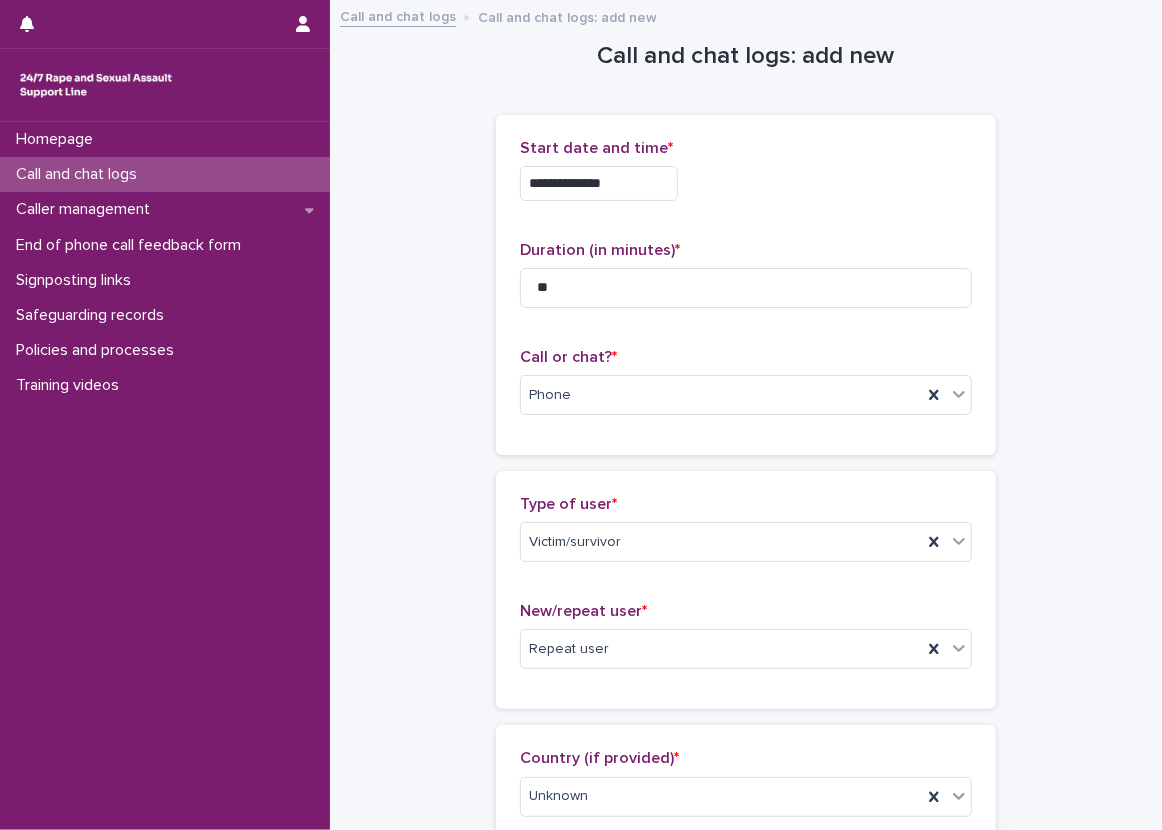 click on "**********" at bounding box center (746, 1123) 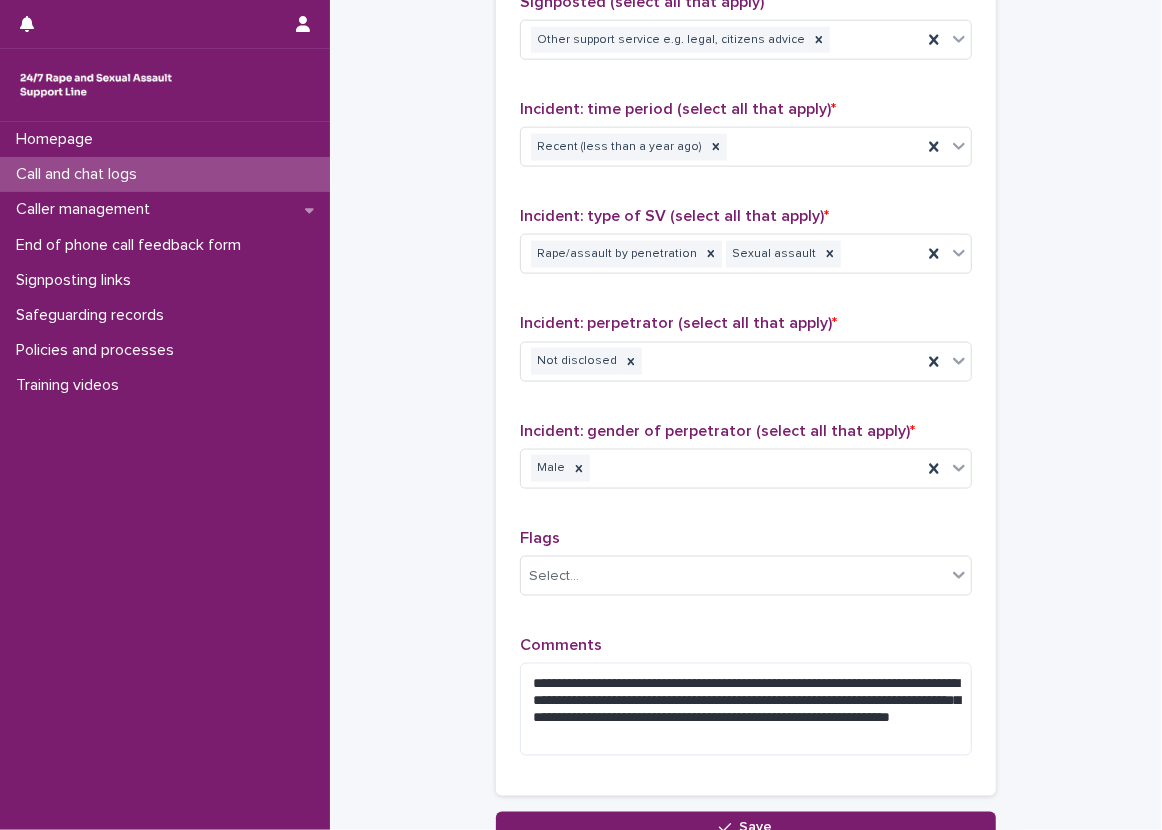 scroll, scrollTop: 1500, scrollLeft: 0, axis: vertical 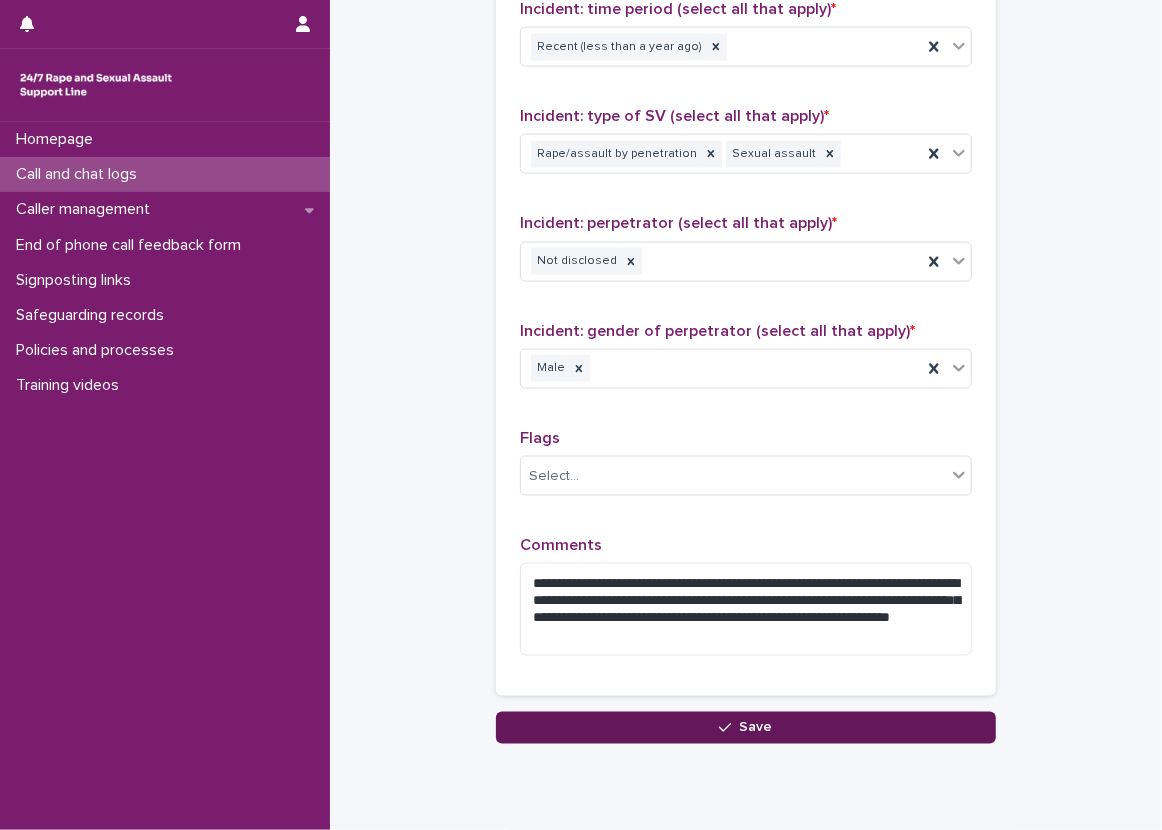 click on "Save" at bounding box center [746, 728] 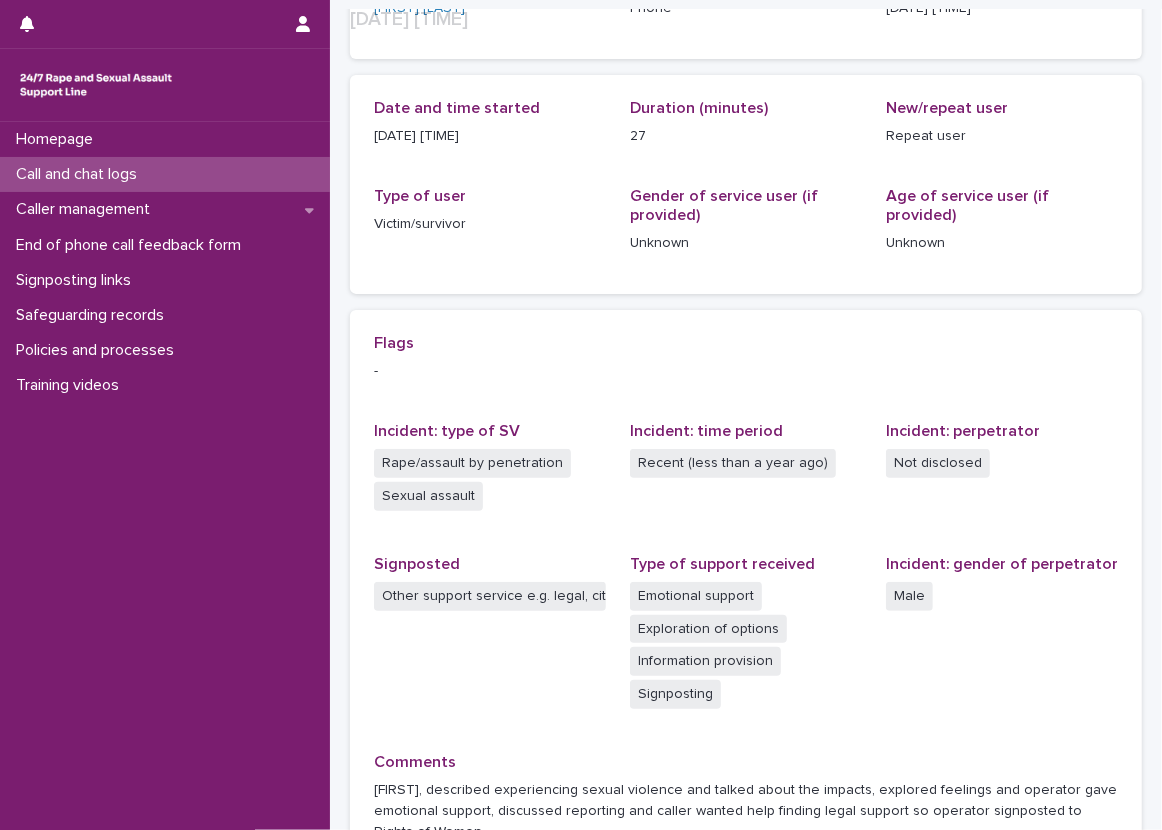 scroll, scrollTop: 200, scrollLeft: 0, axis: vertical 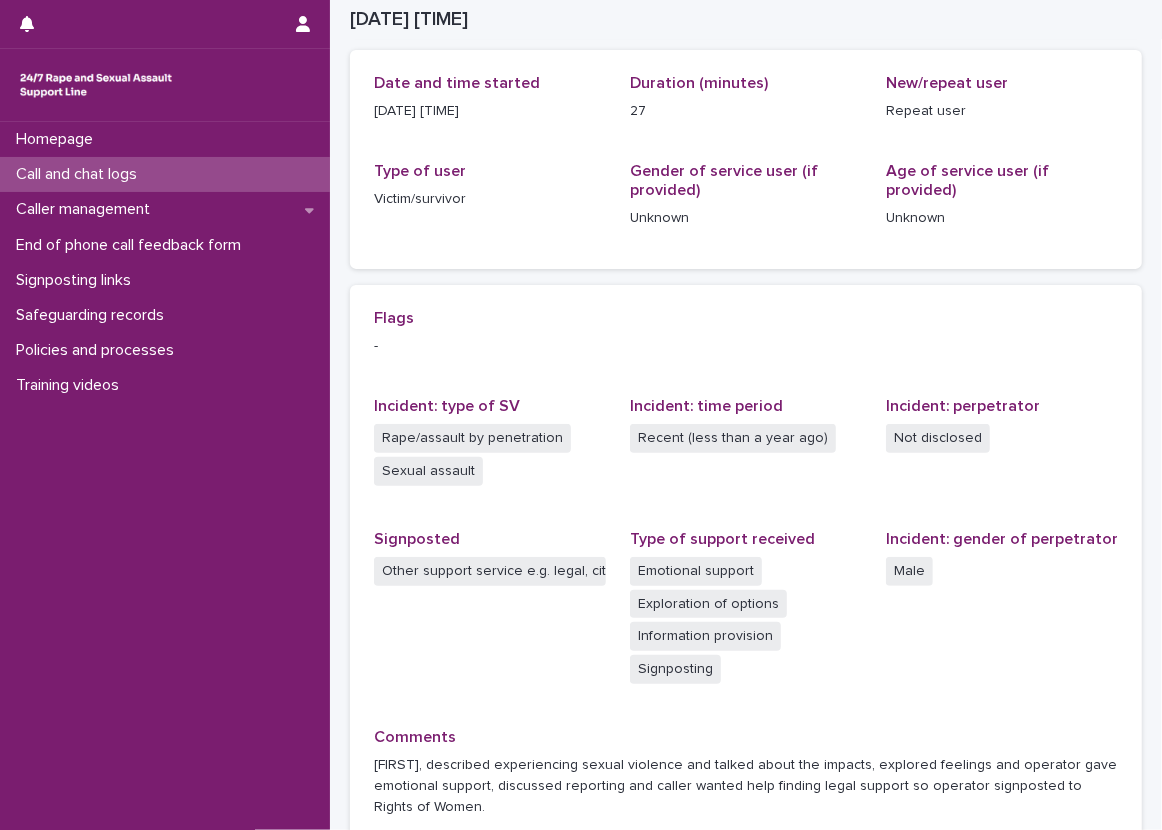 click on "Call and chat logs" at bounding box center [165, 174] 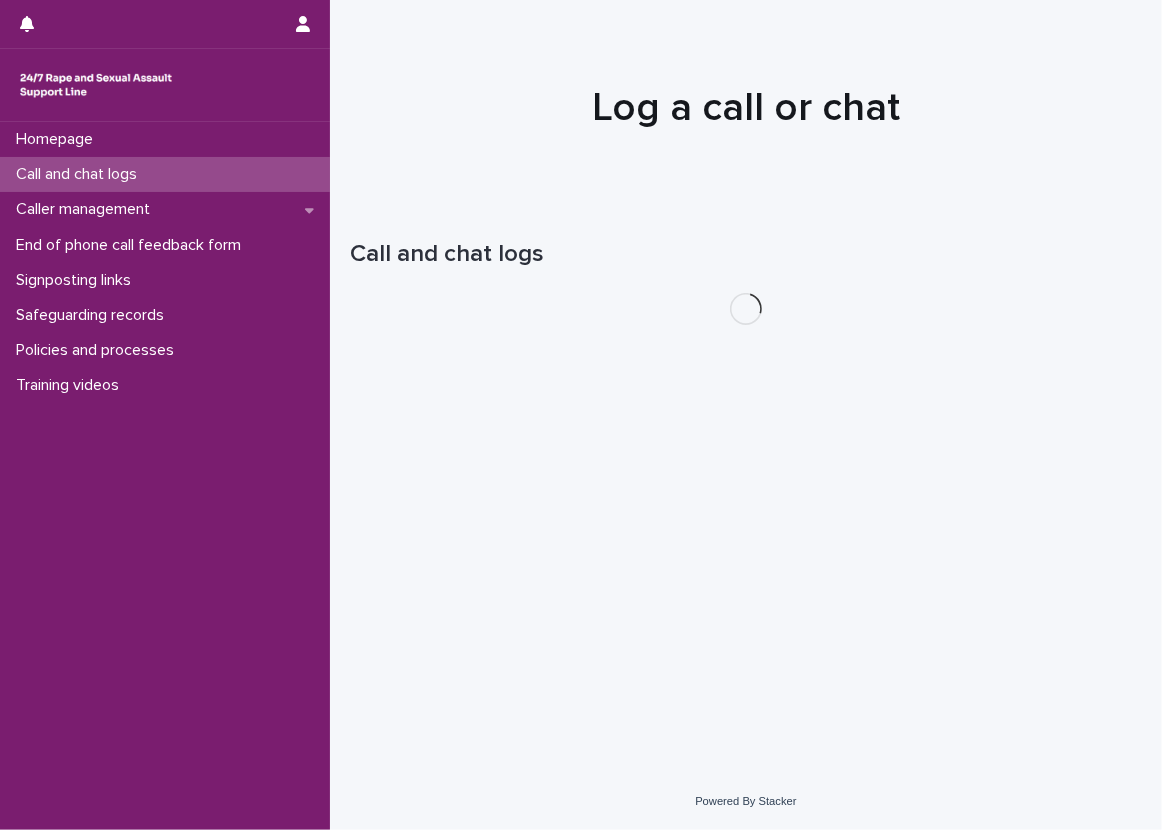 scroll, scrollTop: 0, scrollLeft: 0, axis: both 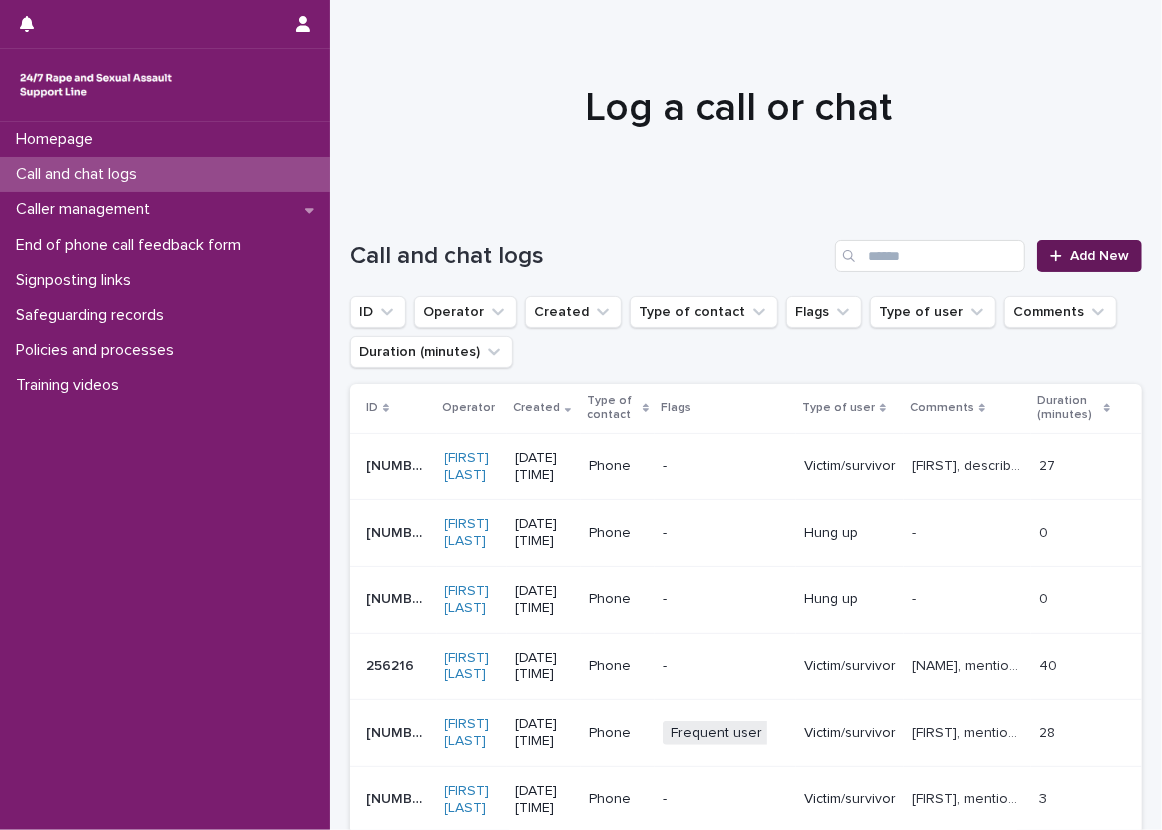 click on "Add New" at bounding box center (1099, 256) 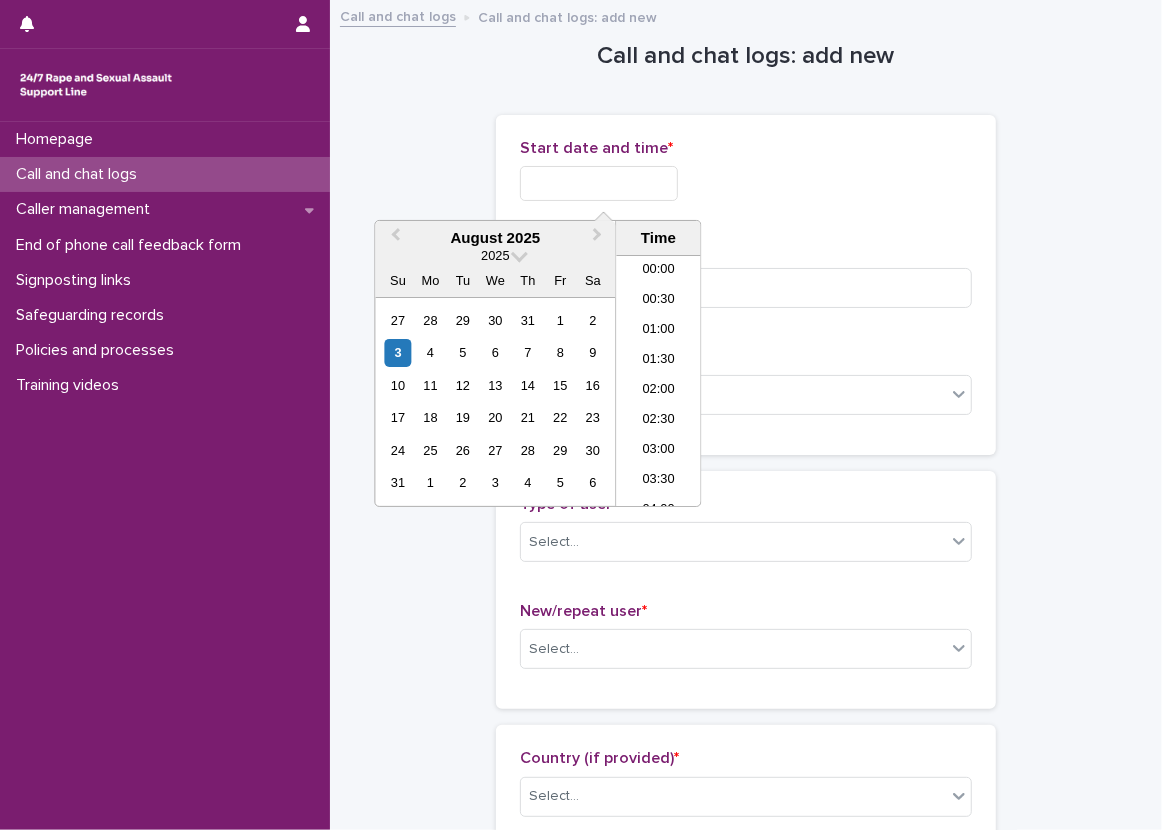 click at bounding box center (599, 183) 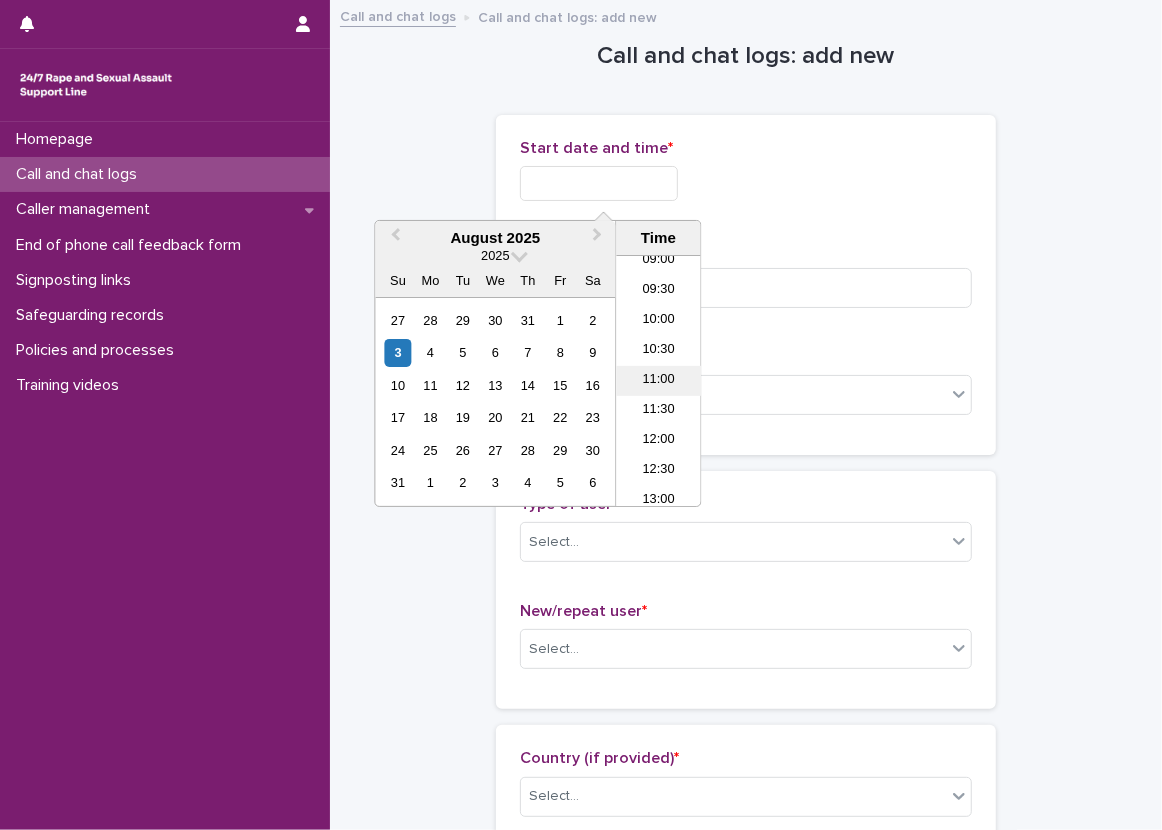 click on "11:00" at bounding box center [658, 381] 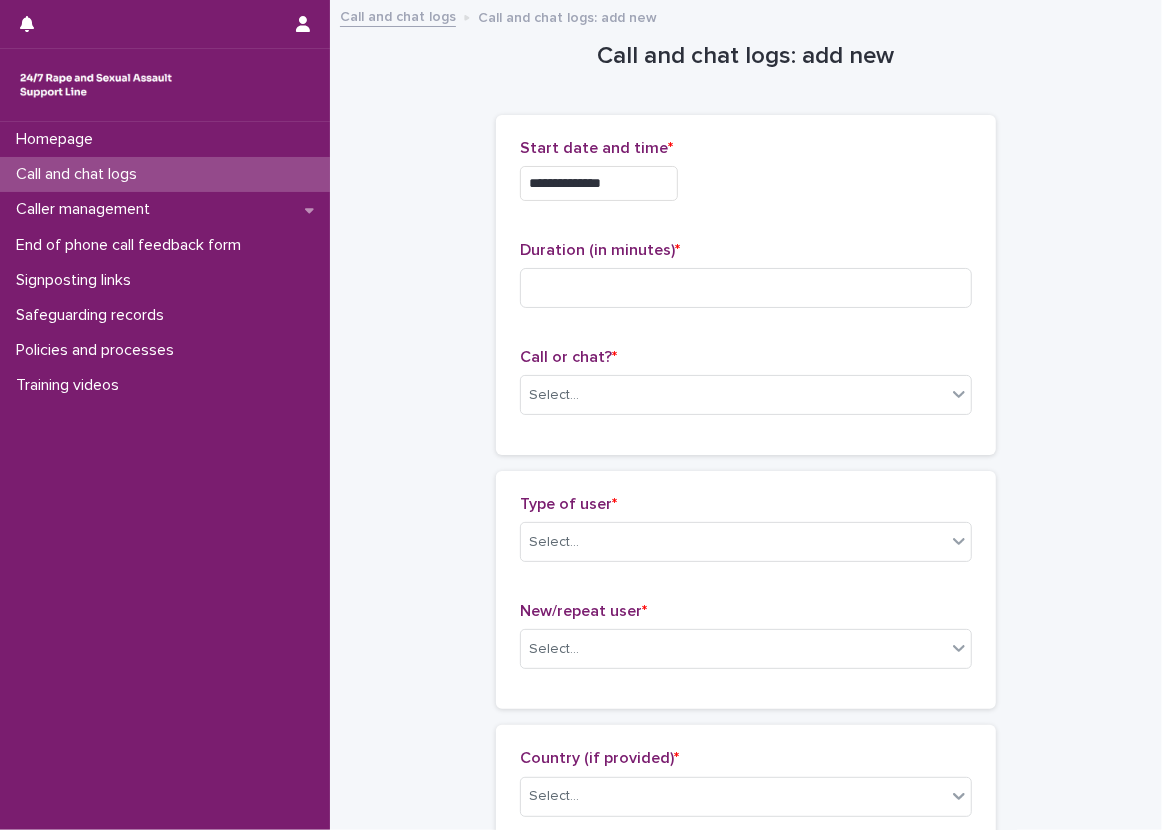 click on "Start date and time *" at bounding box center (596, 148) 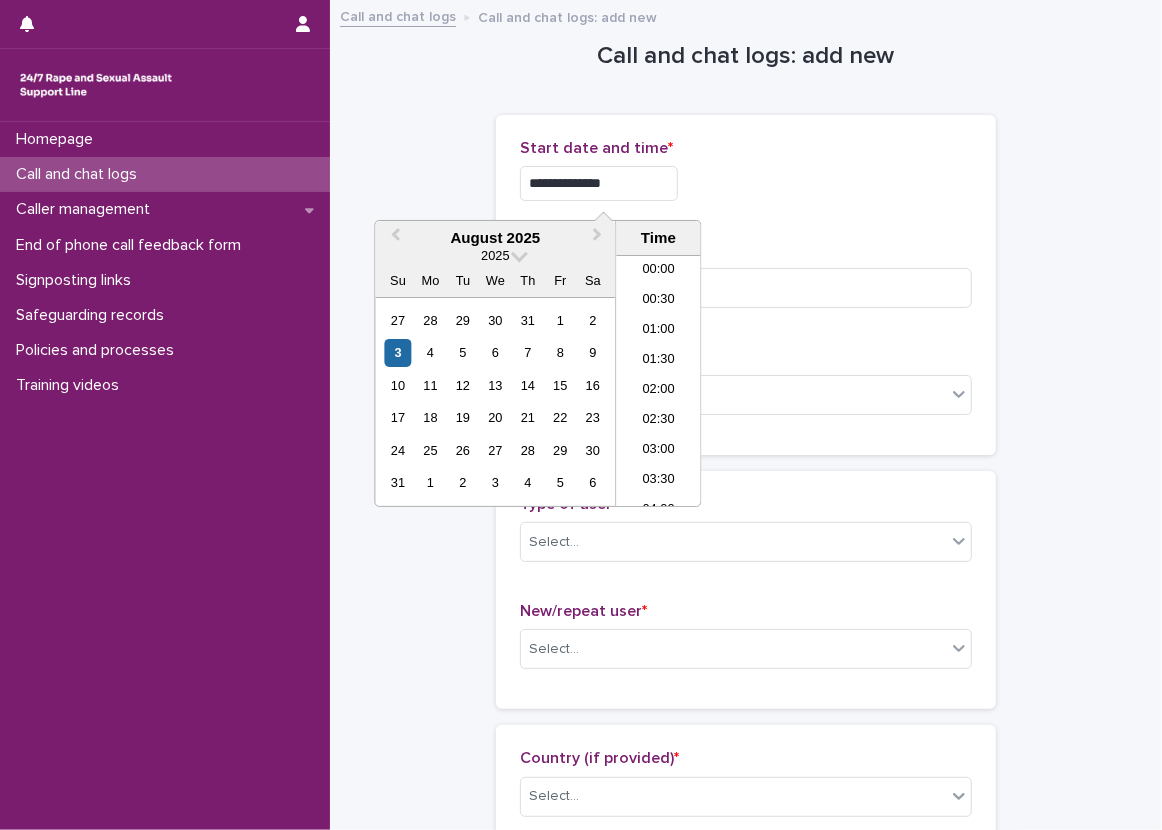 scroll, scrollTop: 550, scrollLeft: 0, axis: vertical 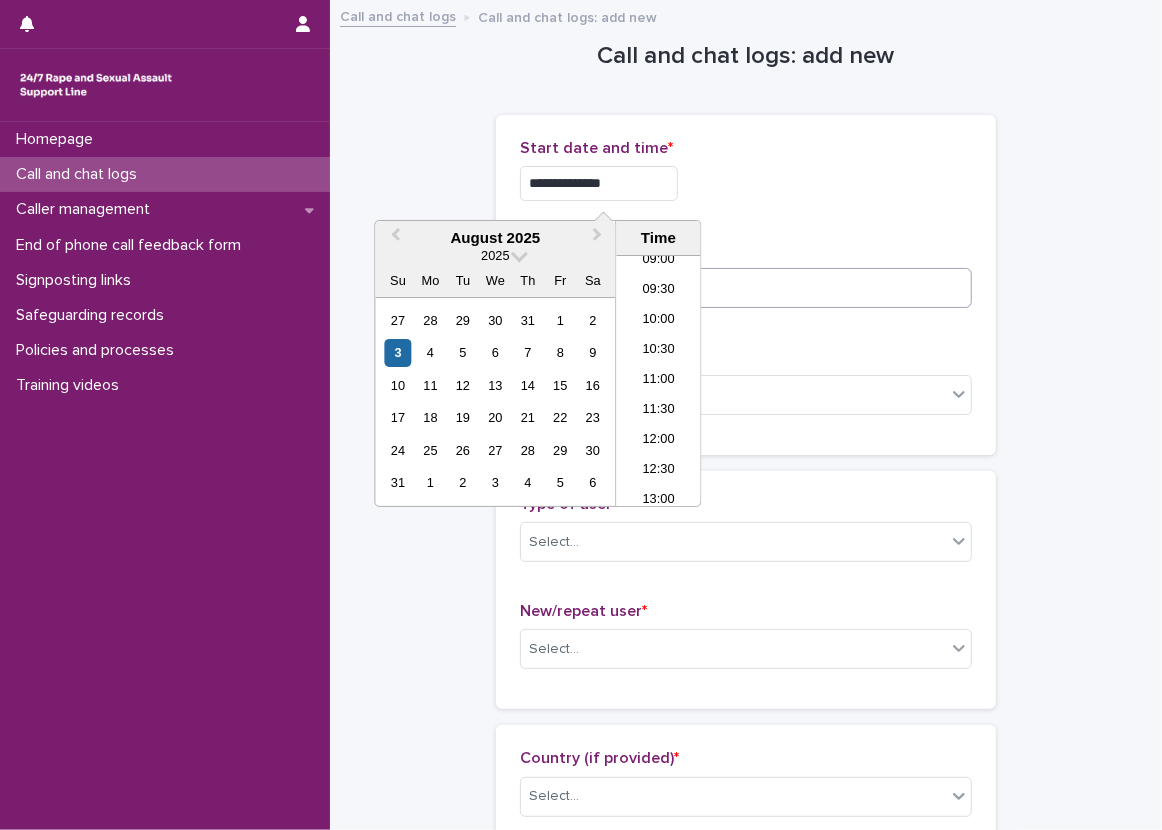 type on "**********" 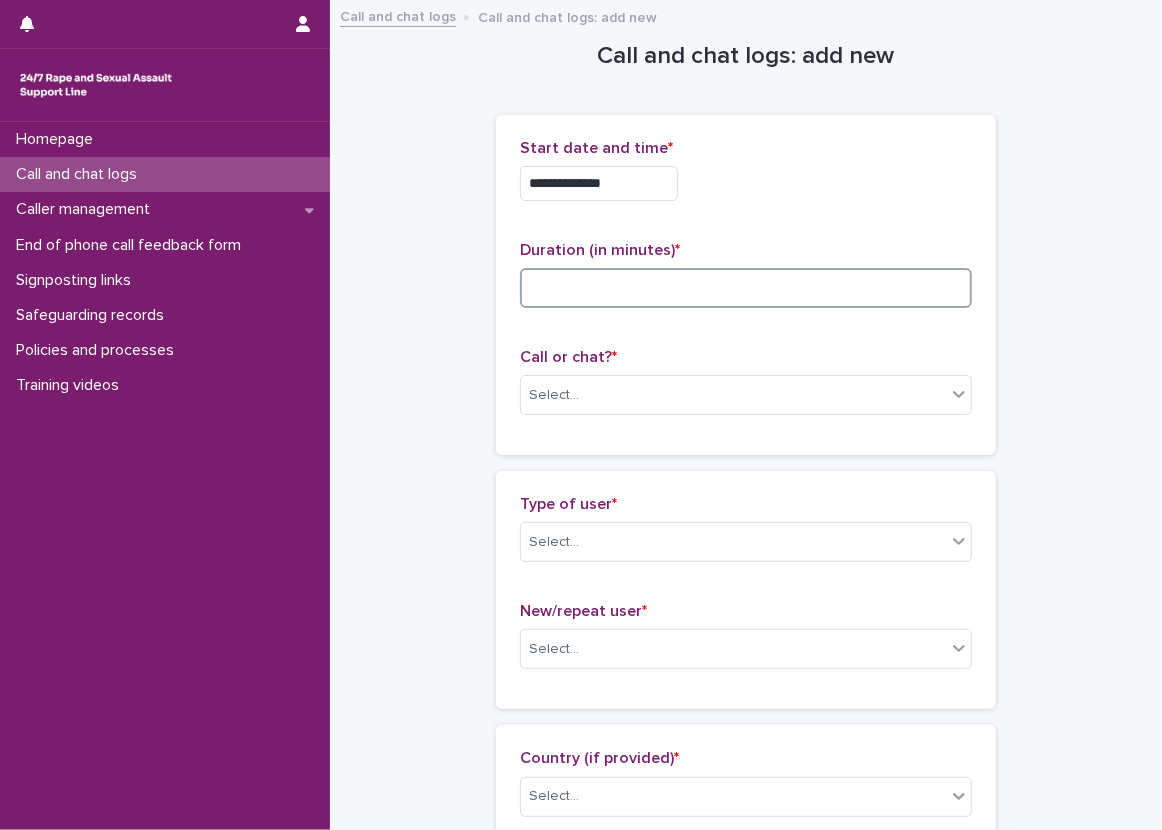 click at bounding box center (746, 288) 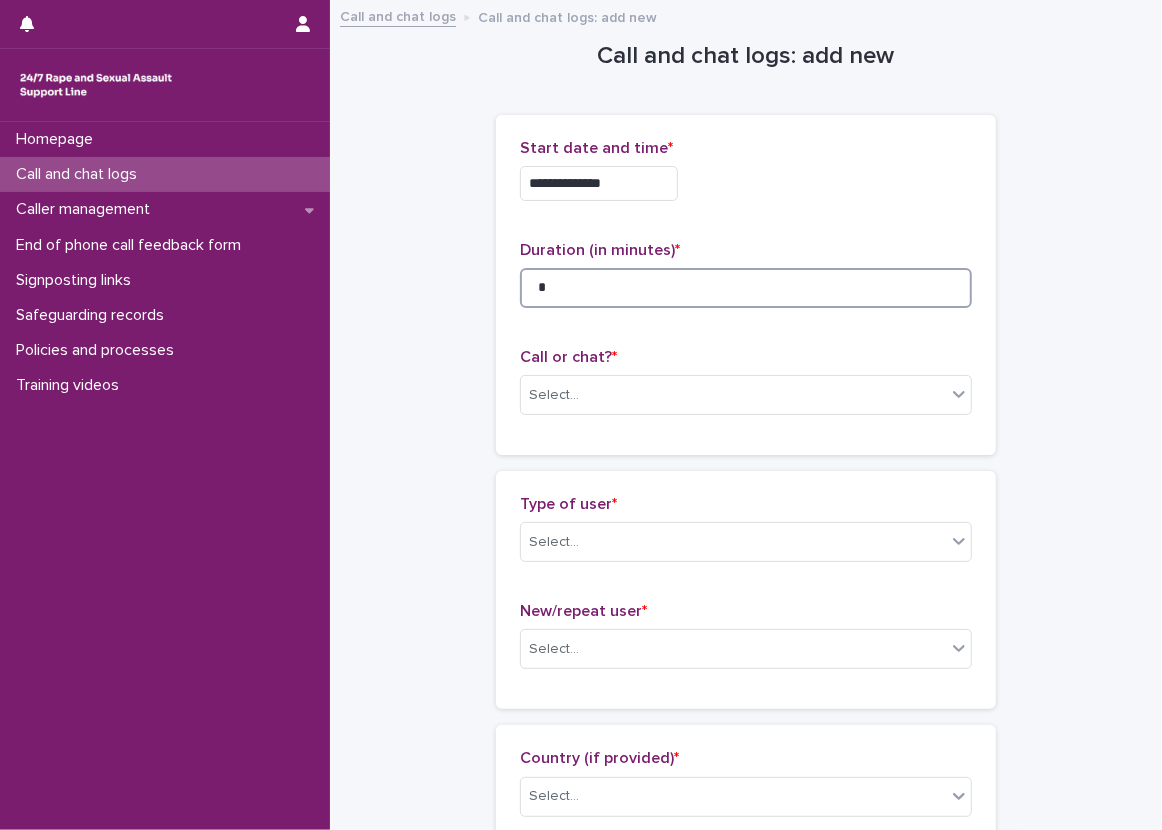 type on "*" 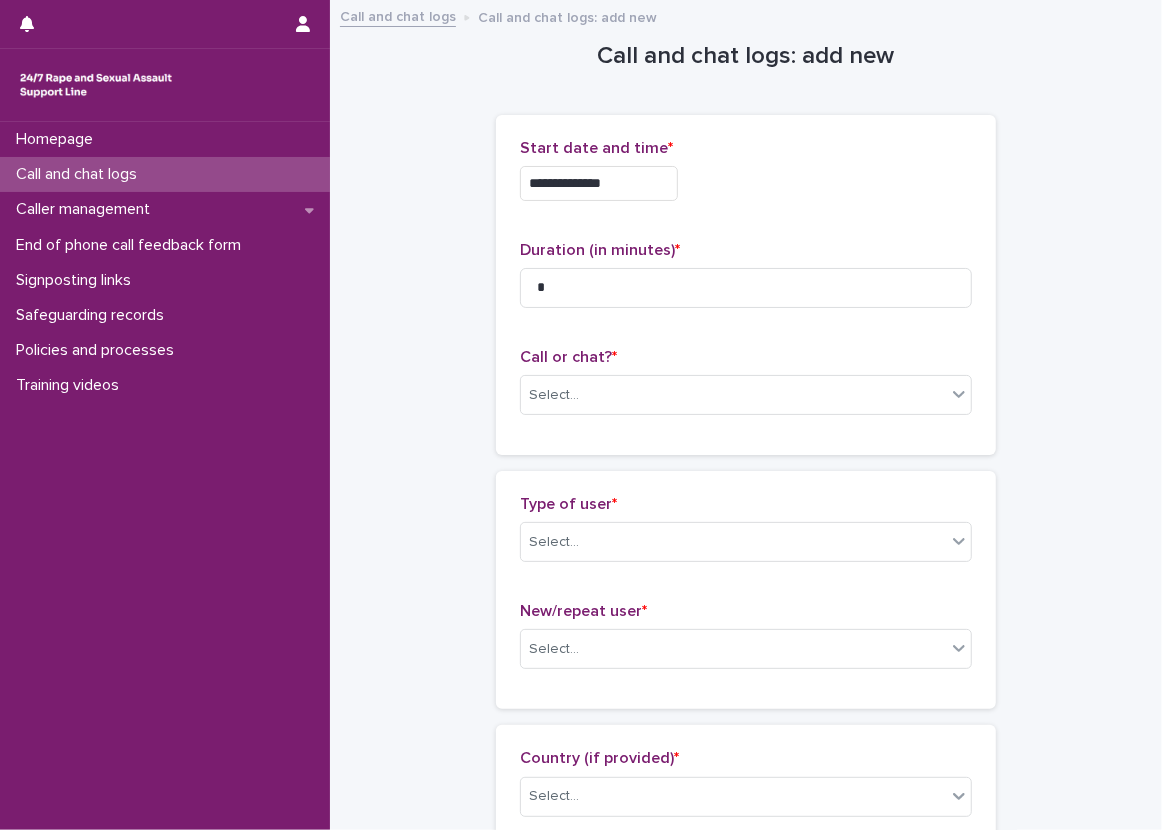 click on "Call or chat? * Select..." at bounding box center [746, 389] 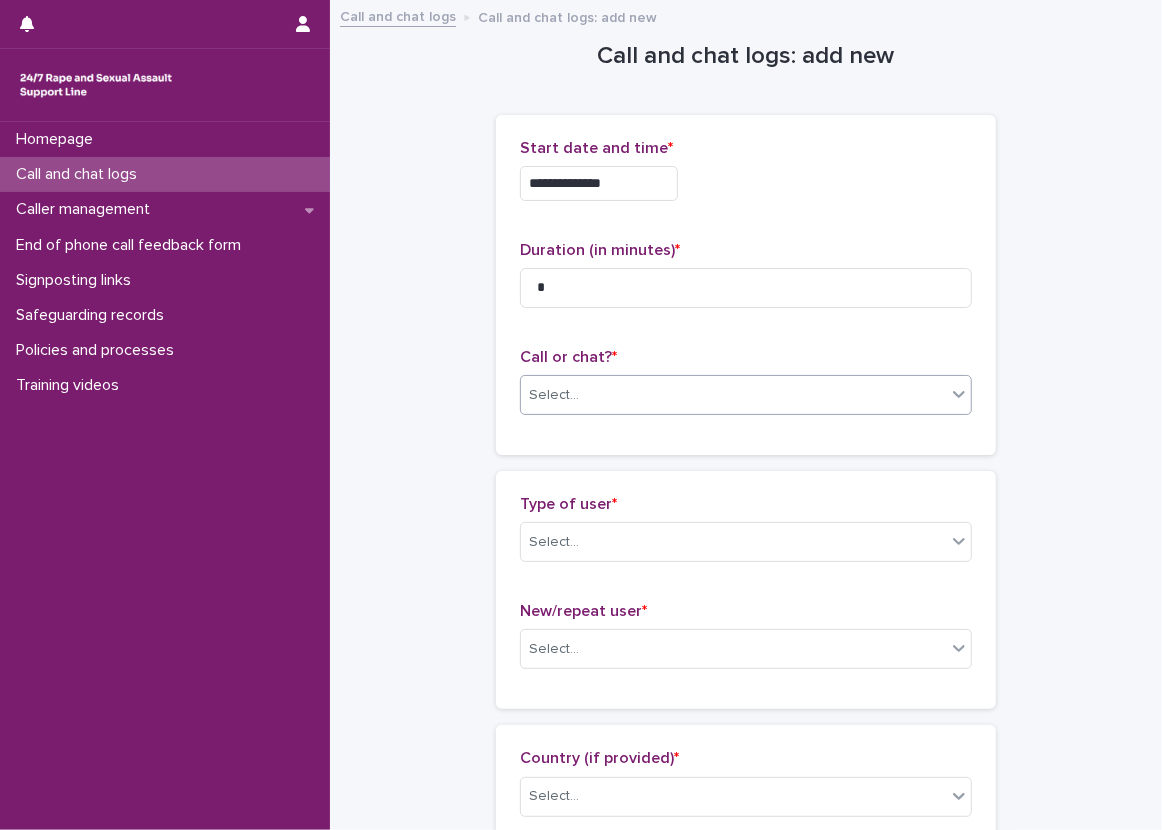 click on "Select..." at bounding box center (746, 395) 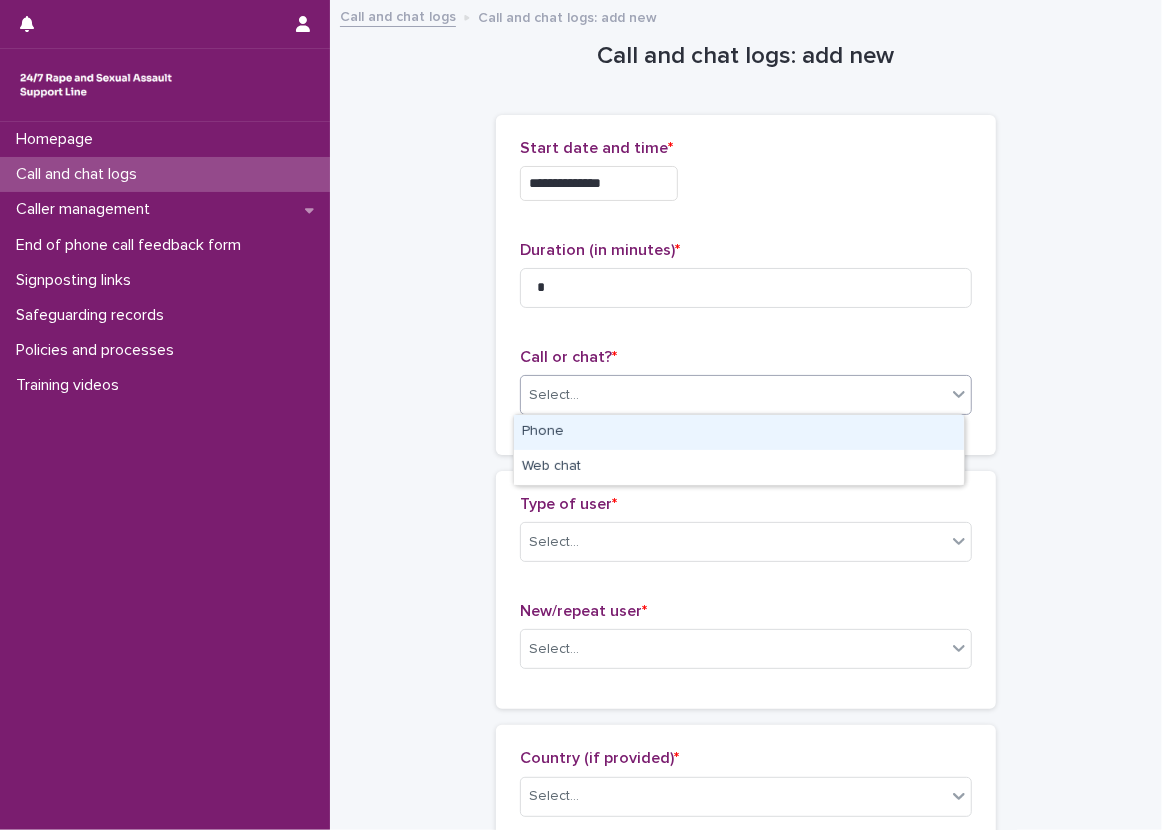 click on "Phone" at bounding box center (739, 432) 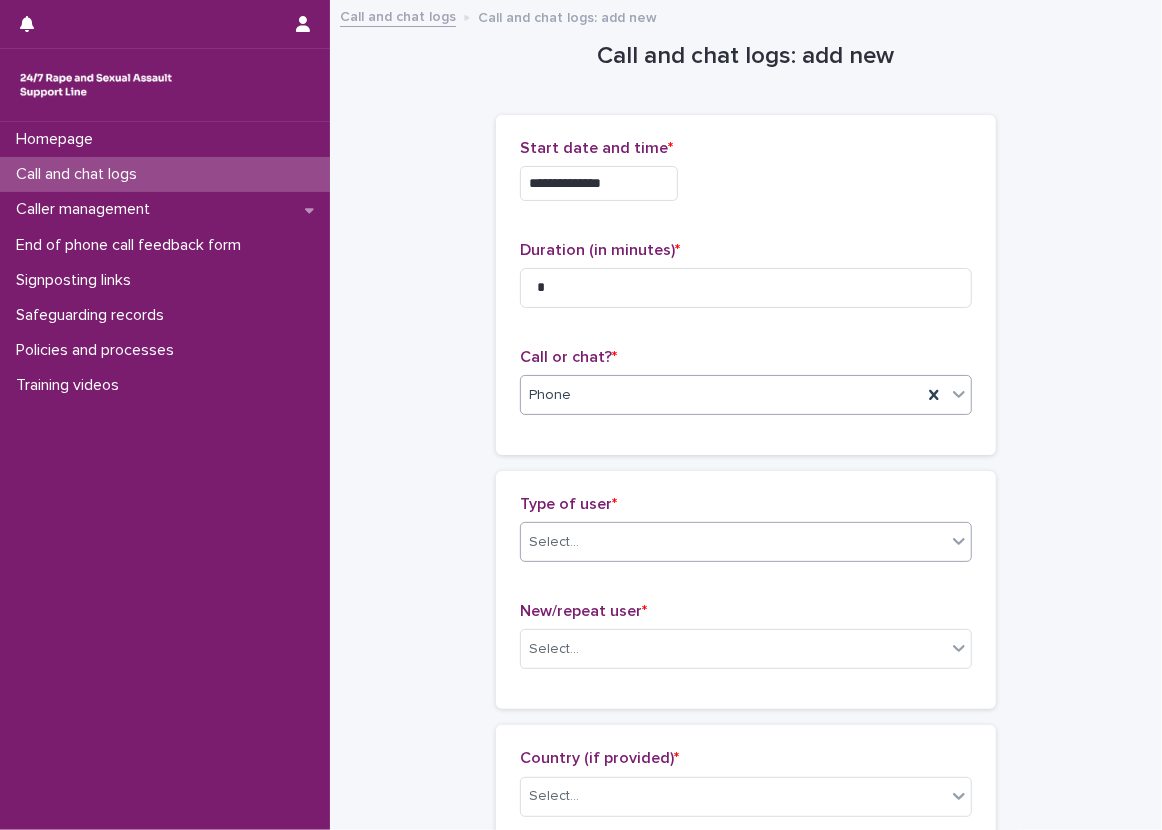 click on "Select..." at bounding box center (733, 542) 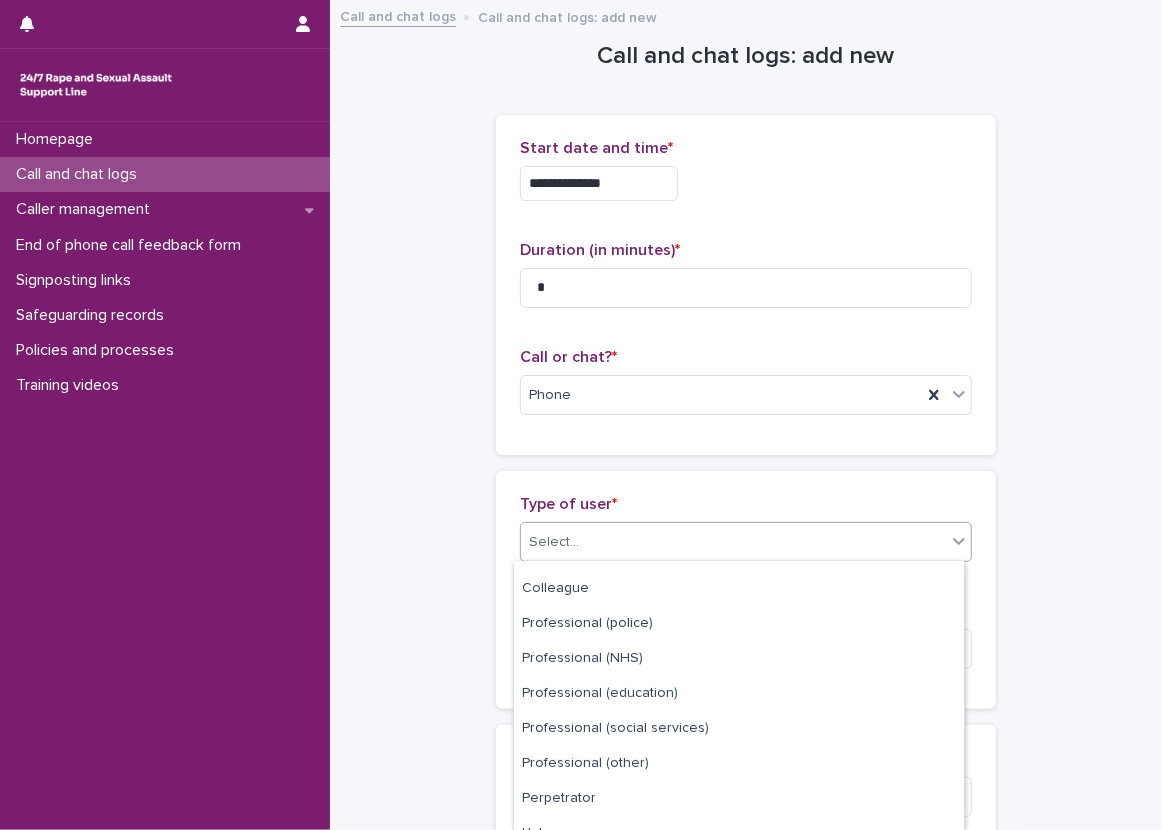 scroll, scrollTop: 257, scrollLeft: 0, axis: vertical 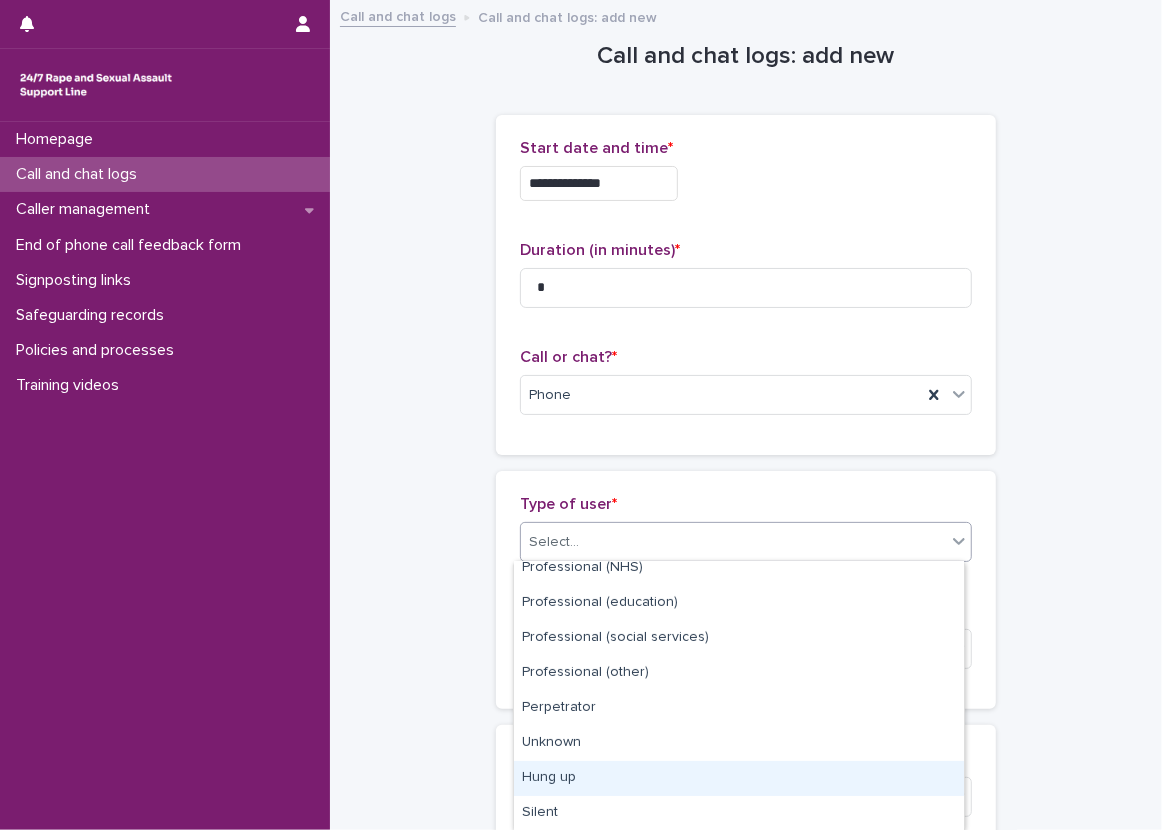 click on "Hung up" at bounding box center (739, 778) 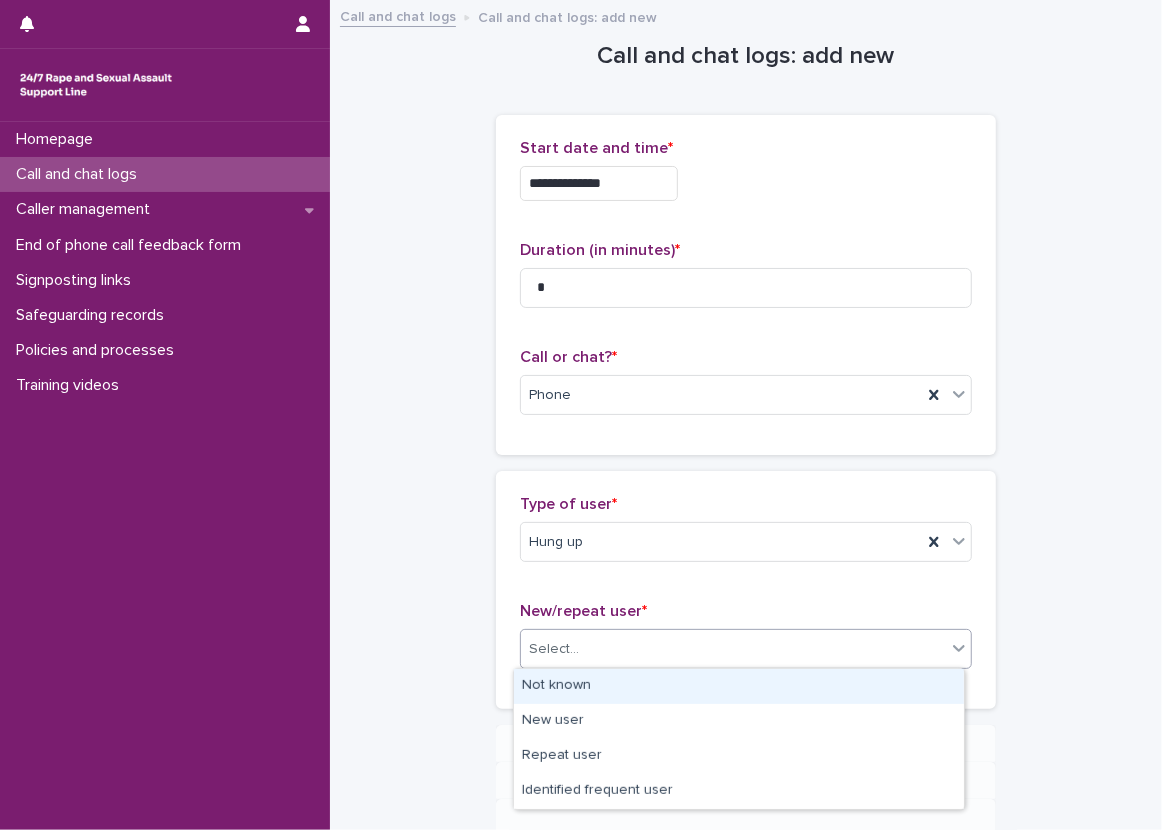 click on "Select..." at bounding box center (554, 649) 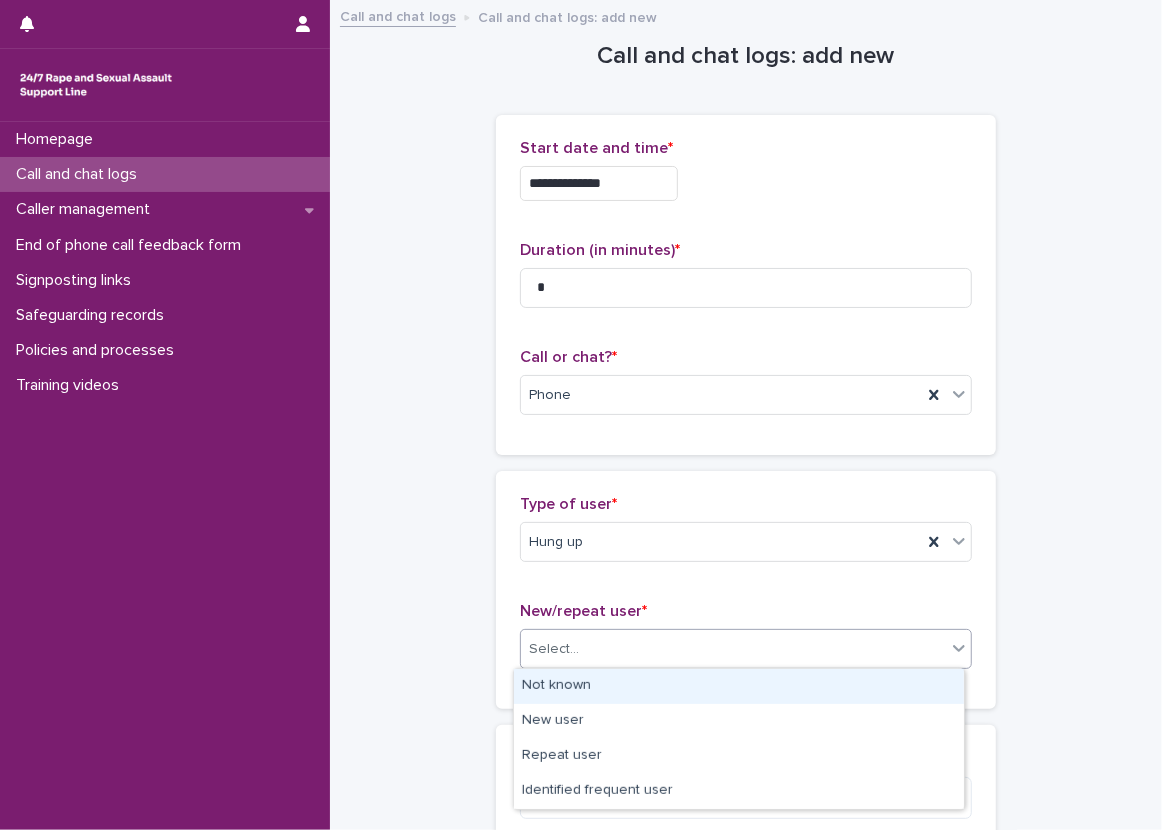 click on "Not known" at bounding box center (739, 686) 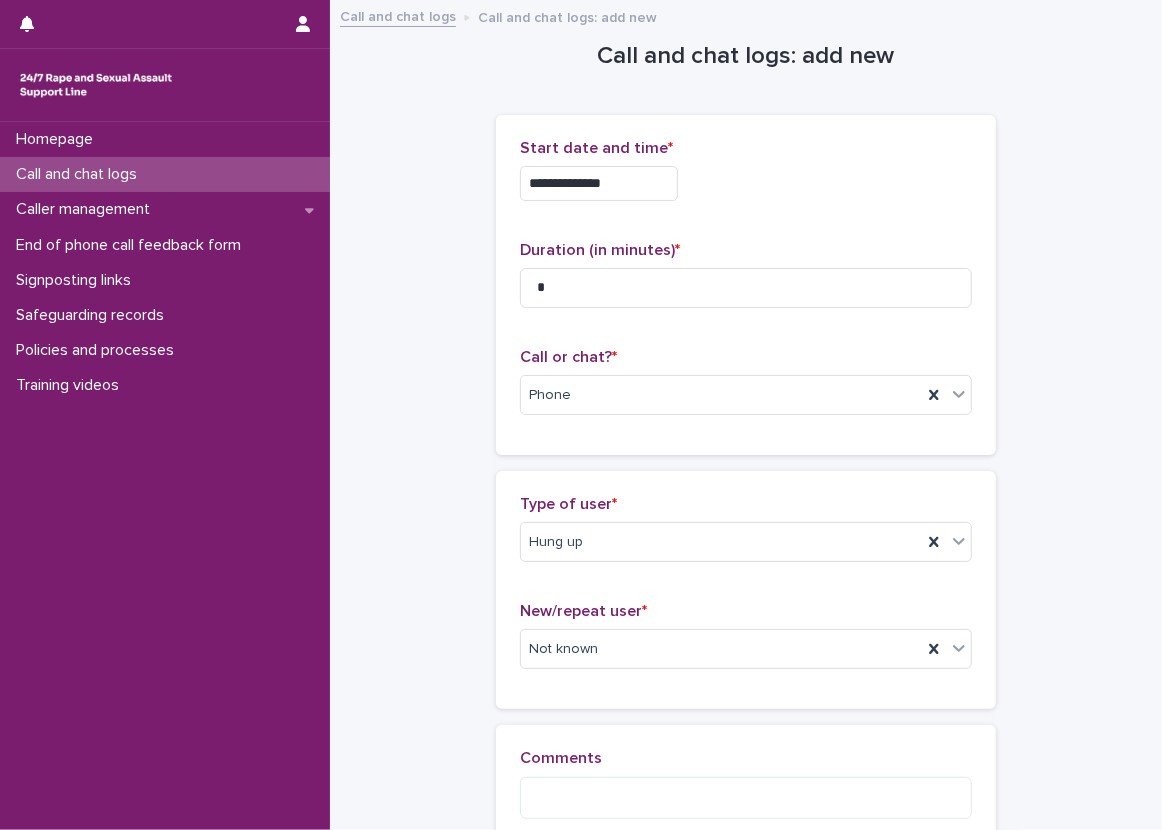 click on "**********" at bounding box center [746, 454] 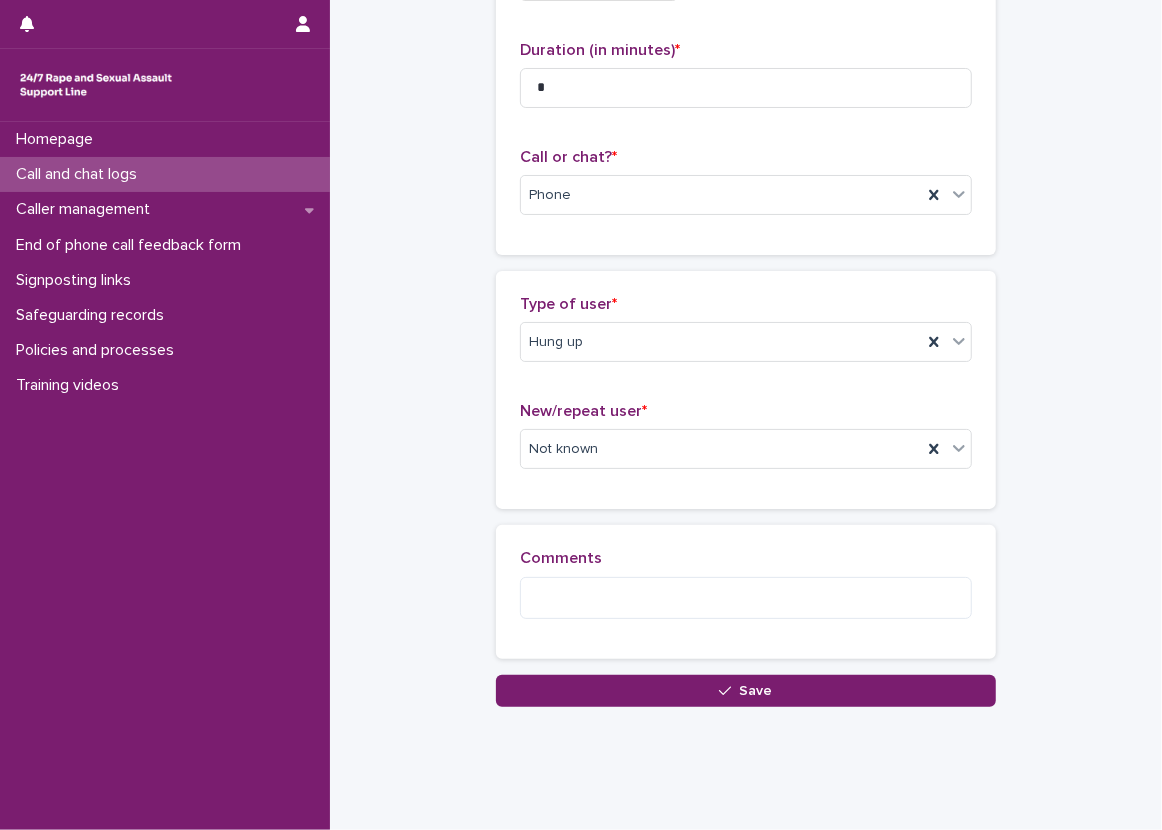 scroll, scrollTop: 100, scrollLeft: 0, axis: vertical 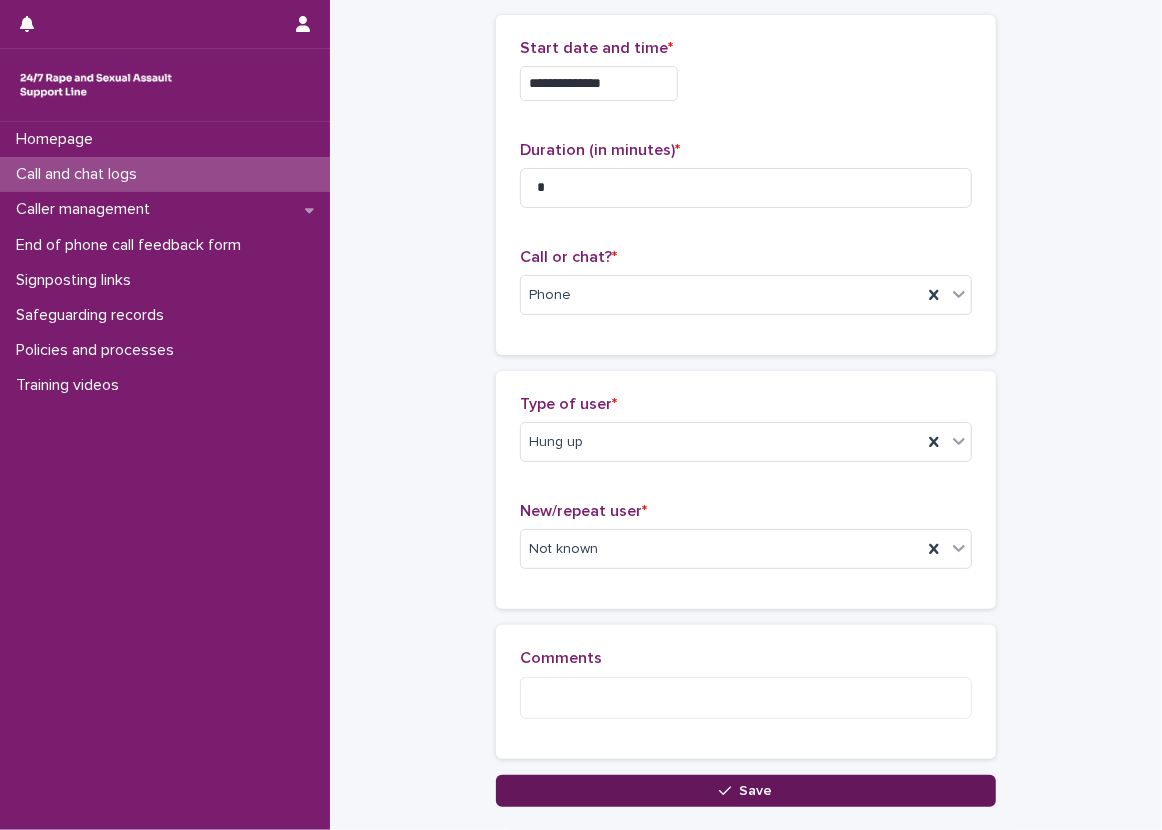 click on "Save" at bounding box center [746, 791] 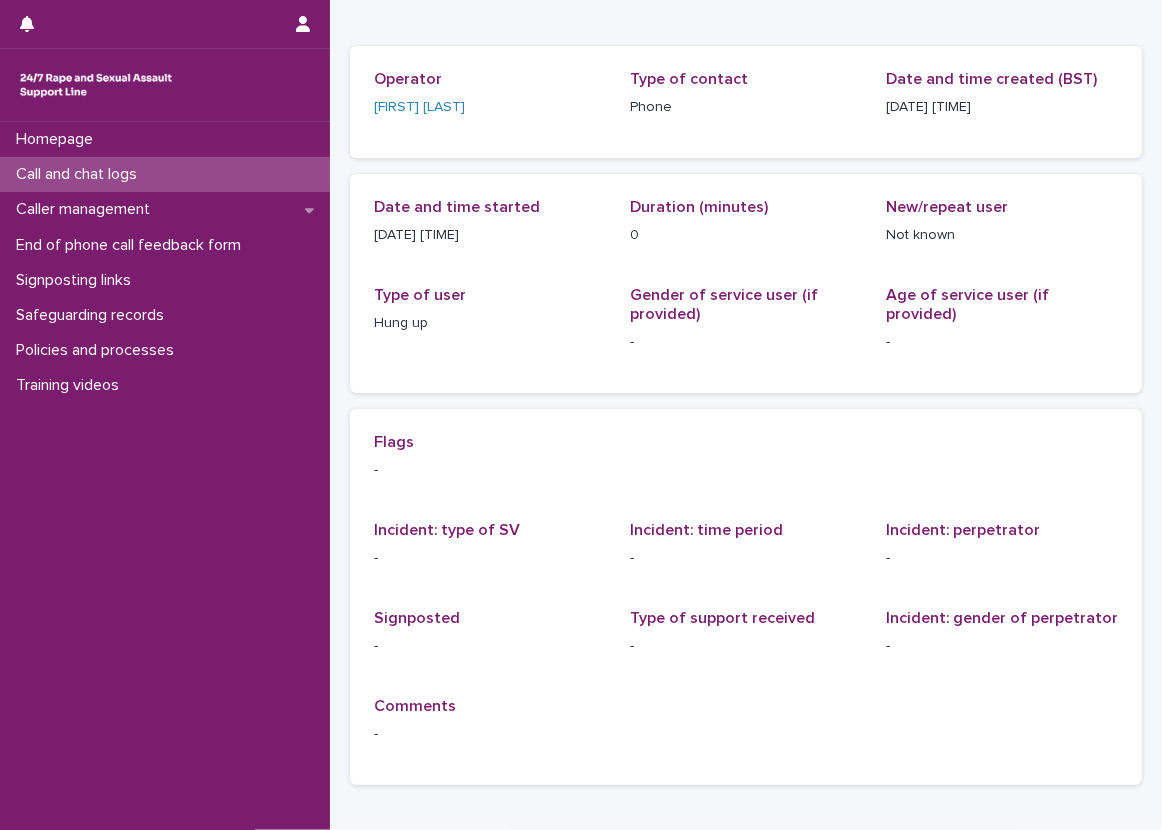 scroll, scrollTop: 0, scrollLeft: 0, axis: both 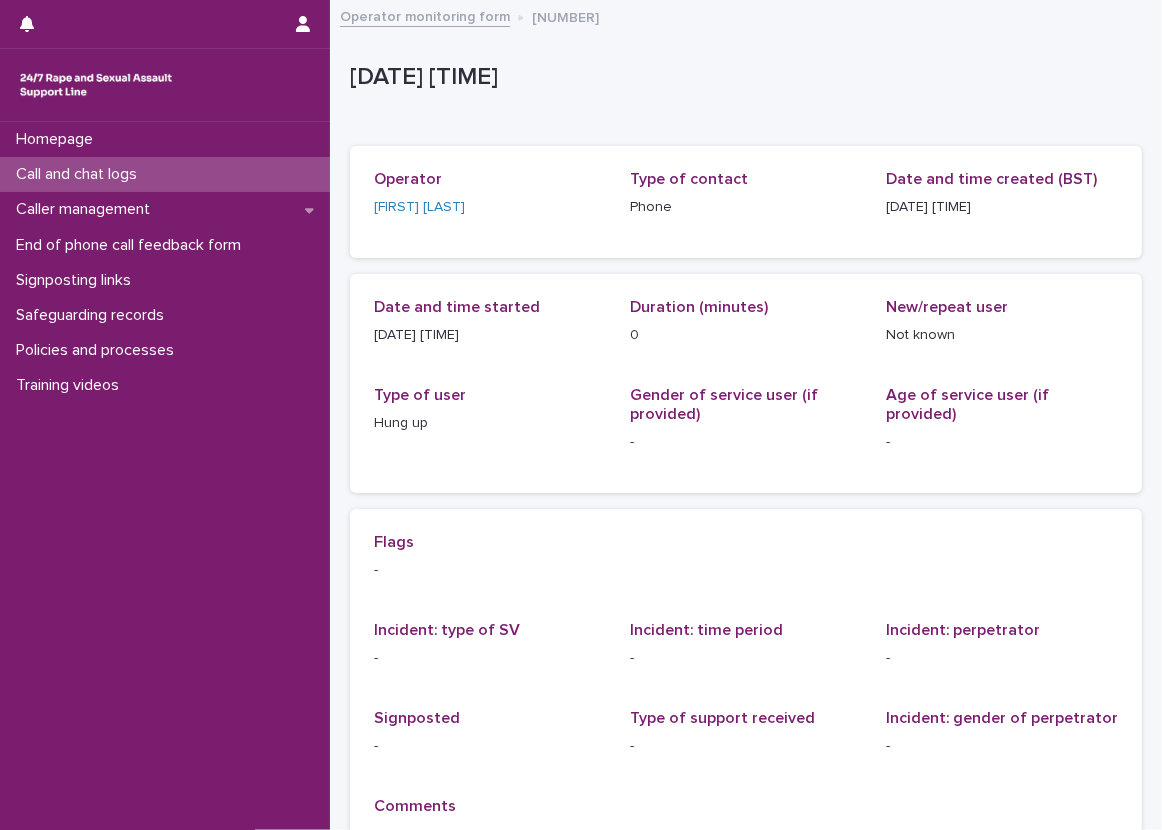 click on "Call and chat logs" at bounding box center (165, 174) 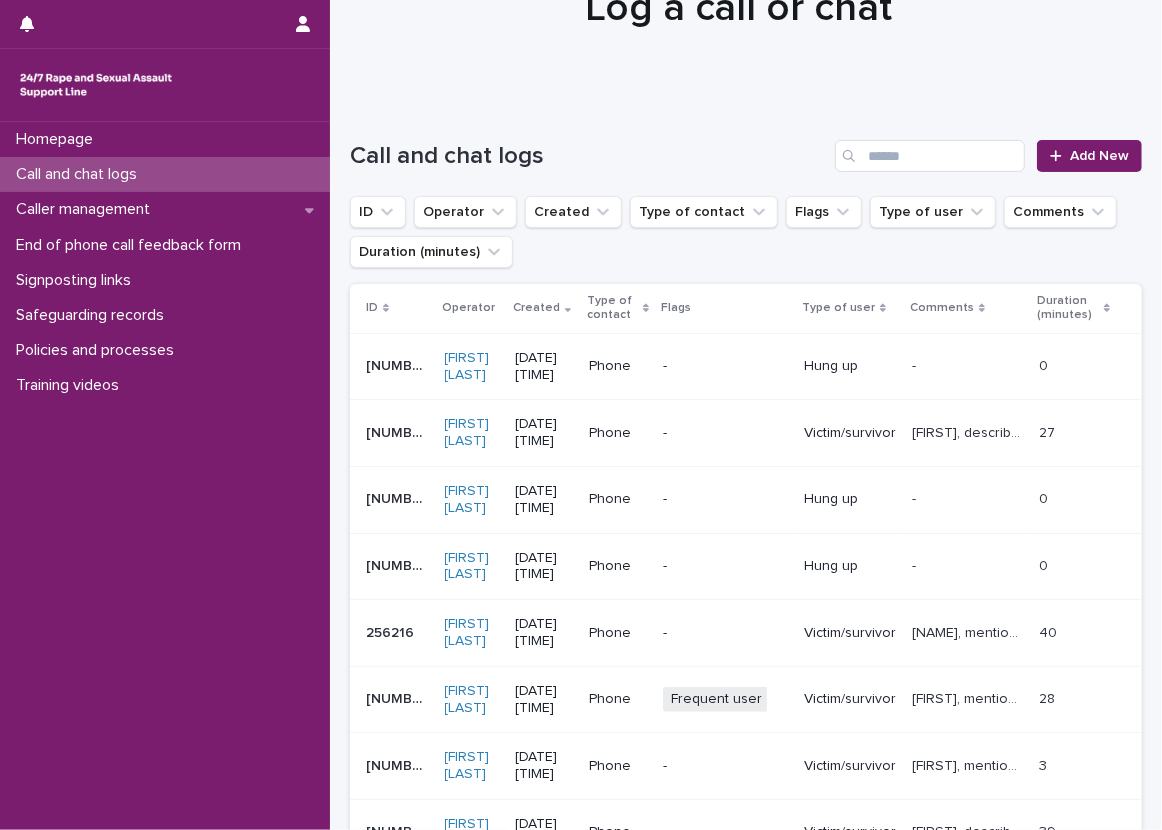 scroll, scrollTop: 0, scrollLeft: 0, axis: both 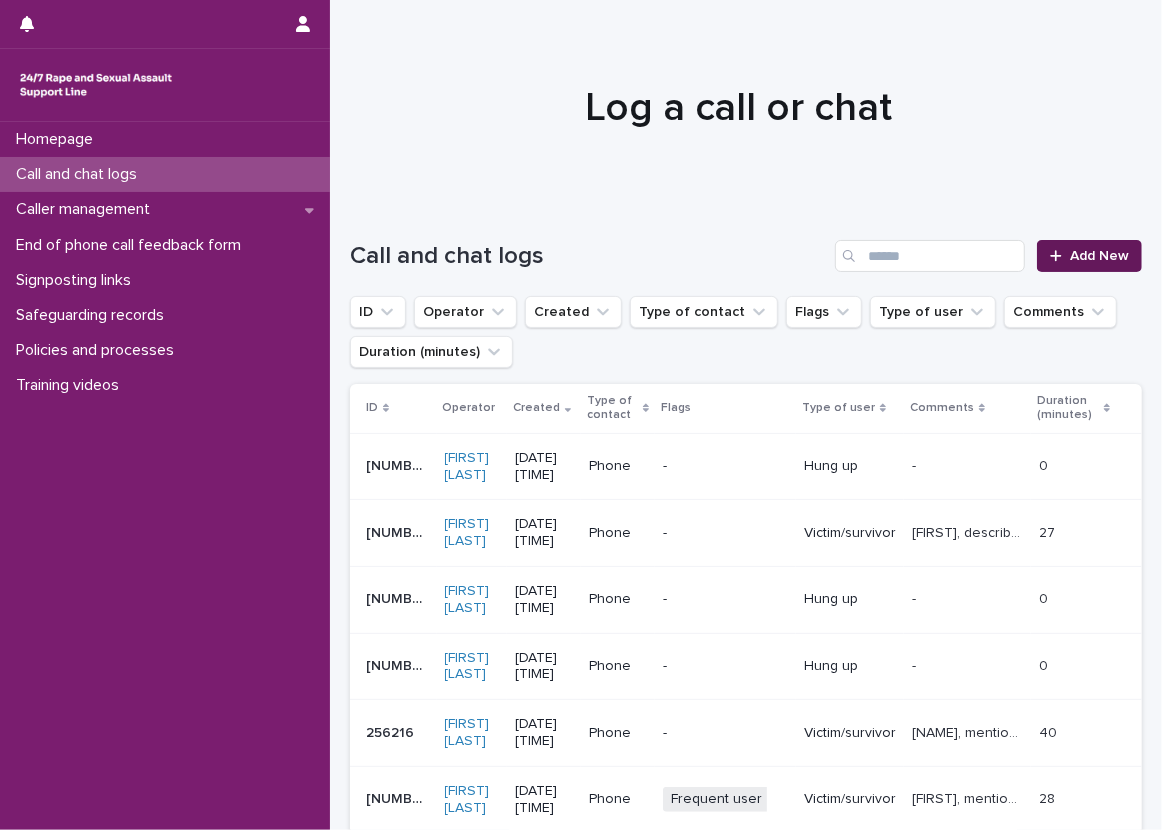 click on "Add New" at bounding box center (1099, 256) 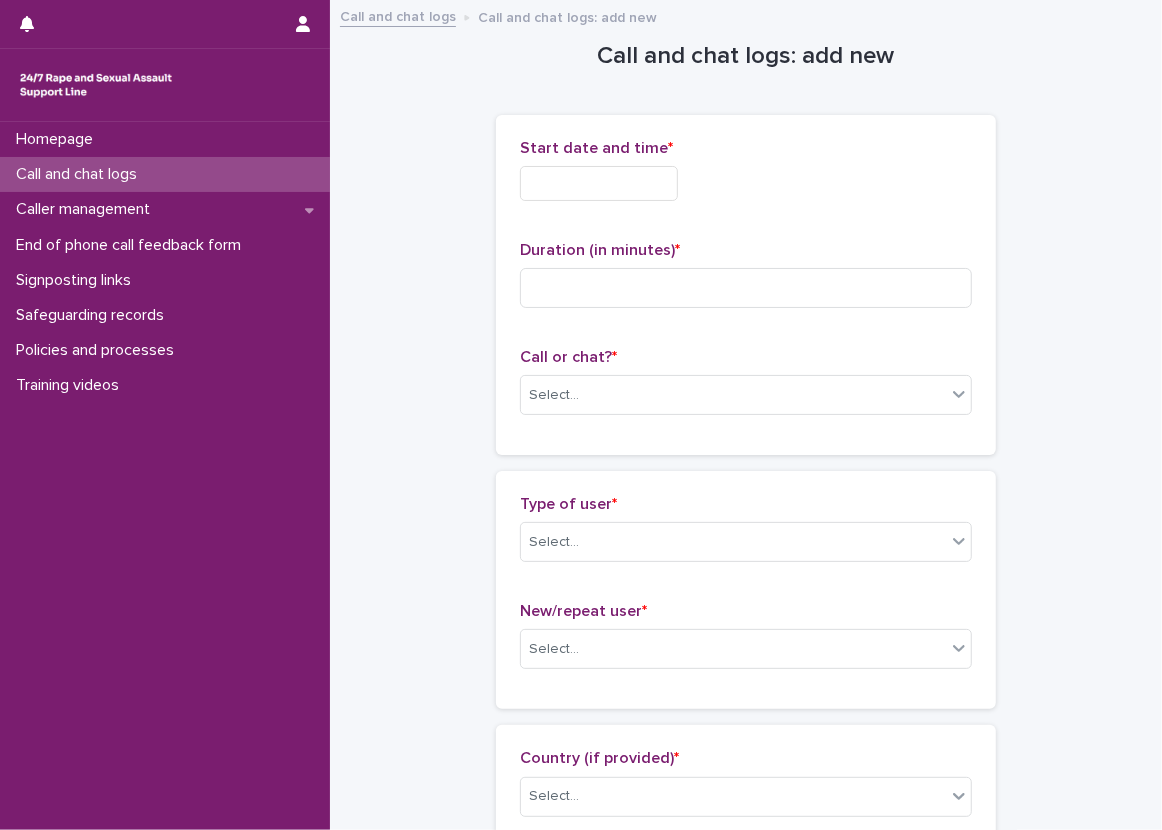 click at bounding box center (599, 183) 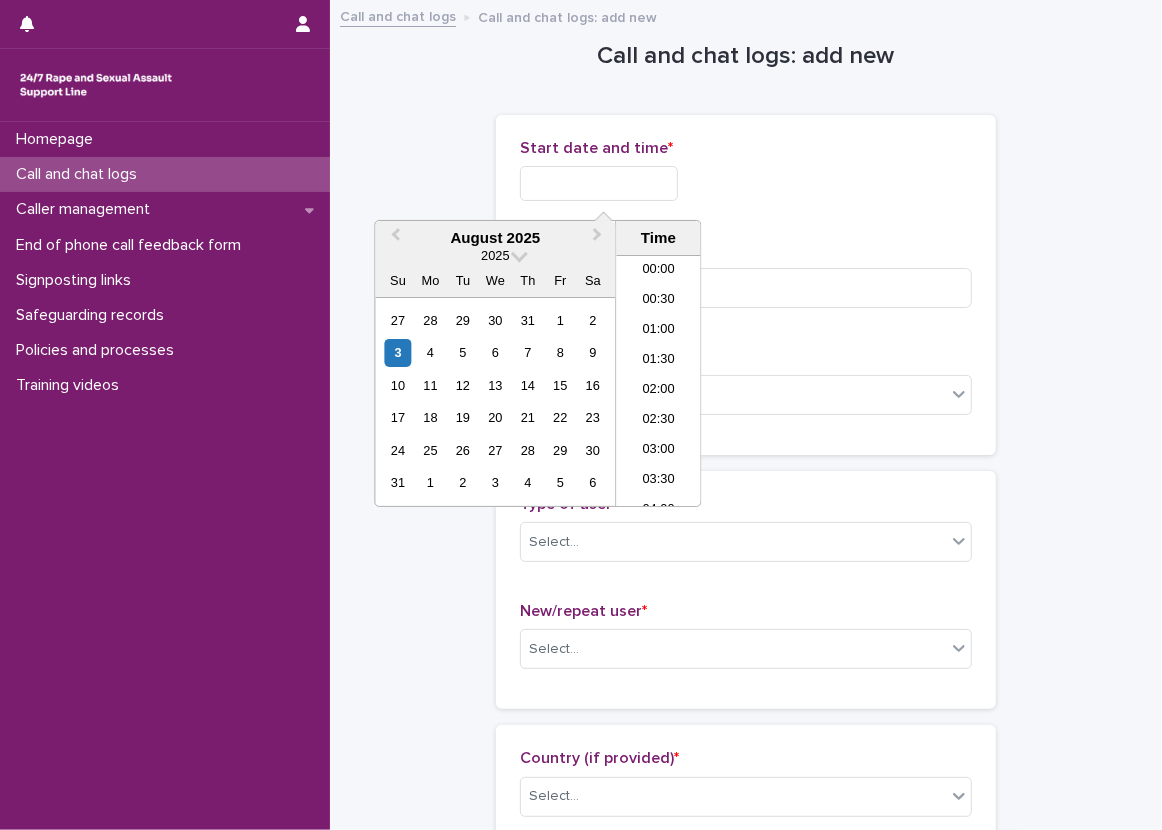 scroll, scrollTop: 579, scrollLeft: 0, axis: vertical 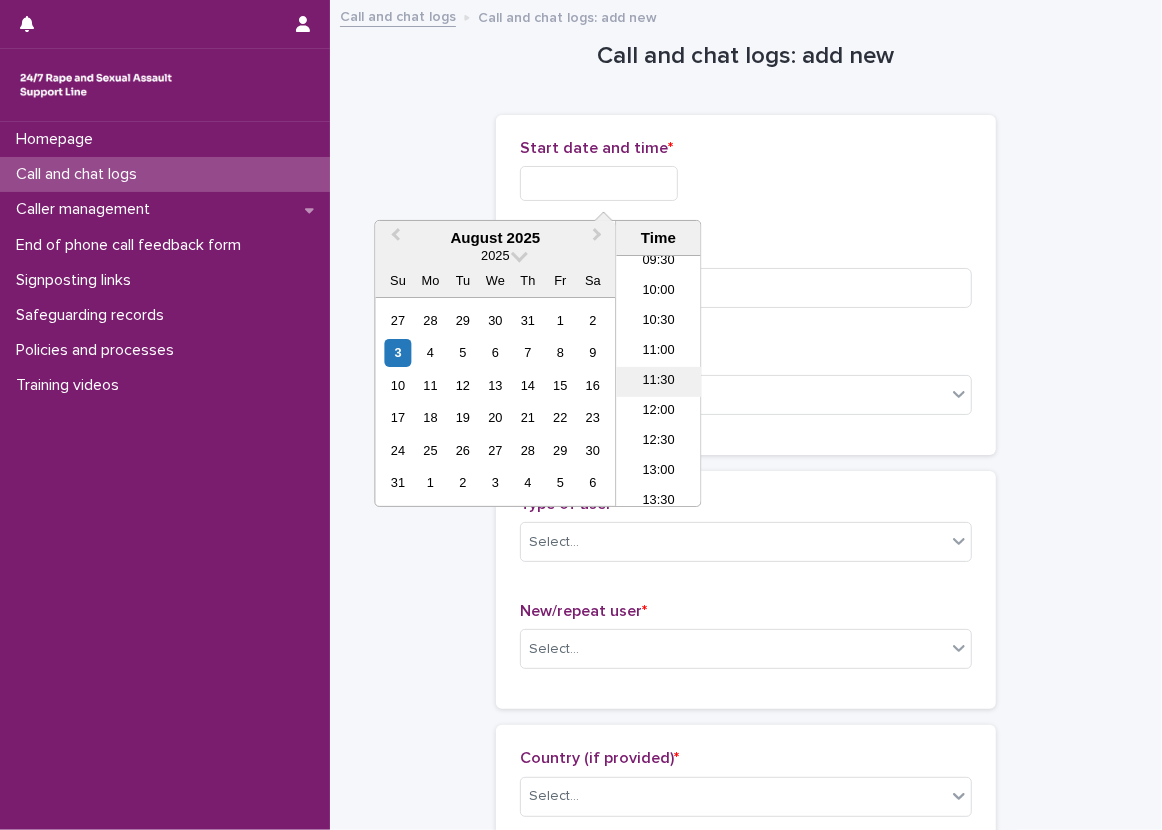 click on "11:30" at bounding box center [658, 382] 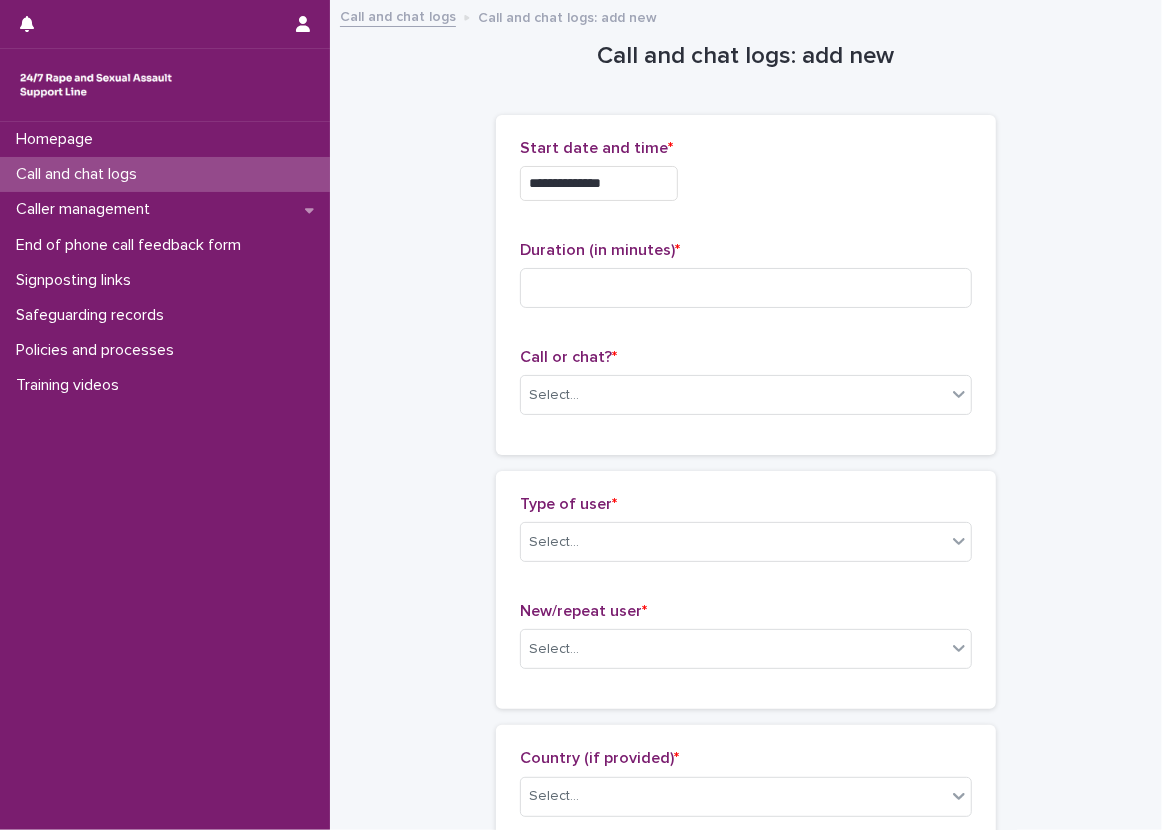 click on "**********" at bounding box center (746, 178) 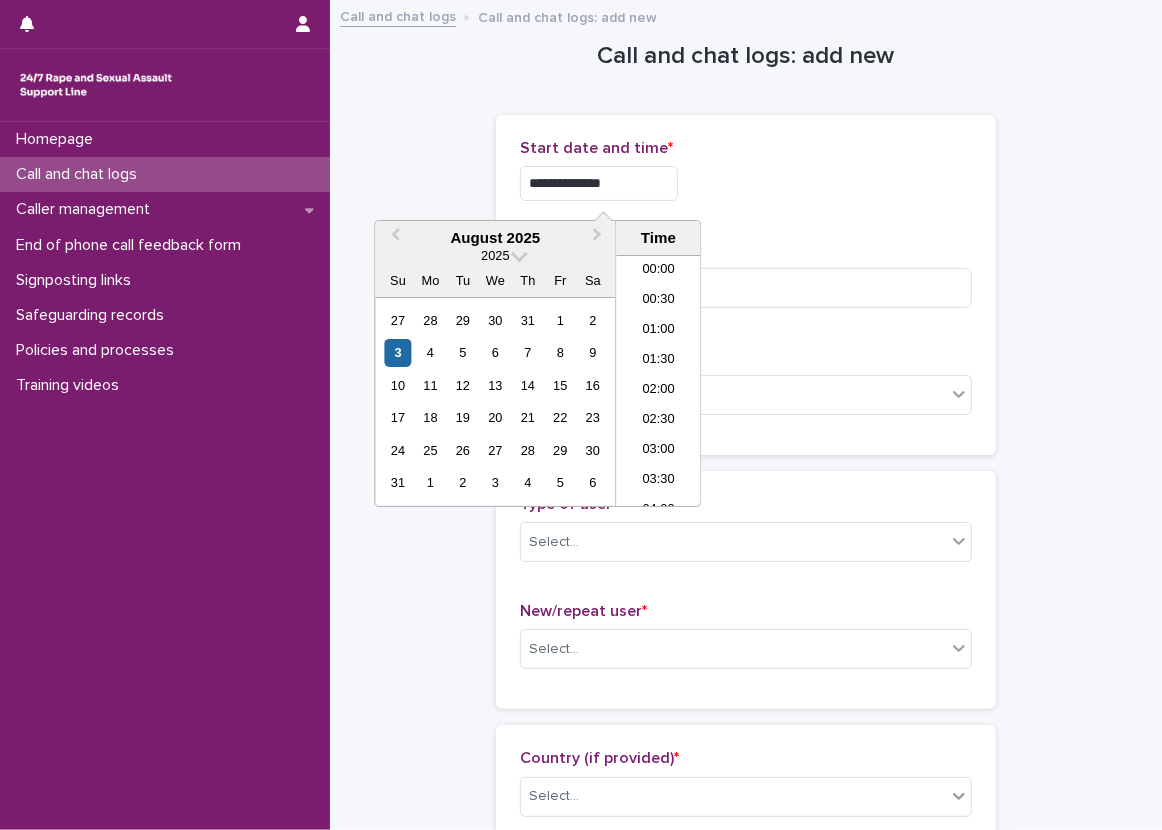 click on "**********" at bounding box center (599, 183) 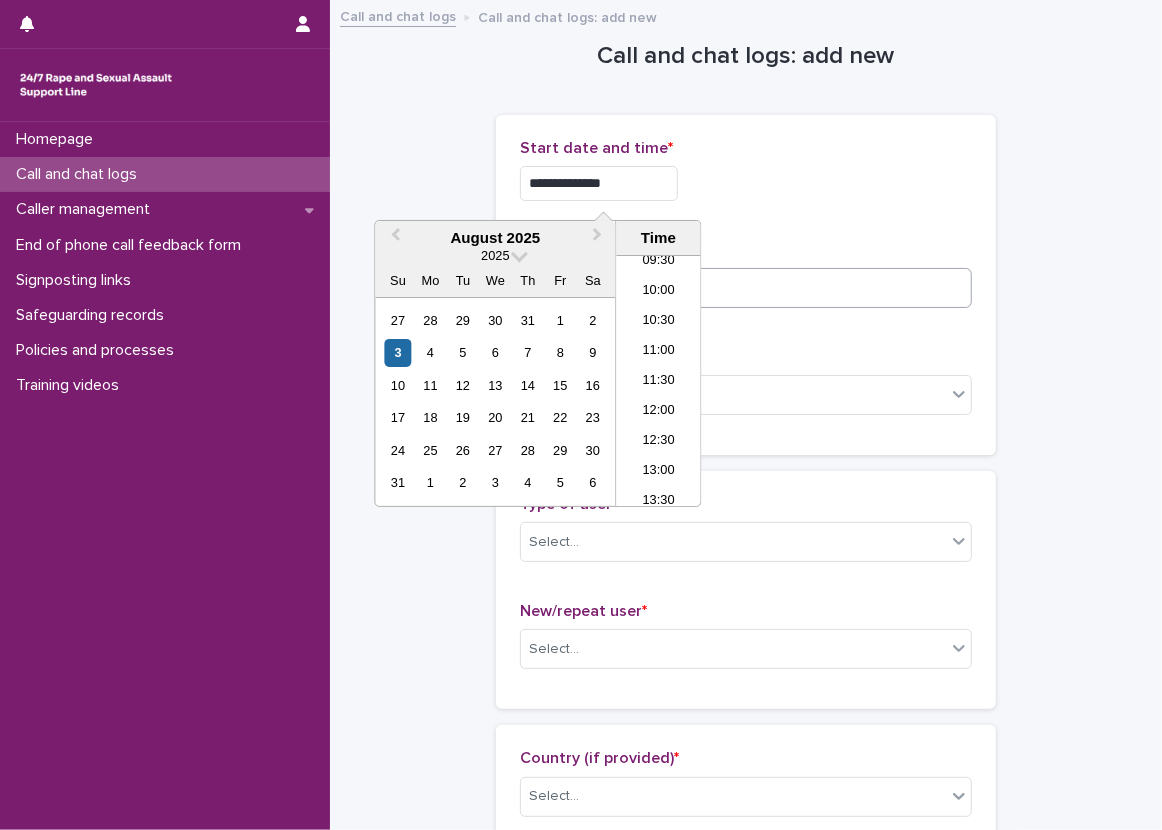 type on "**********" 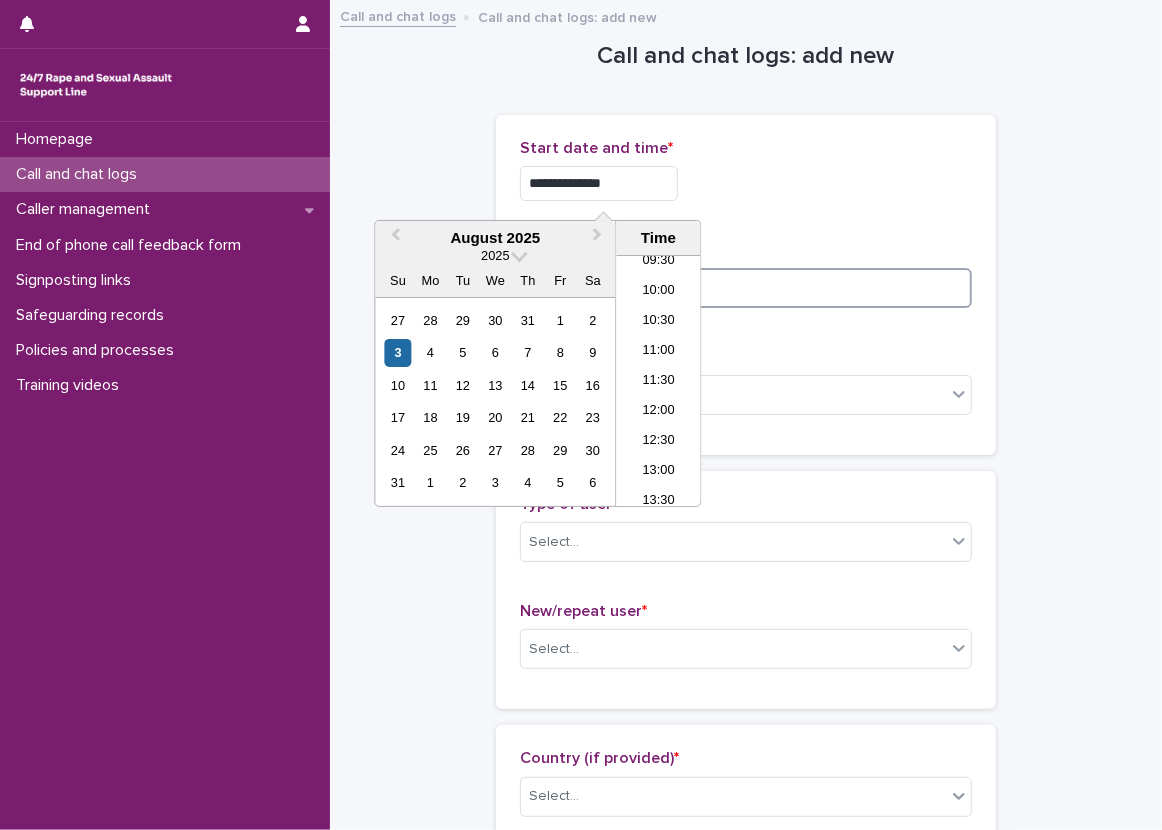 click at bounding box center (746, 288) 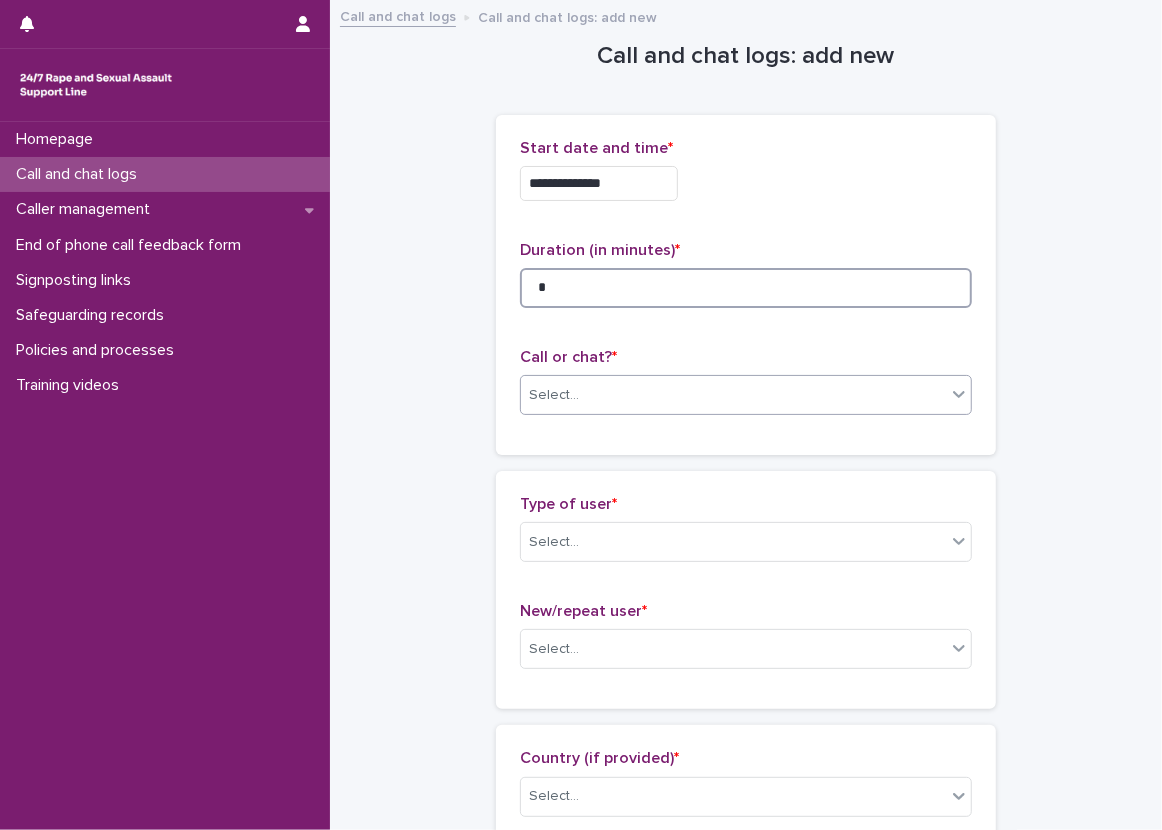 type on "*" 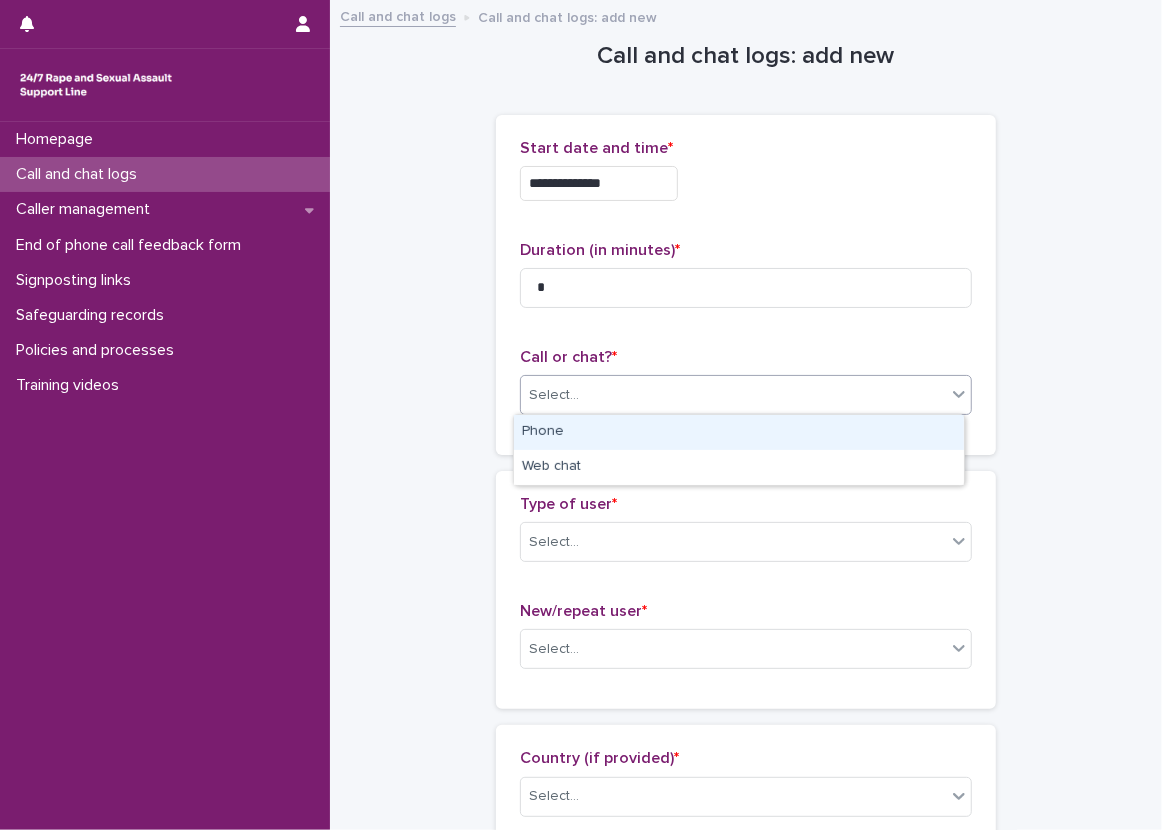 click on "Select..." at bounding box center (733, 395) 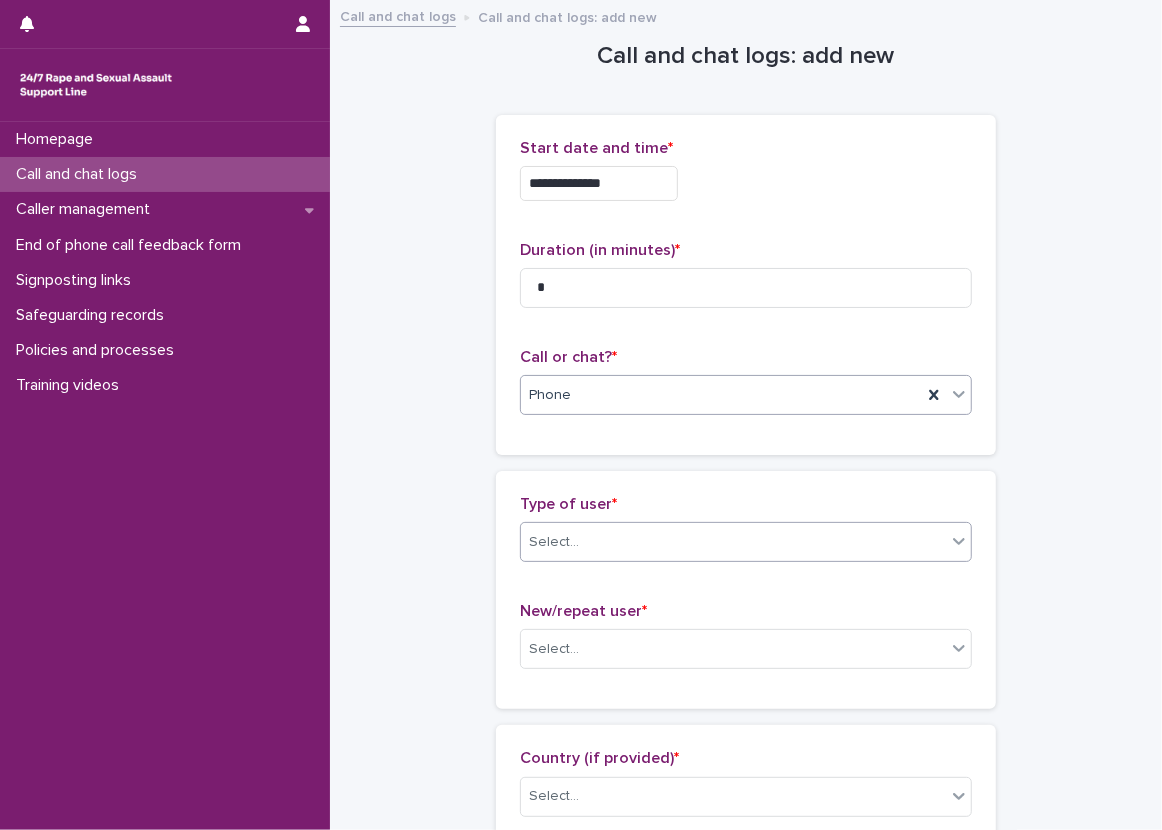 click on "Select..." at bounding box center (733, 542) 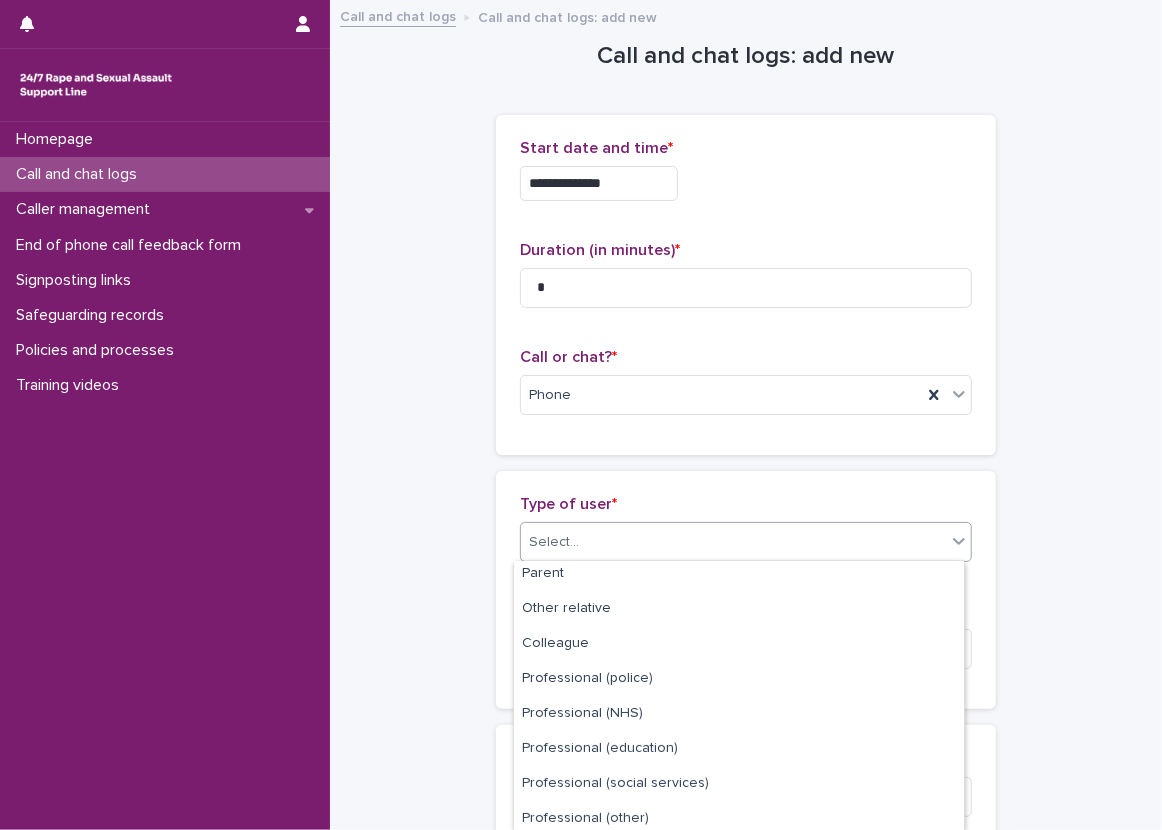 scroll, scrollTop: 257, scrollLeft: 0, axis: vertical 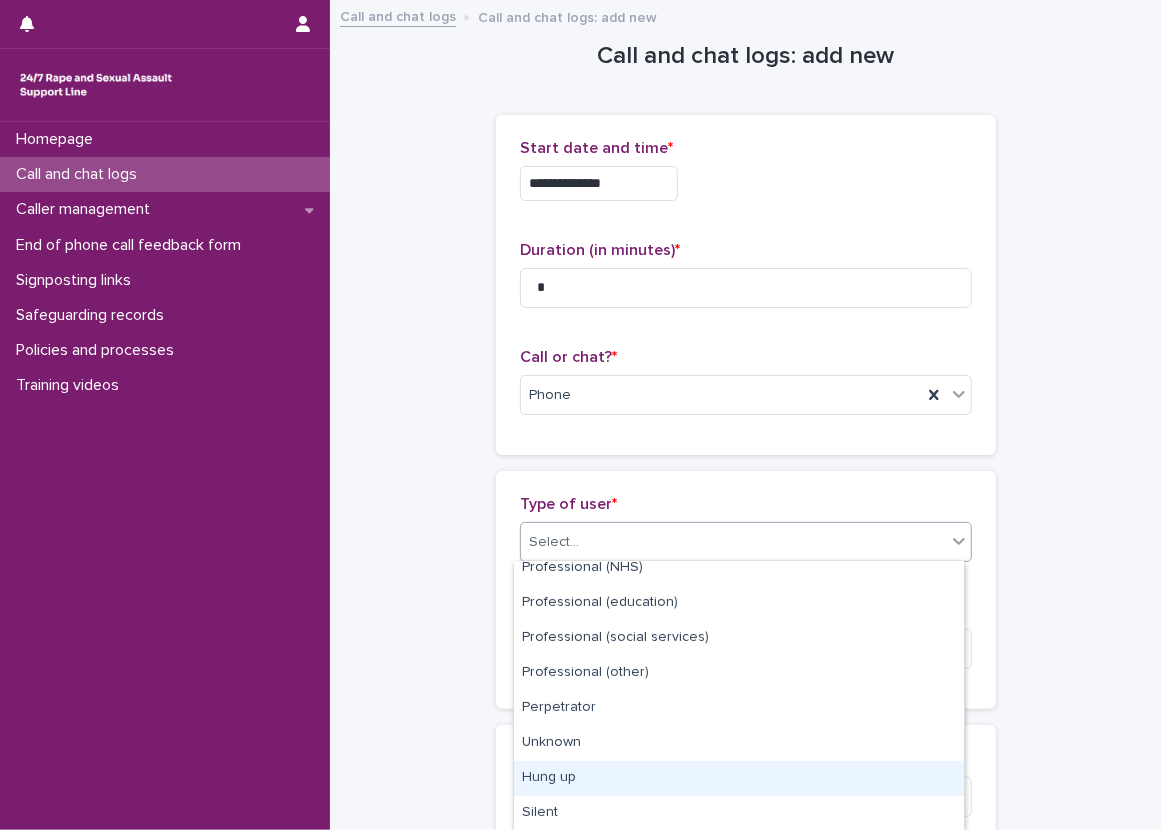 click on "Hung up" at bounding box center (739, 778) 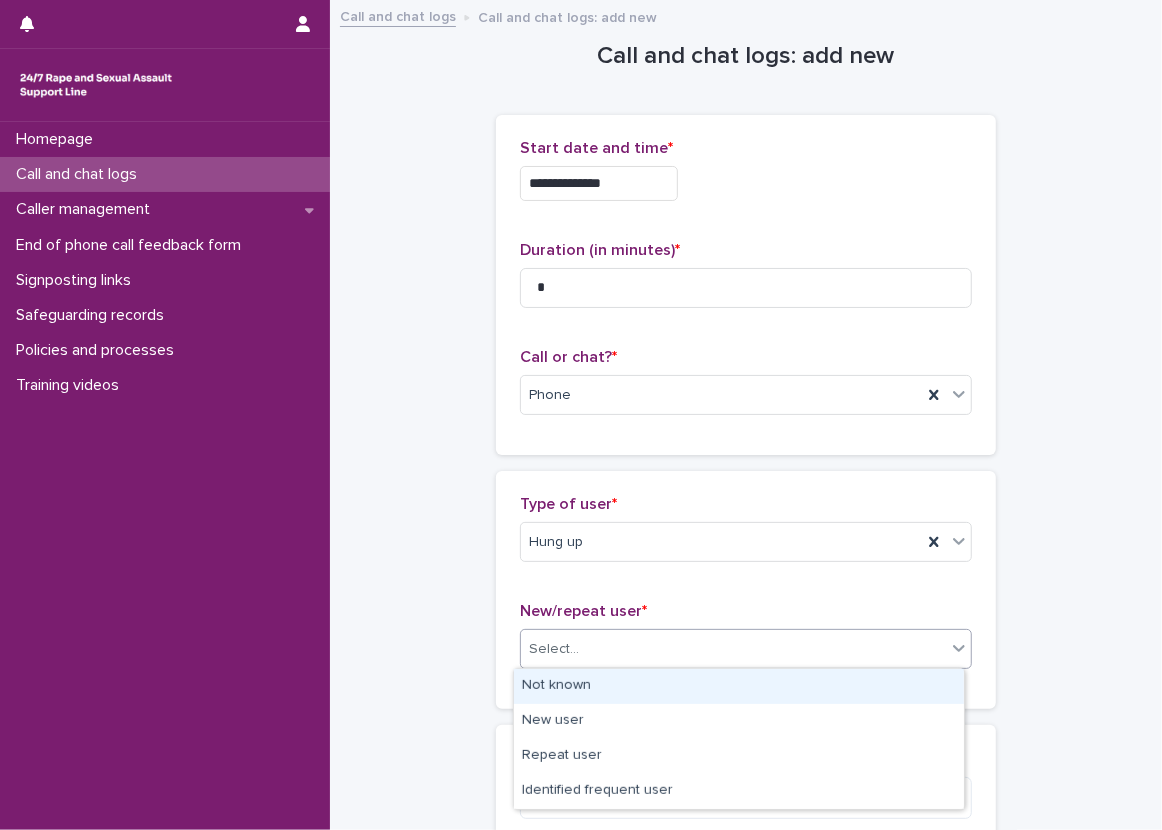click on "Select..." at bounding box center [733, 649] 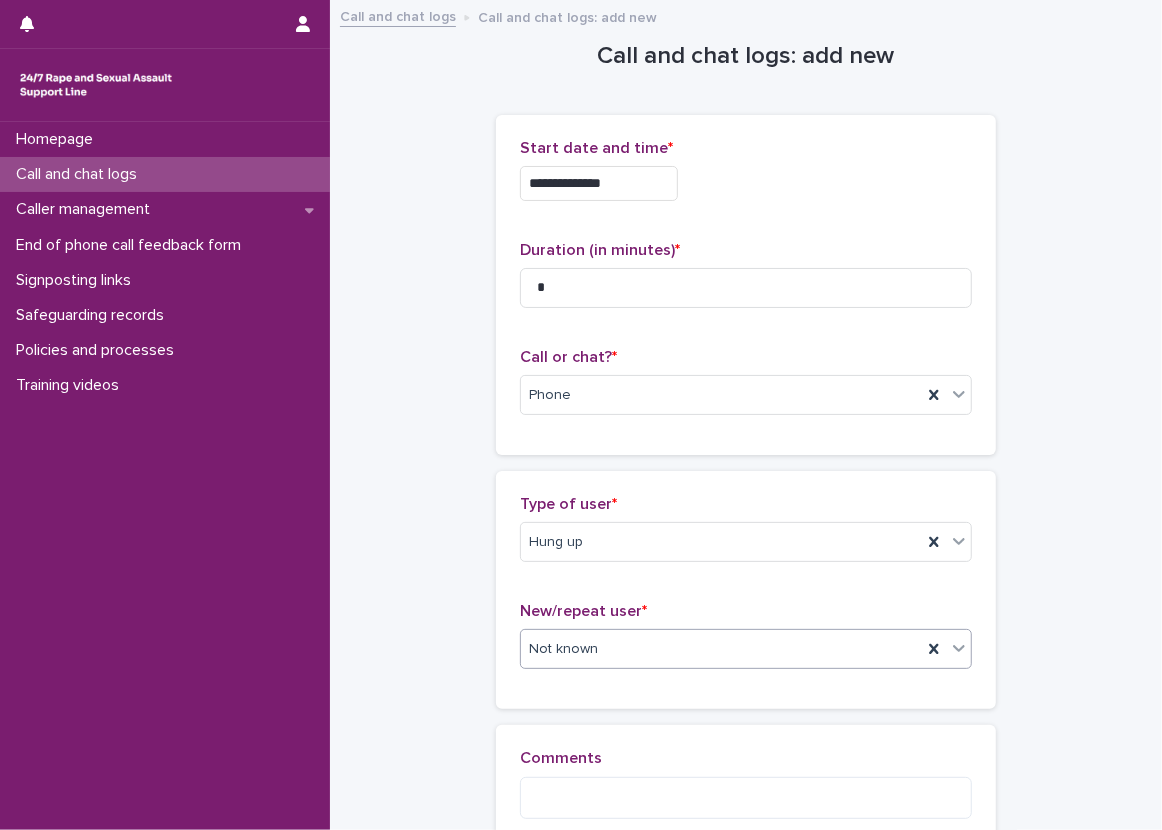 click on "**********" at bounding box center [746, 454] 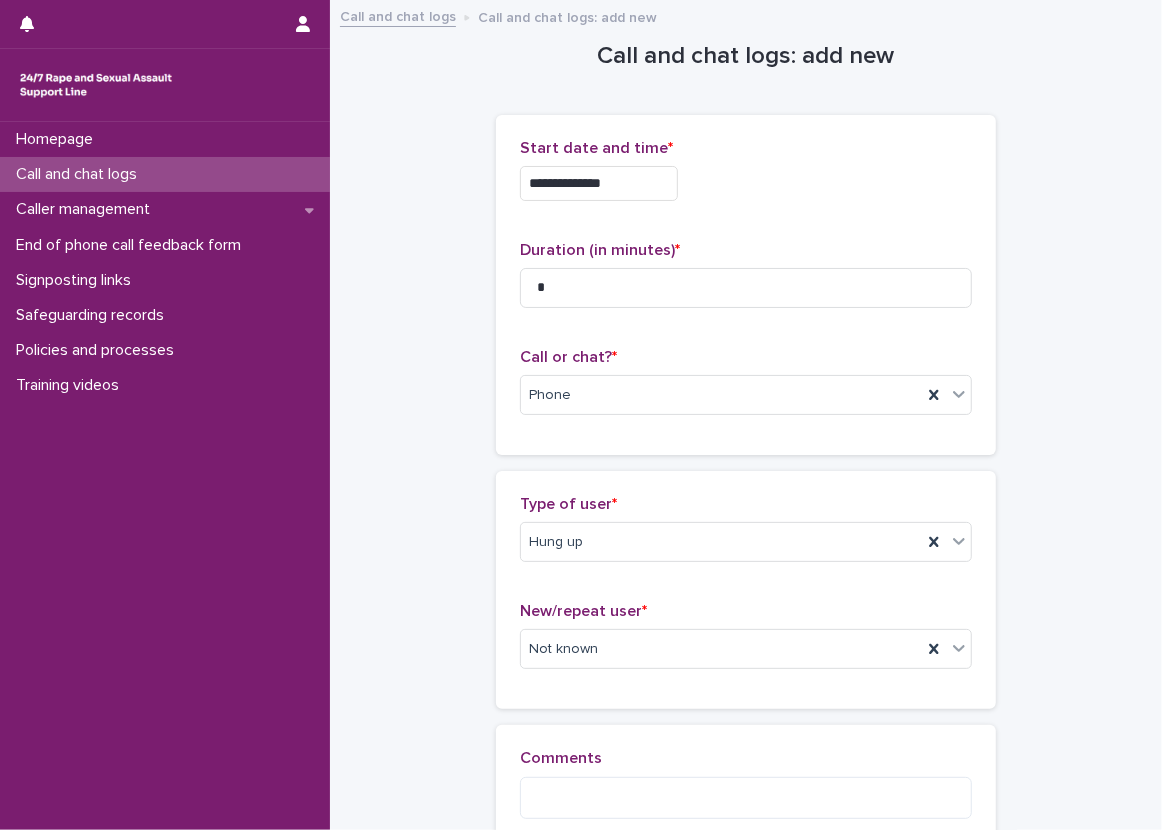scroll, scrollTop: 100, scrollLeft: 0, axis: vertical 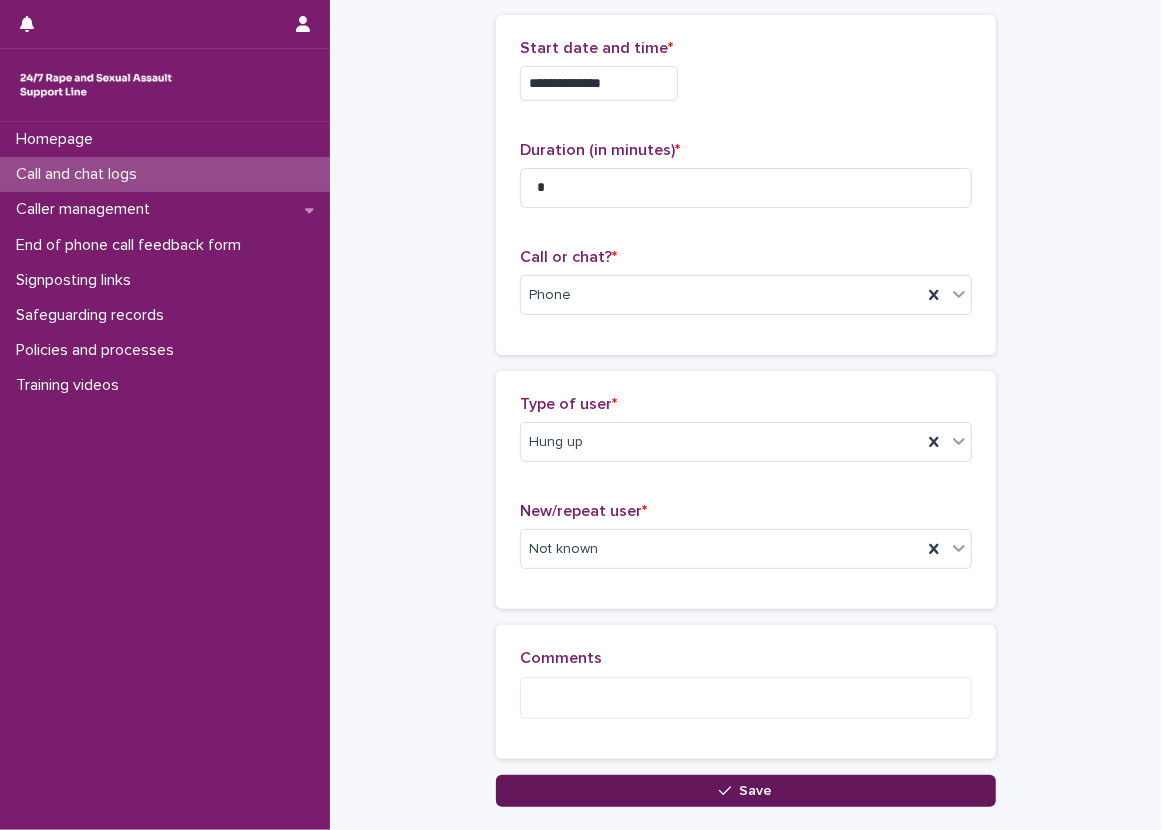 click on "Save" at bounding box center [746, 791] 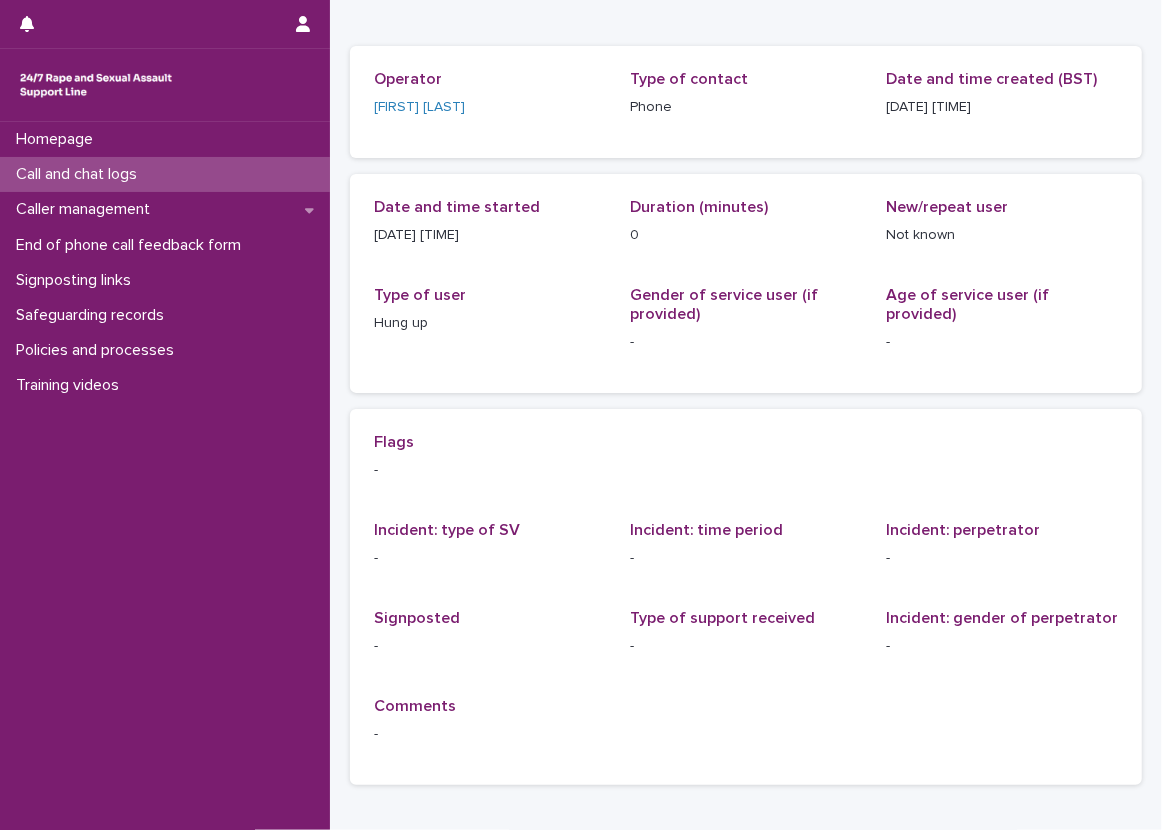 scroll, scrollTop: 0, scrollLeft: 0, axis: both 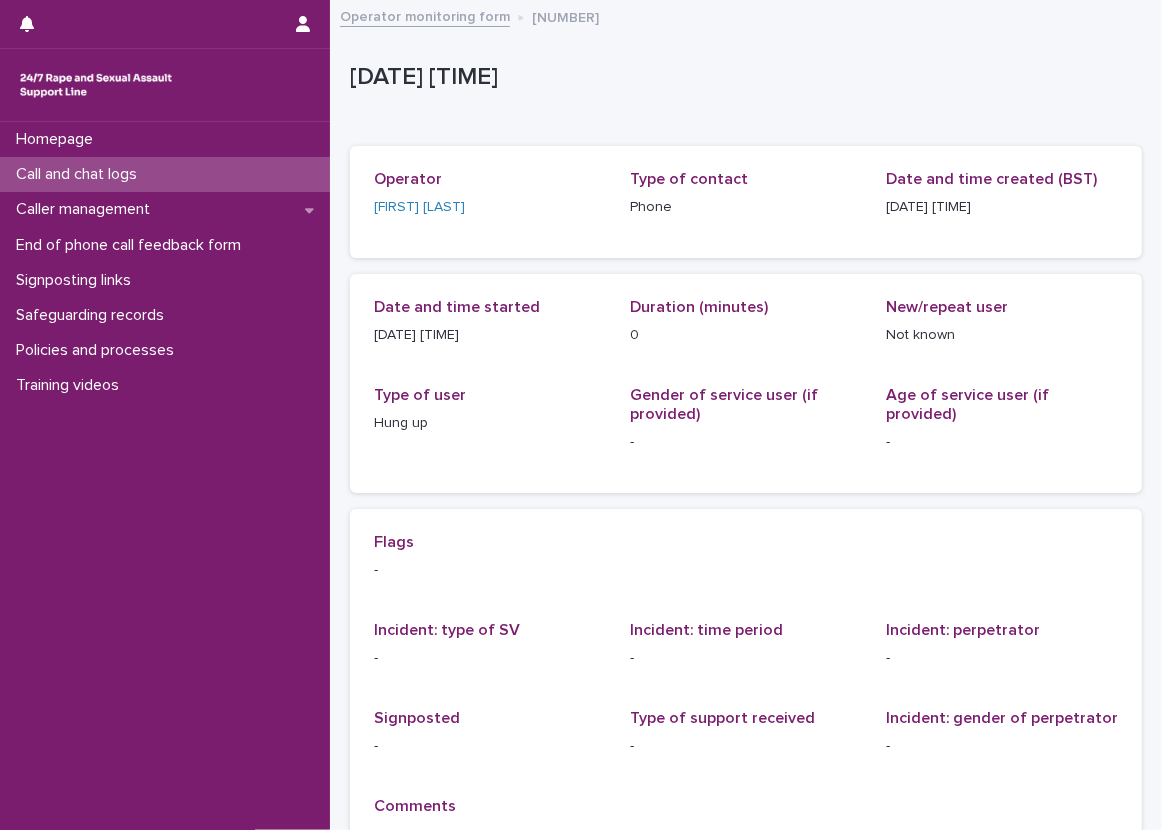click on "Call and chat logs" at bounding box center (165, 174) 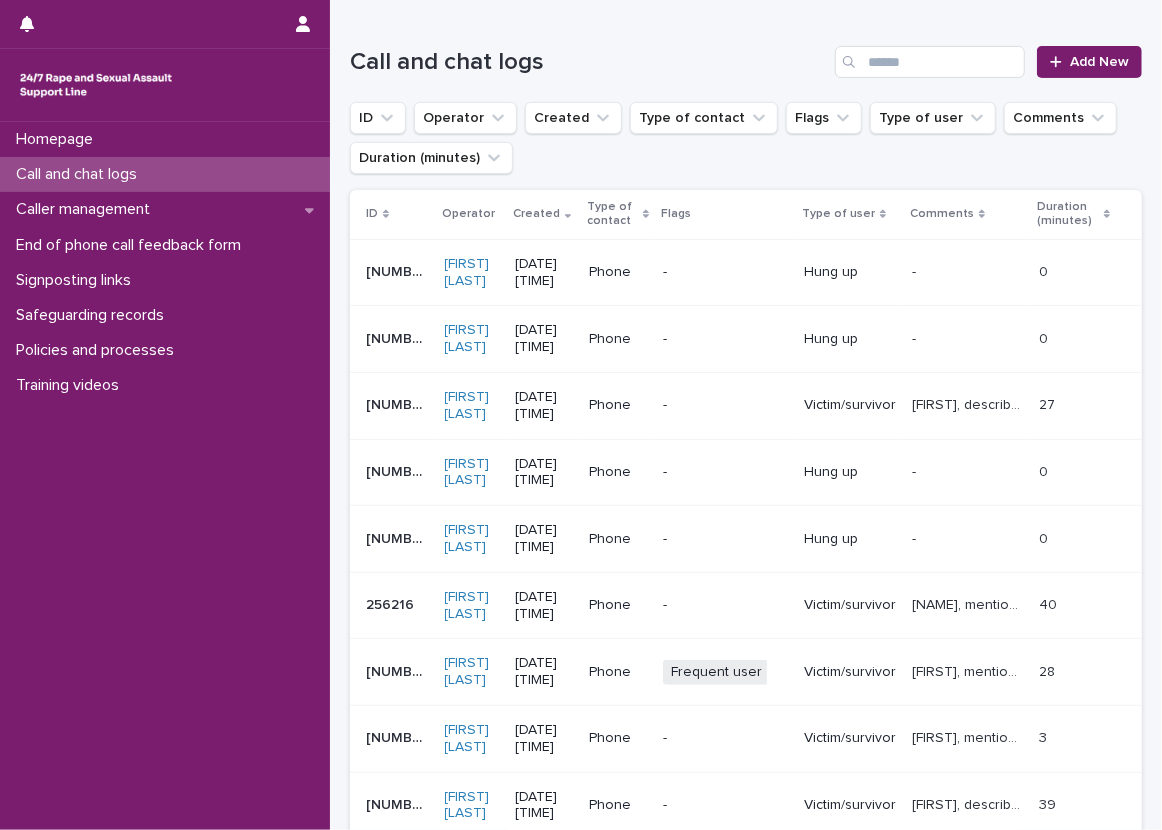 scroll, scrollTop: 200, scrollLeft: 0, axis: vertical 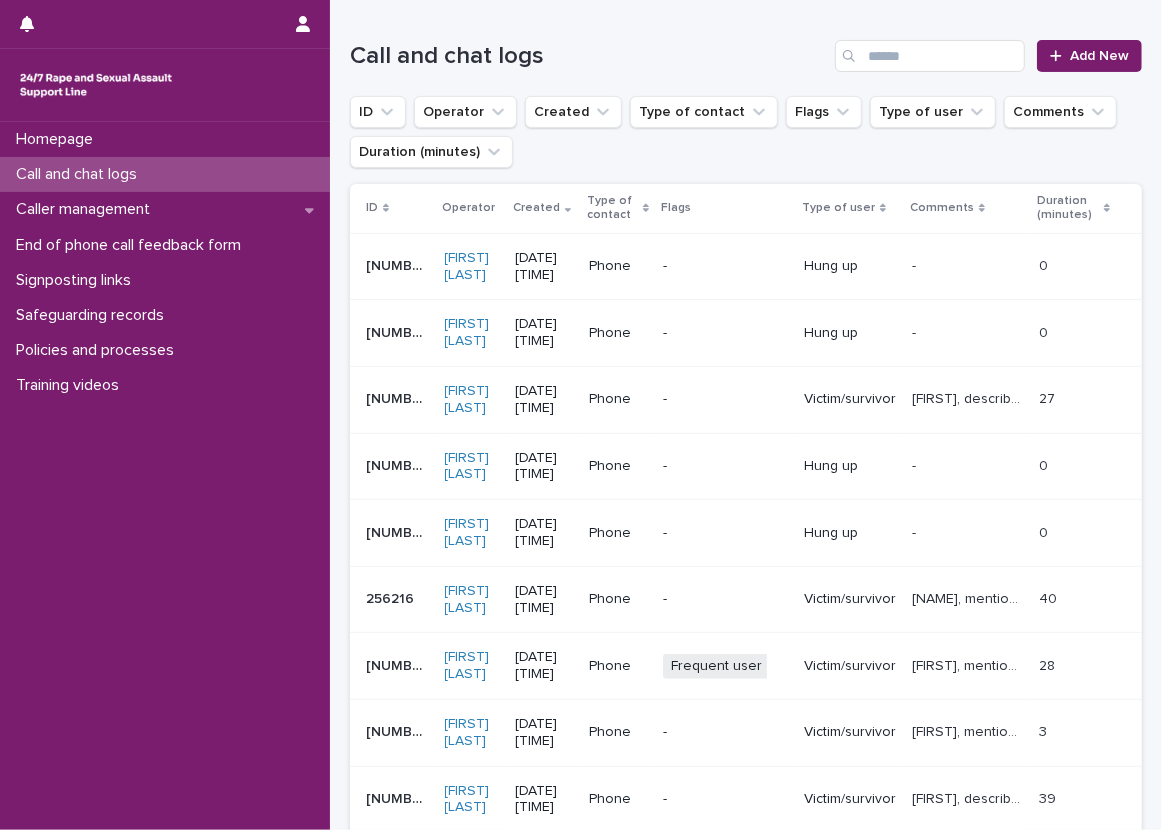 click on "Call and chat logs Add New" at bounding box center [746, 48] 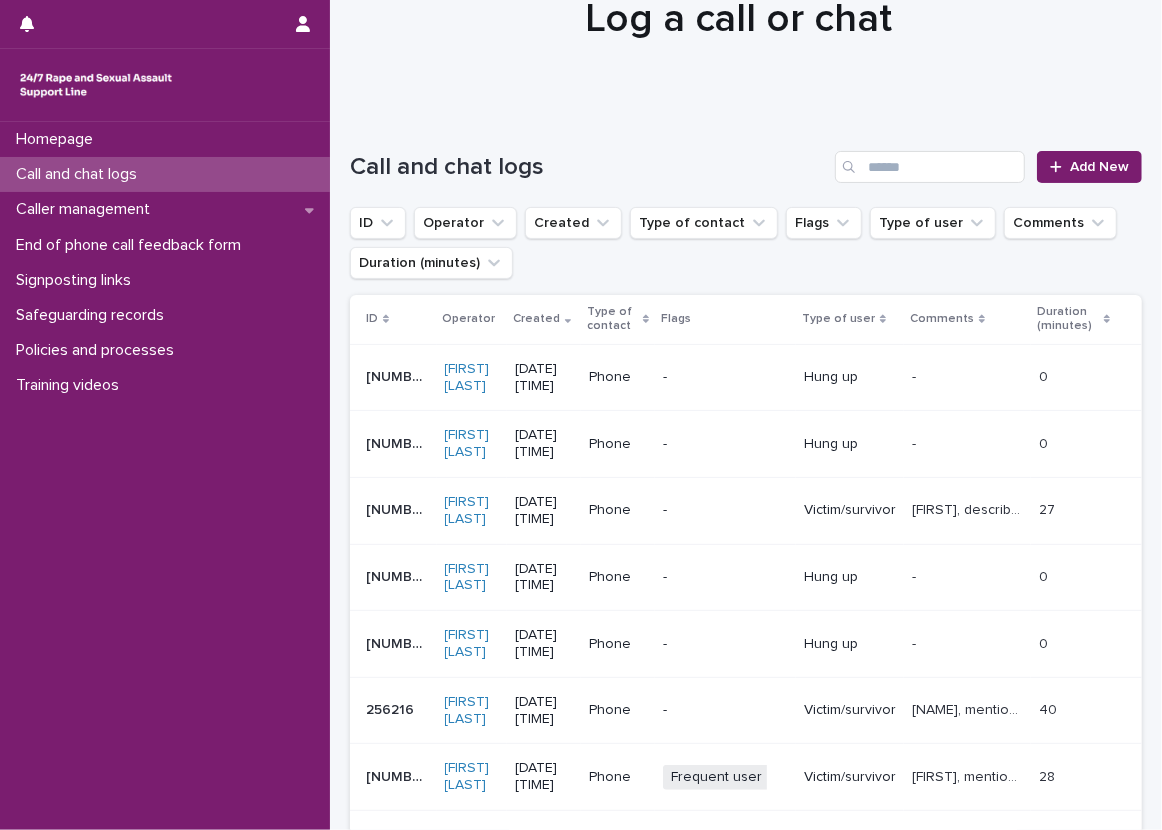 scroll, scrollTop: 0, scrollLeft: 0, axis: both 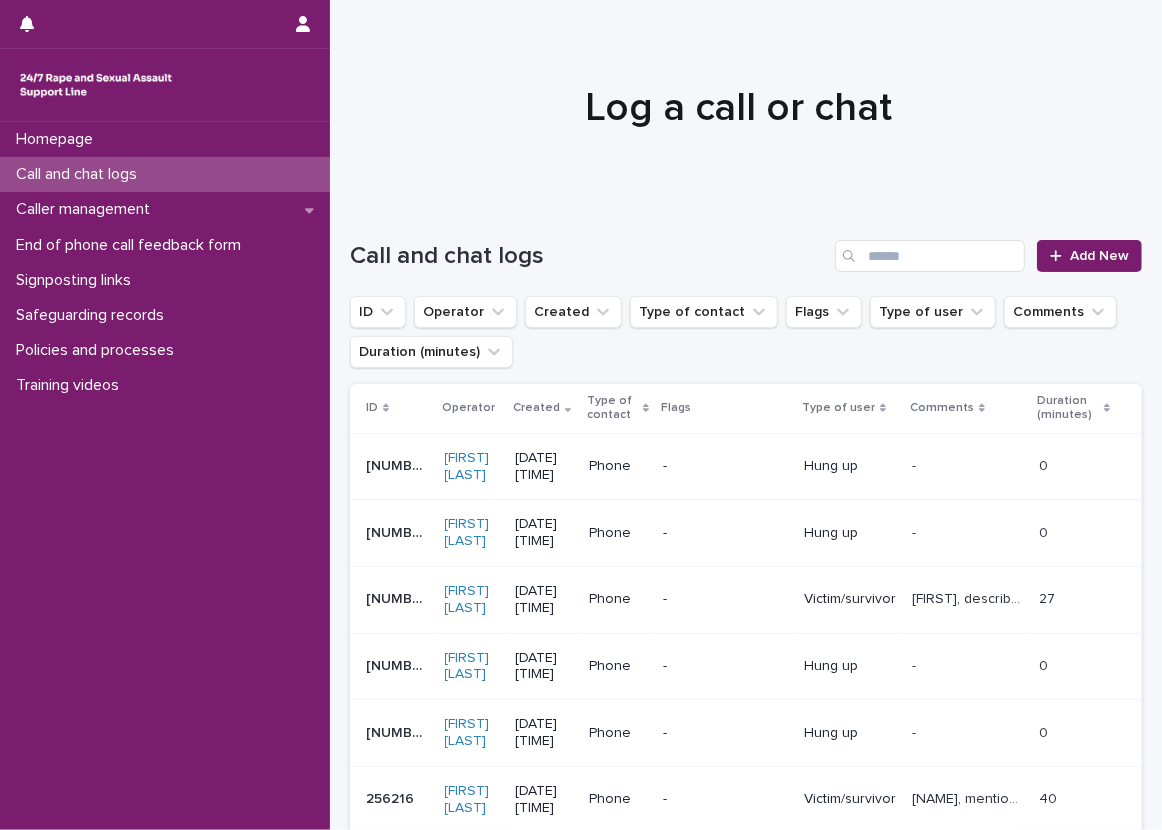 click at bounding box center (738, 99) 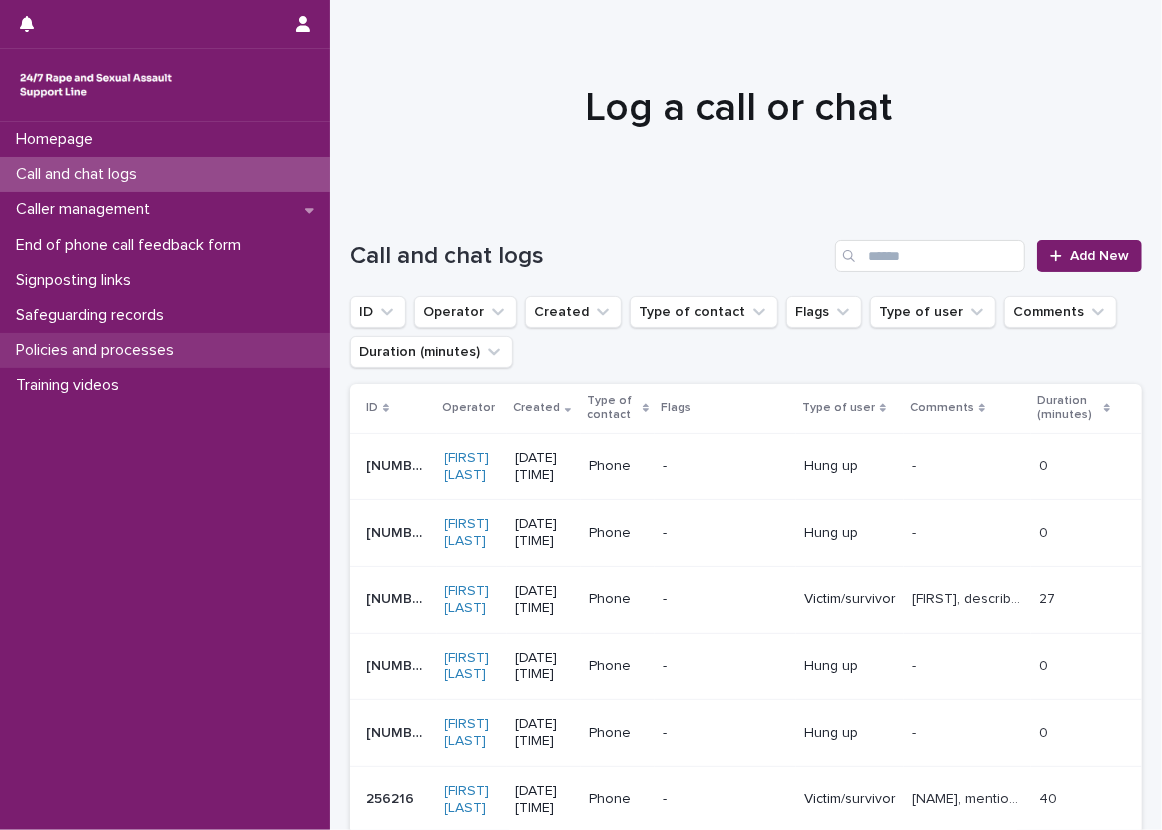 click on "Policies and processes" at bounding box center (165, 350) 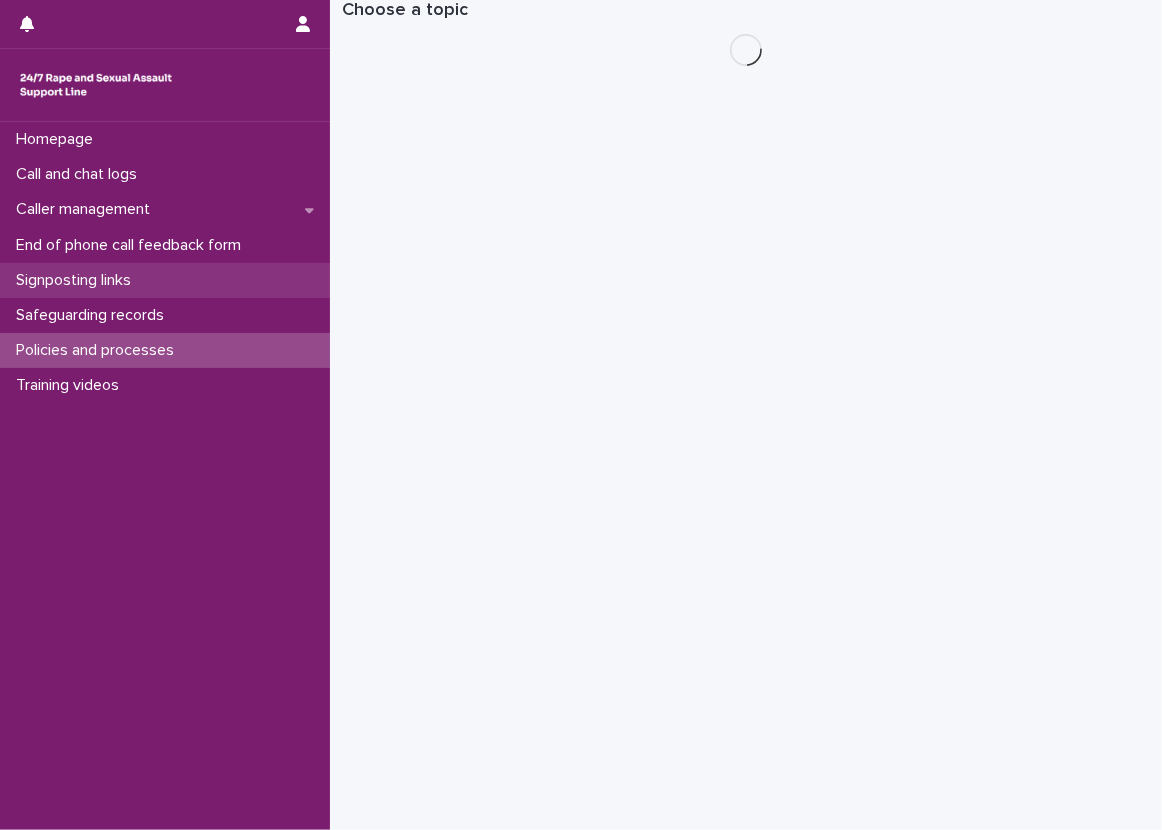 click on "Signposting links" at bounding box center [165, 280] 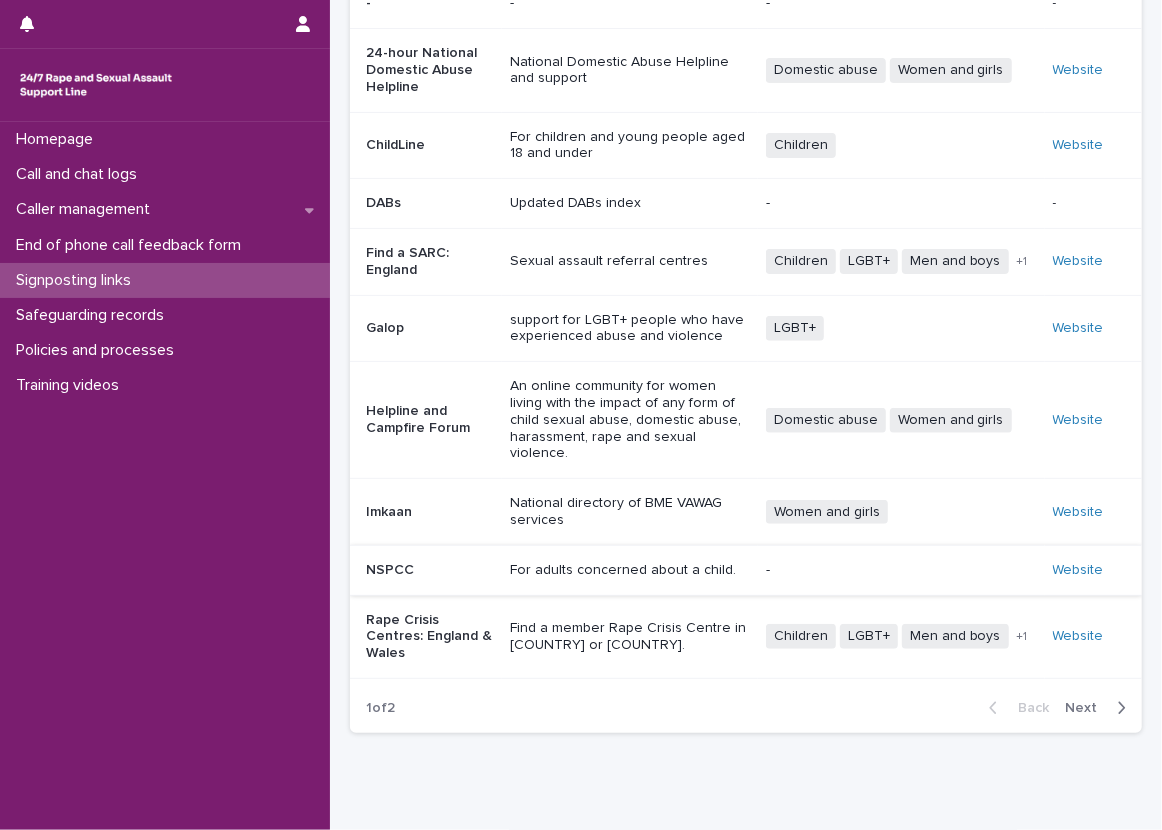 scroll, scrollTop: 240, scrollLeft: 0, axis: vertical 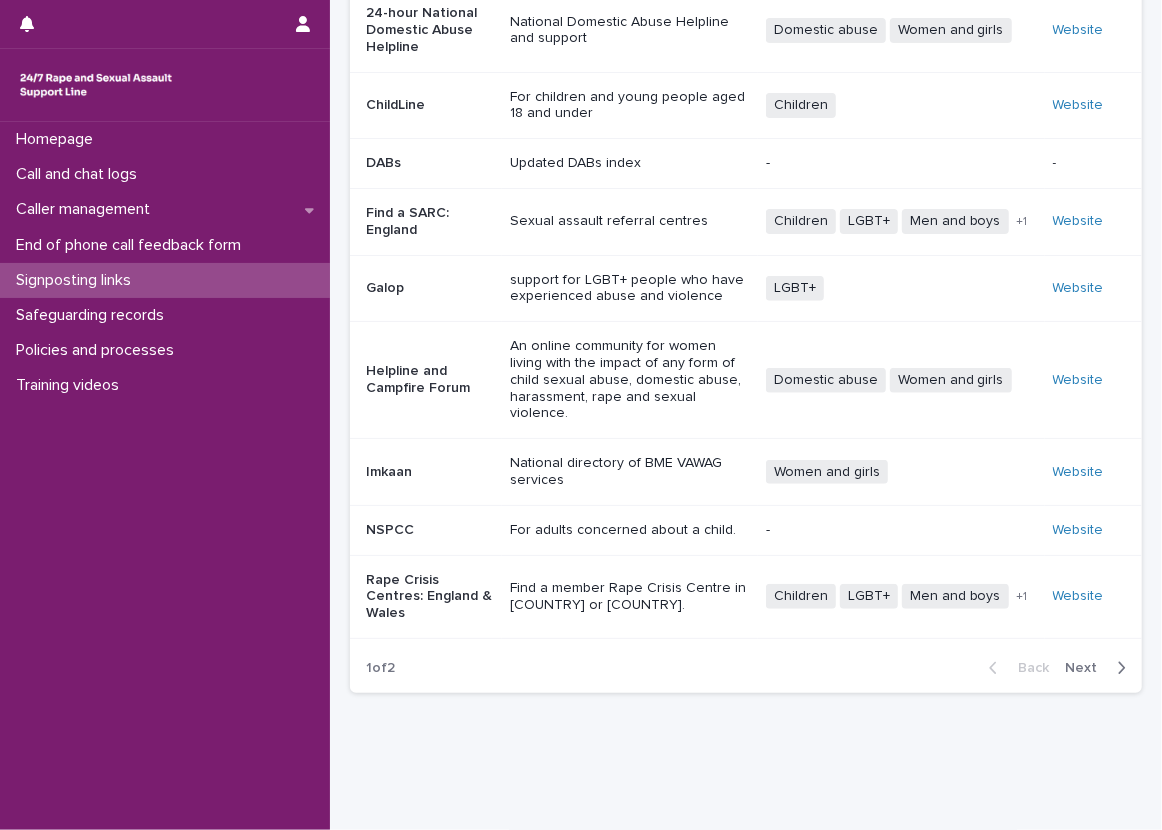 click 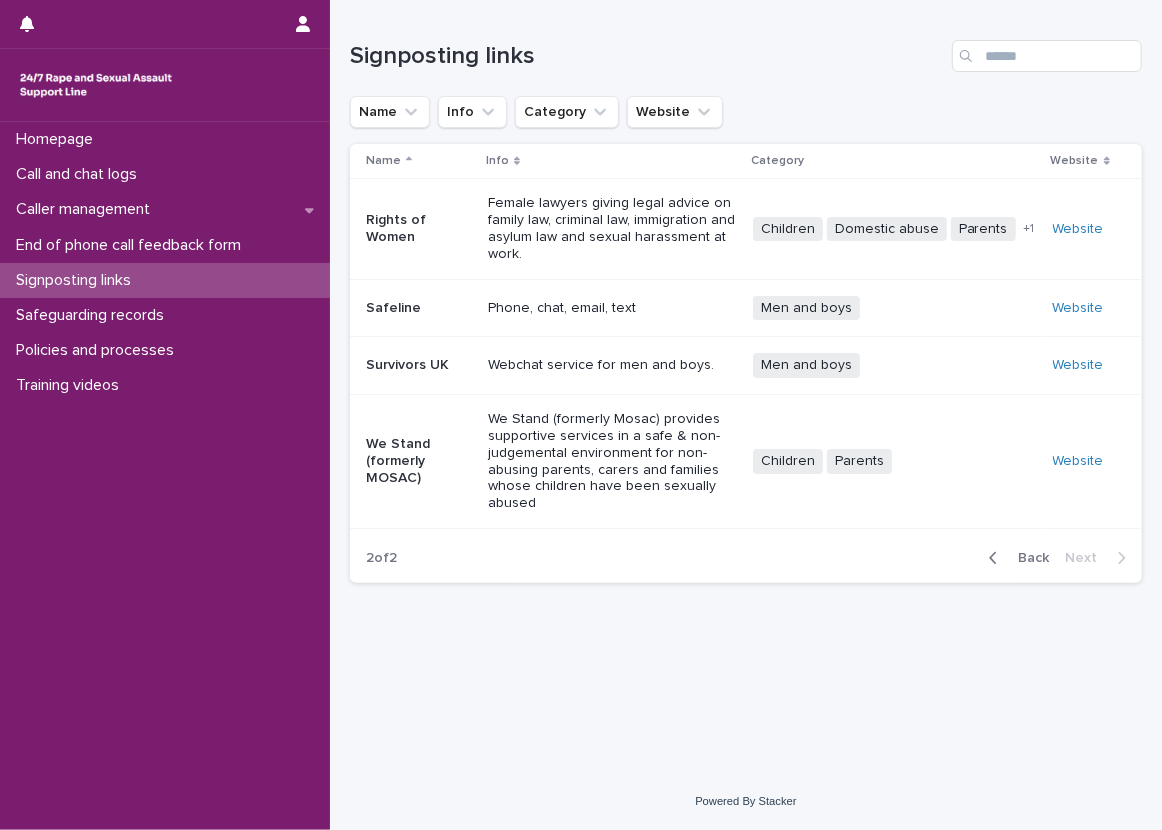scroll, scrollTop: 0, scrollLeft: 0, axis: both 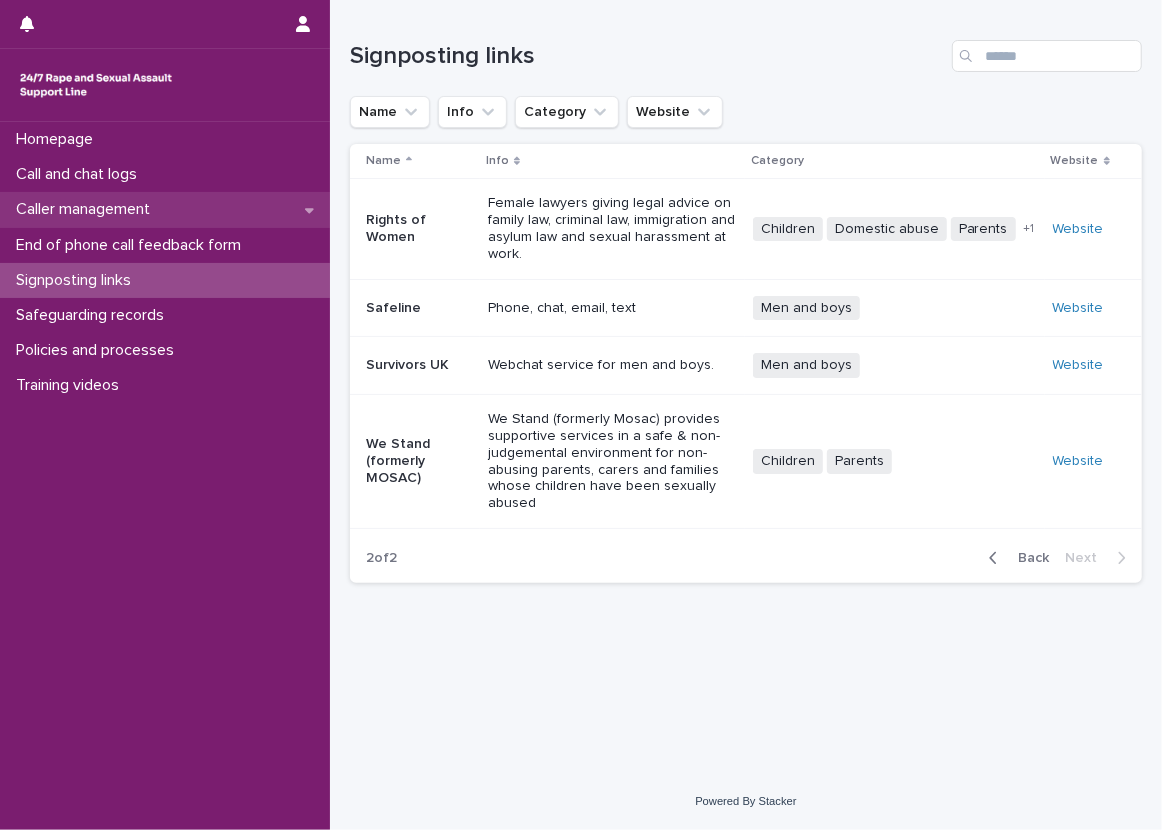 click on "Caller management" at bounding box center [165, 209] 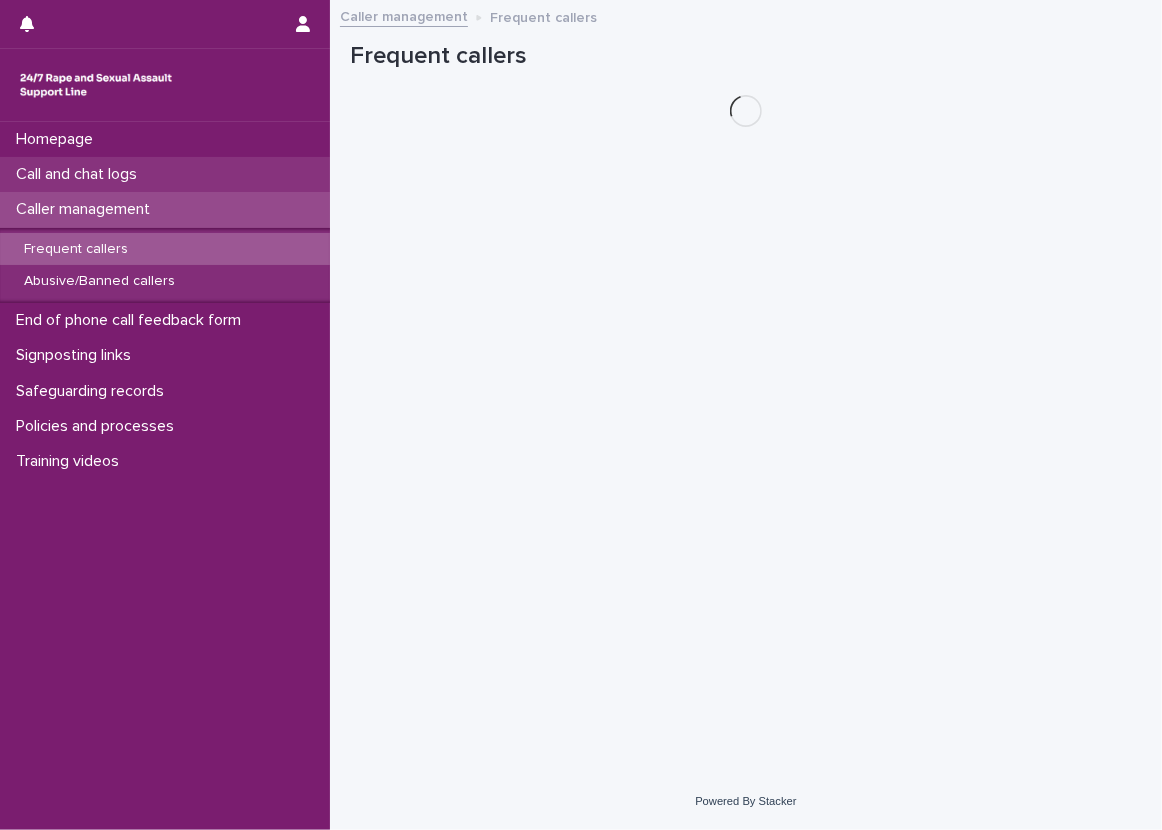 click on "Call and chat logs" at bounding box center [165, 174] 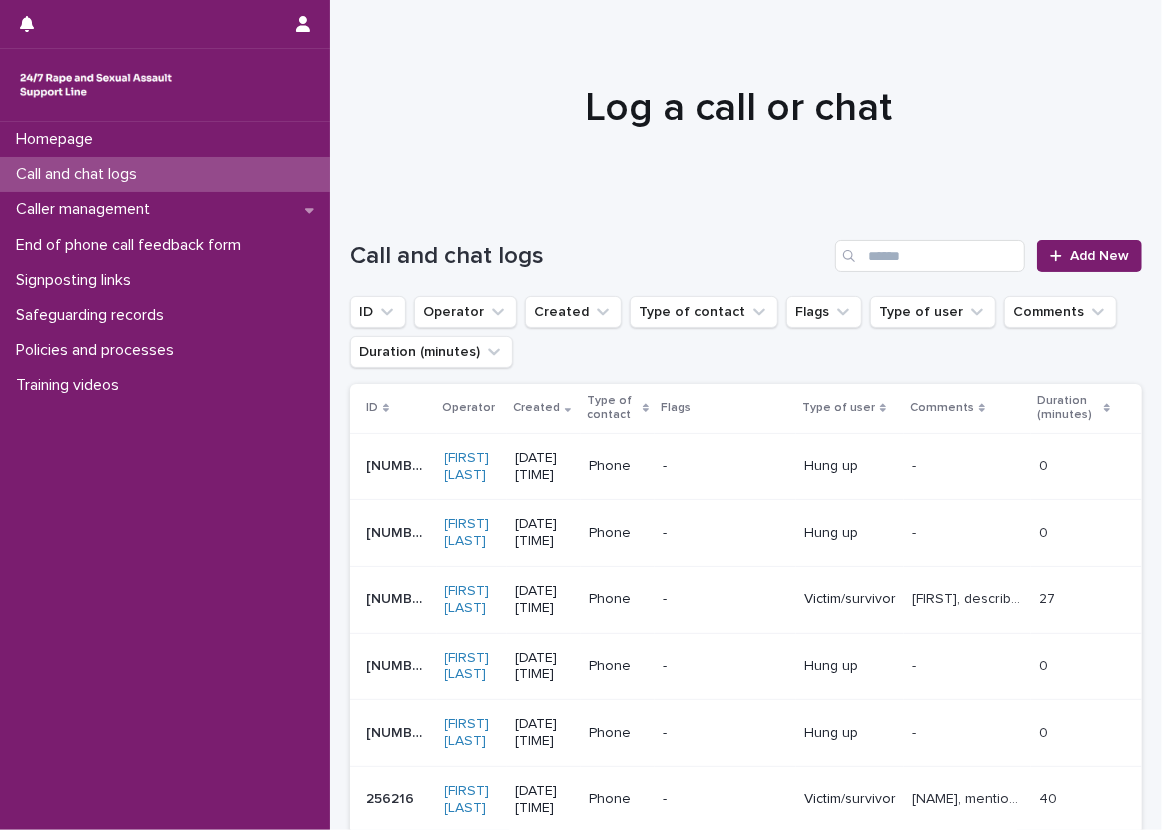 click at bounding box center [738, 99] 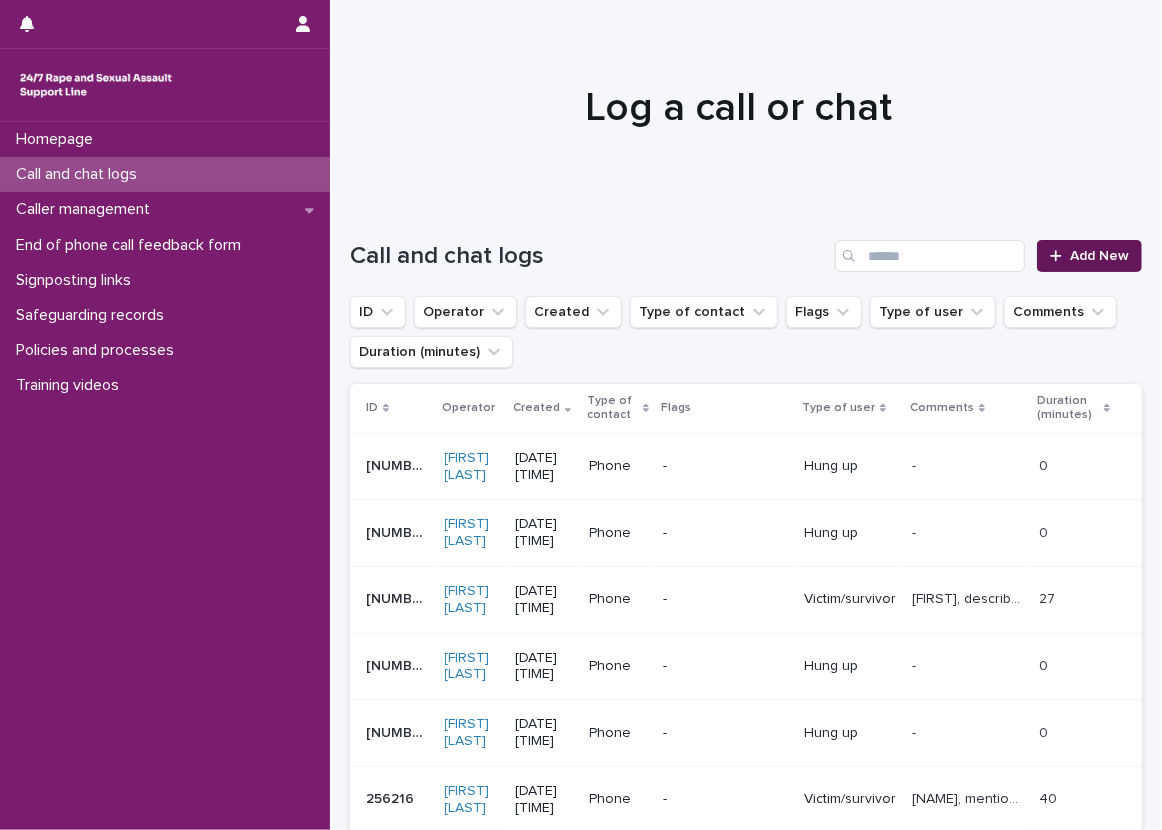click on "Add New" at bounding box center (1099, 256) 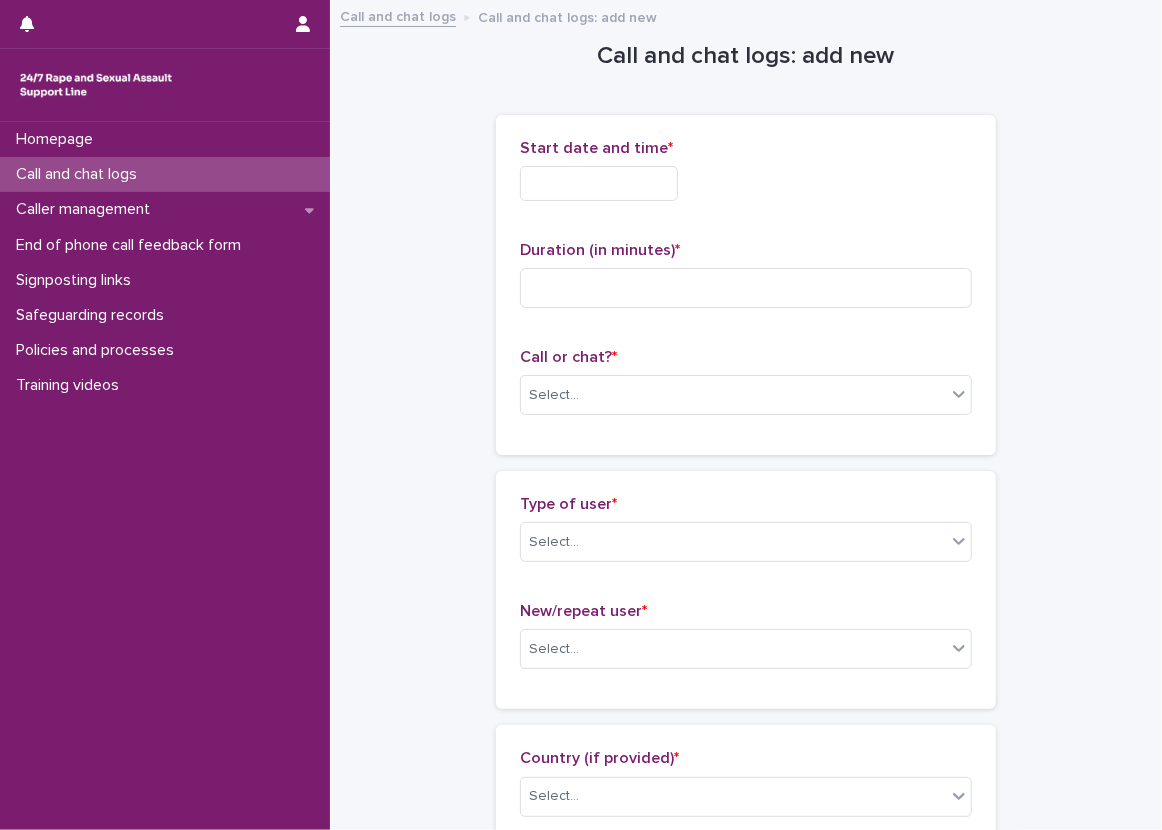 click at bounding box center (599, 183) 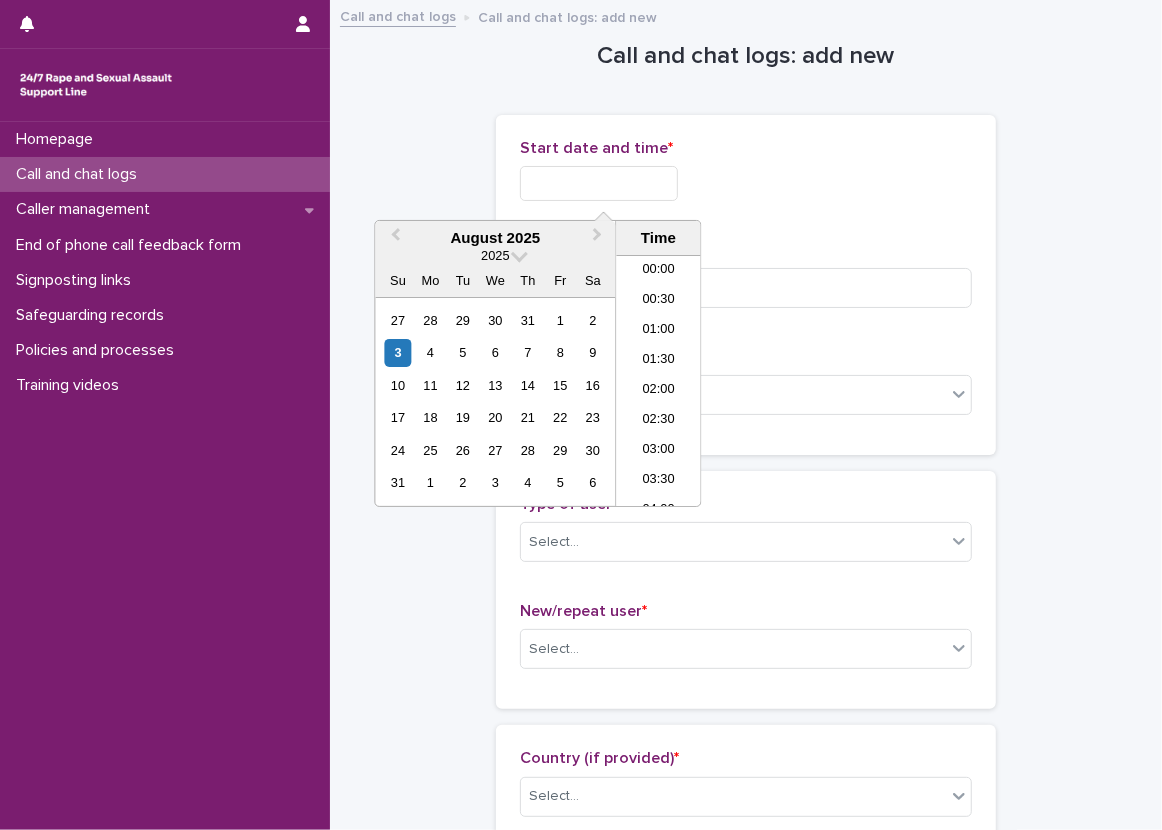 scroll, scrollTop: 640, scrollLeft: 0, axis: vertical 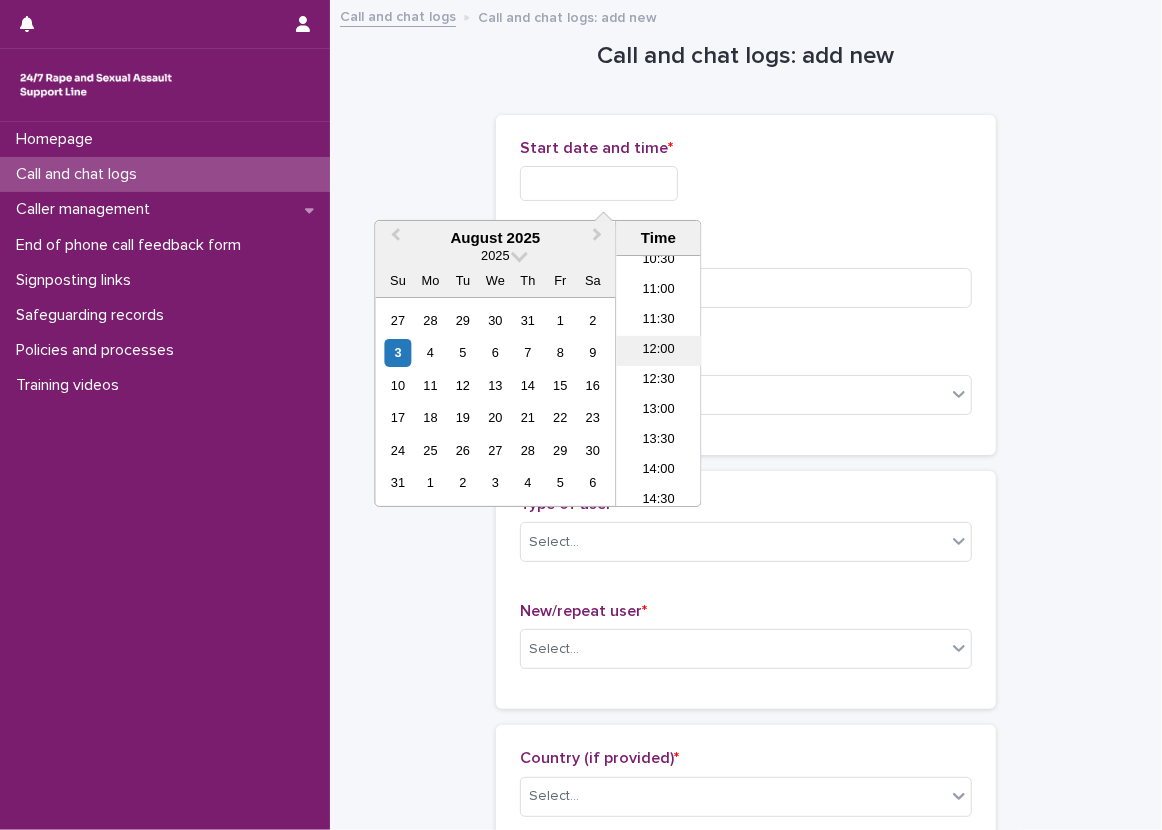click on "12:00" at bounding box center (658, 351) 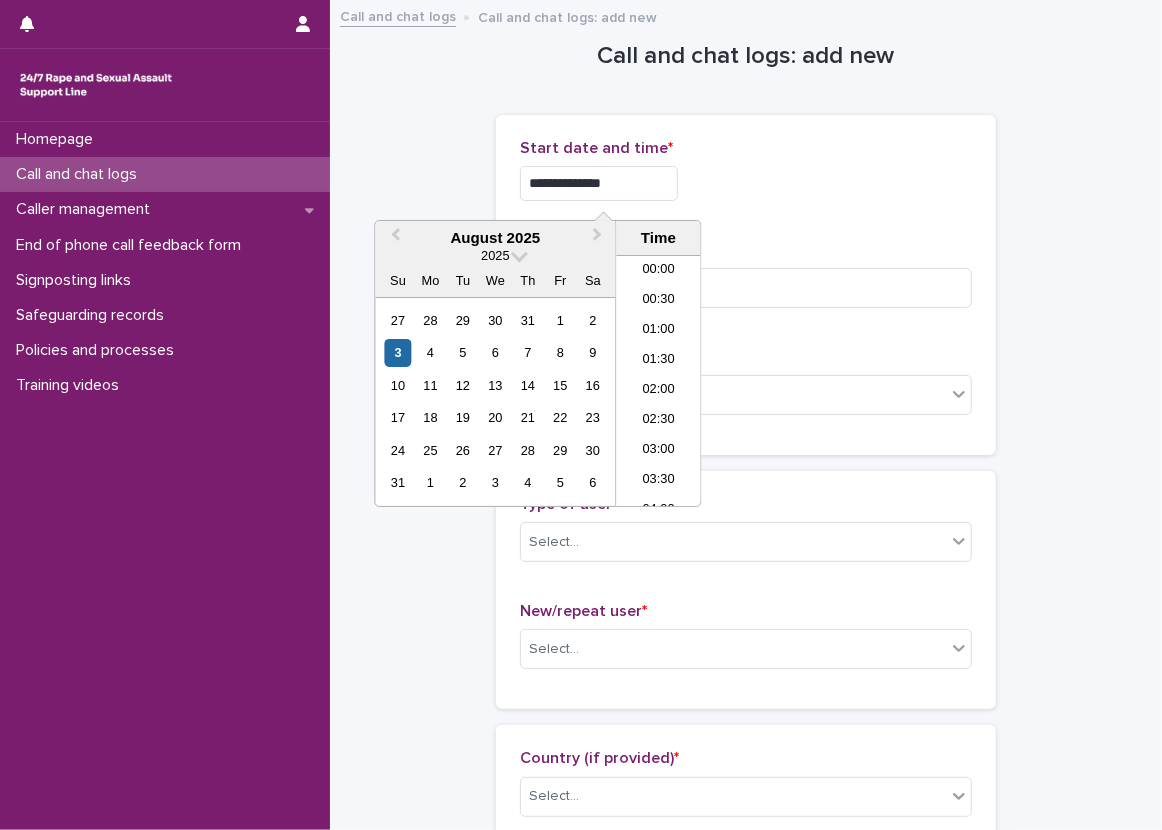 click on "**********" at bounding box center [599, 183] 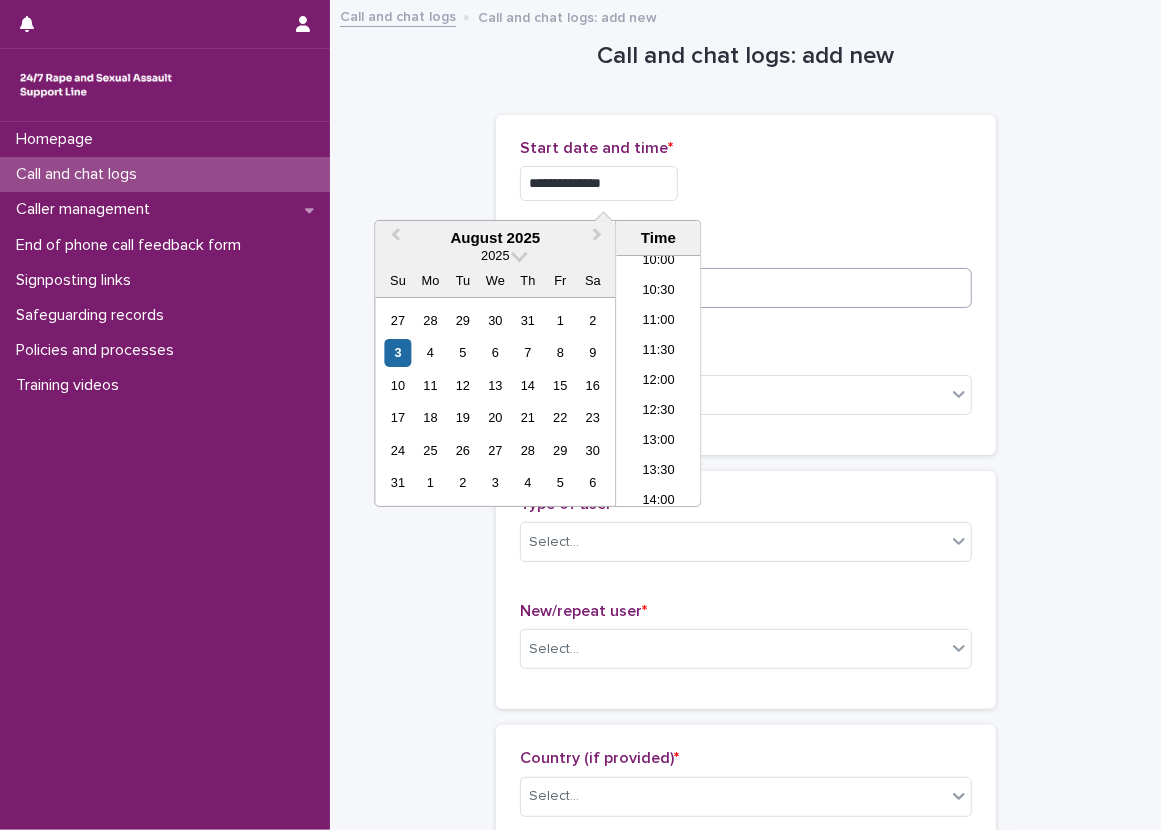 type on "**********" 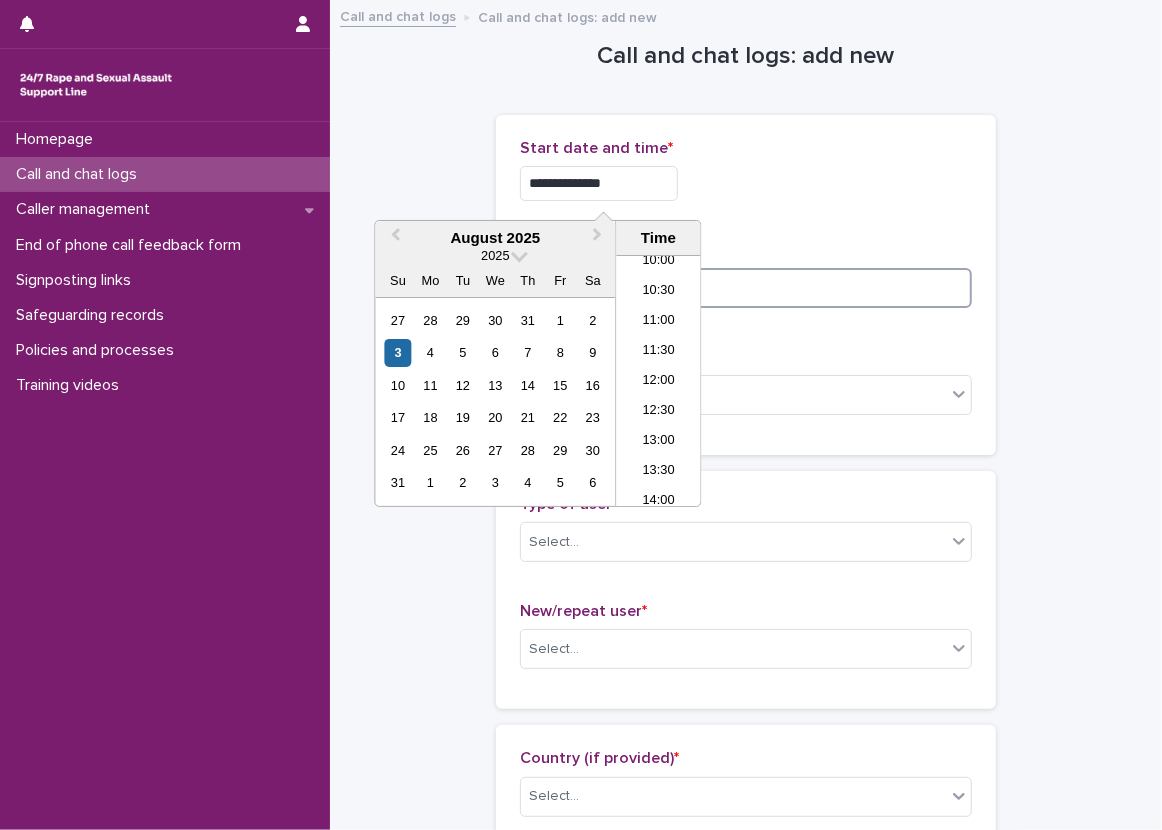 click at bounding box center (746, 288) 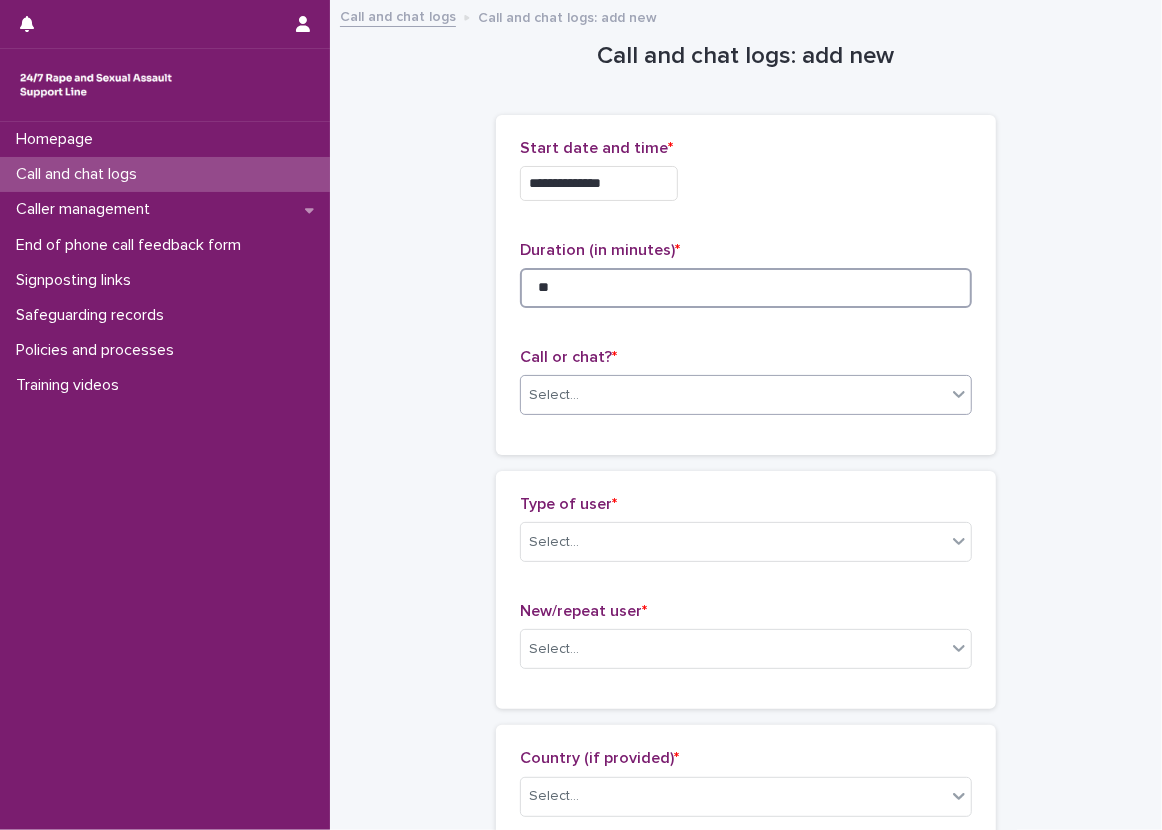 type on "**" 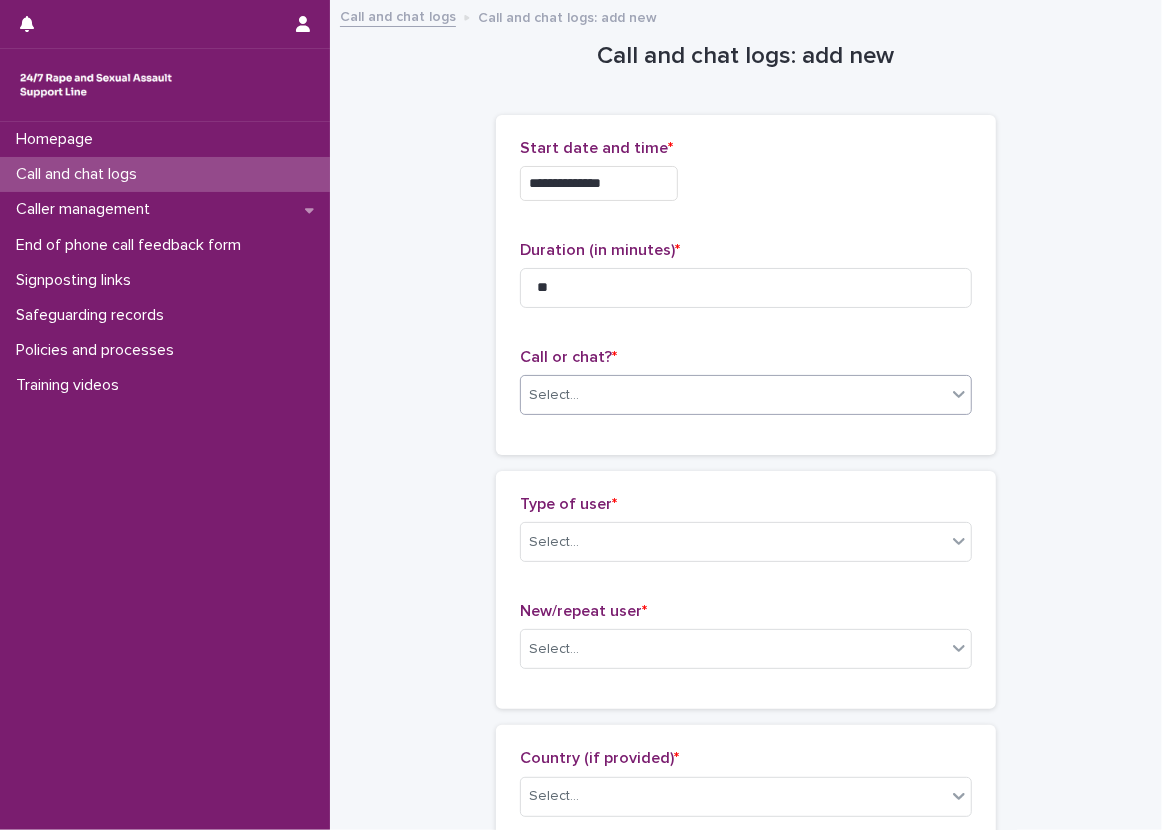 click on "Select..." at bounding box center (733, 395) 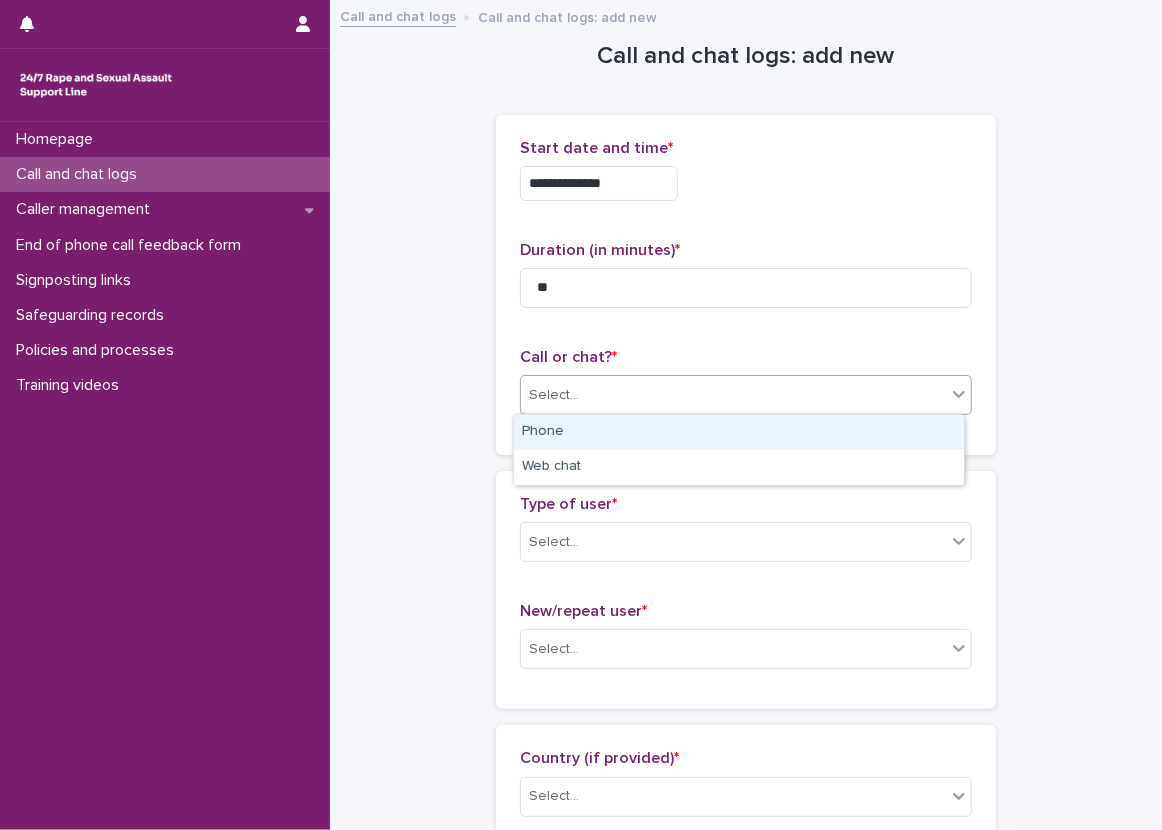 click on "Phone" at bounding box center (739, 432) 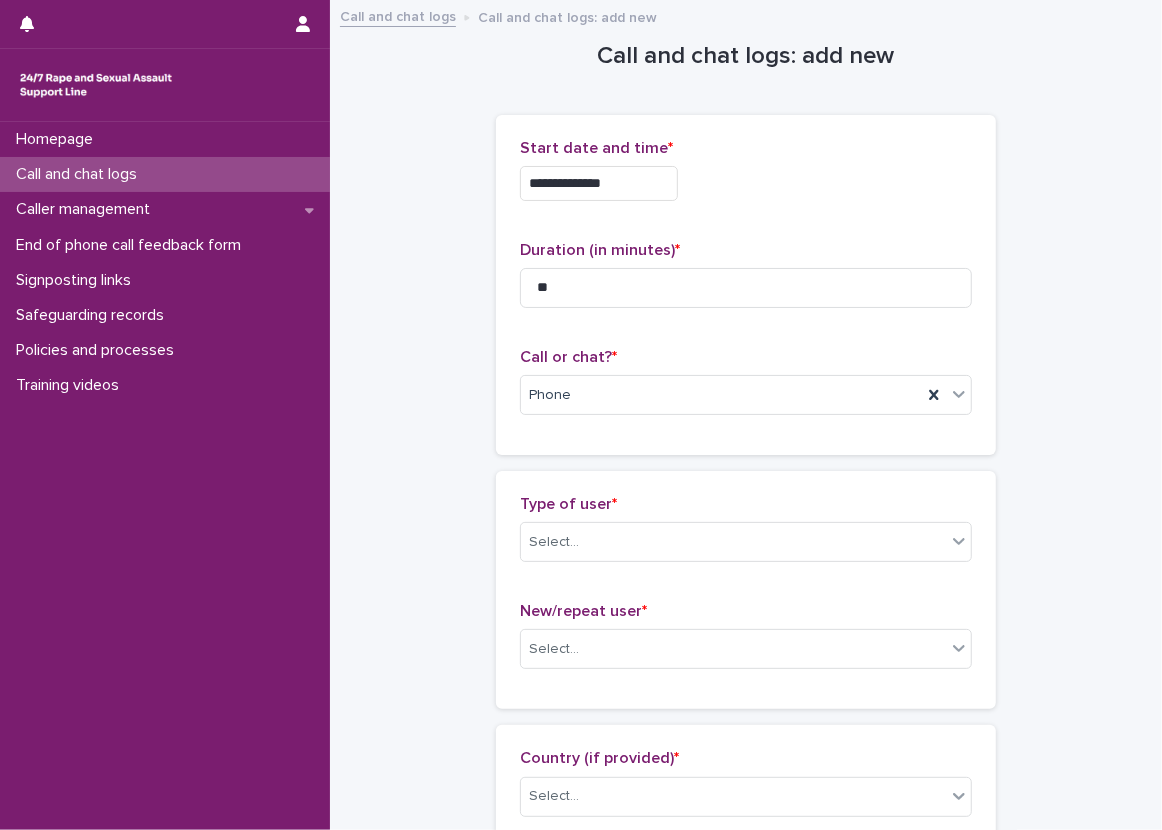 click on "Type of user * Select..." at bounding box center (746, 536) 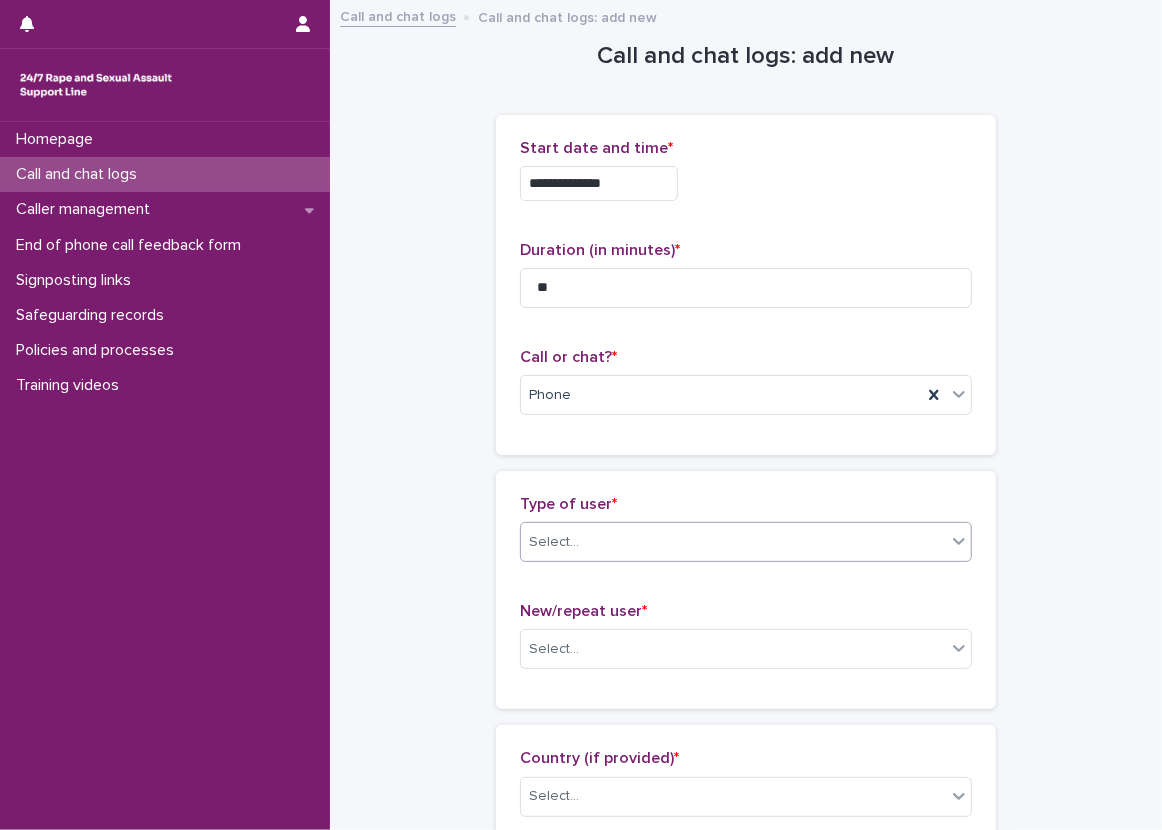 click on "Select..." at bounding box center (733, 542) 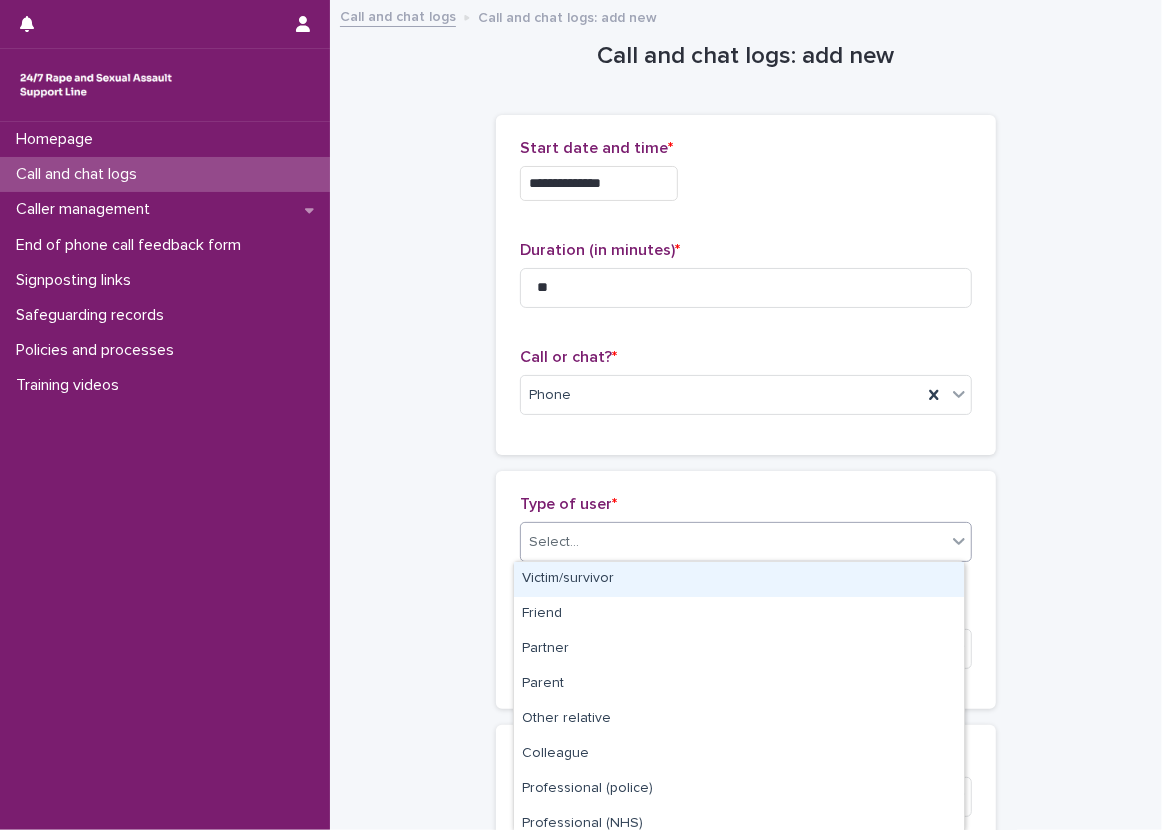 click on "Victim/survivor" at bounding box center [739, 579] 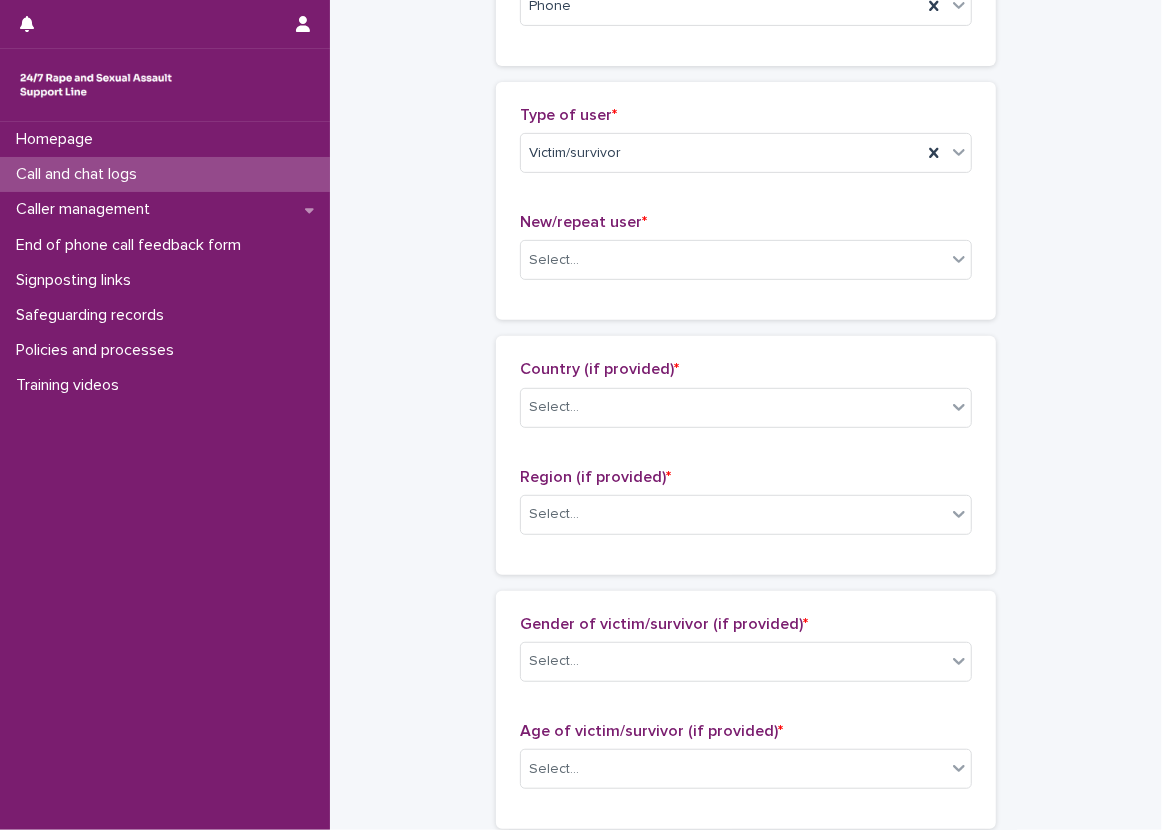 scroll, scrollTop: 400, scrollLeft: 0, axis: vertical 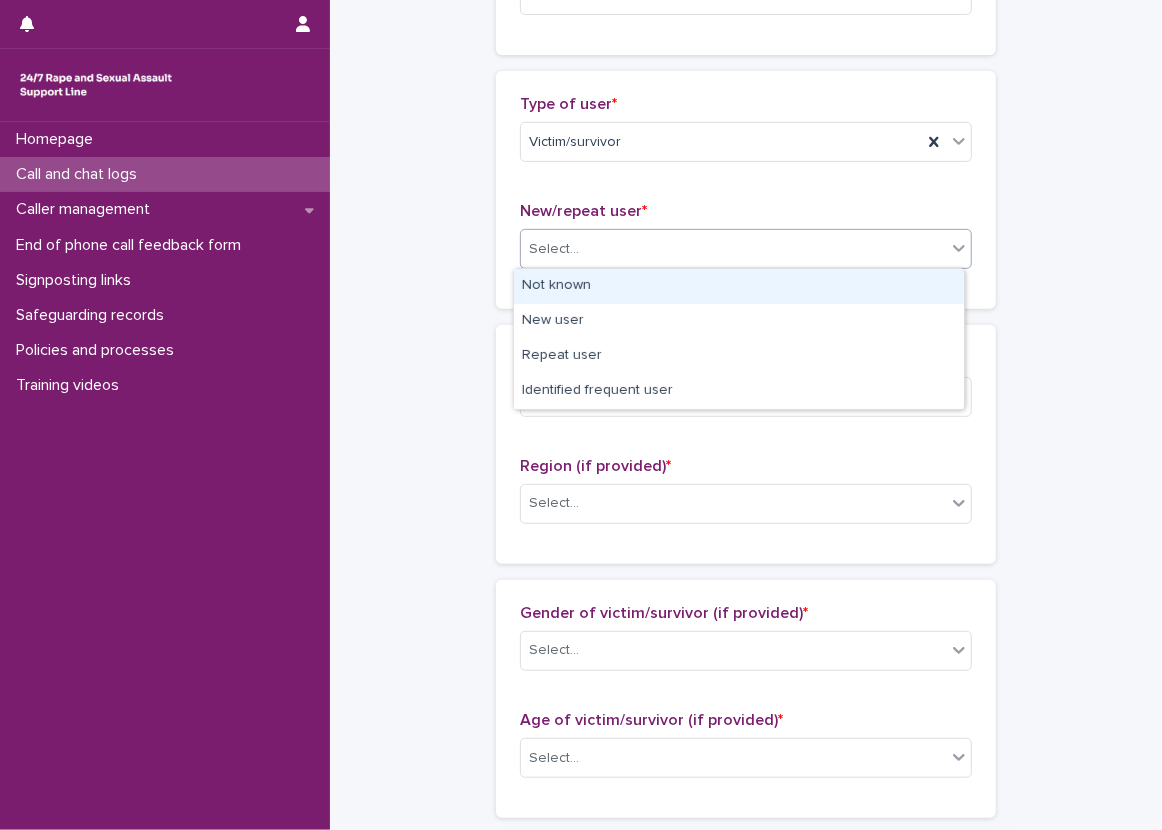 click on "Select..." at bounding box center [733, 249] 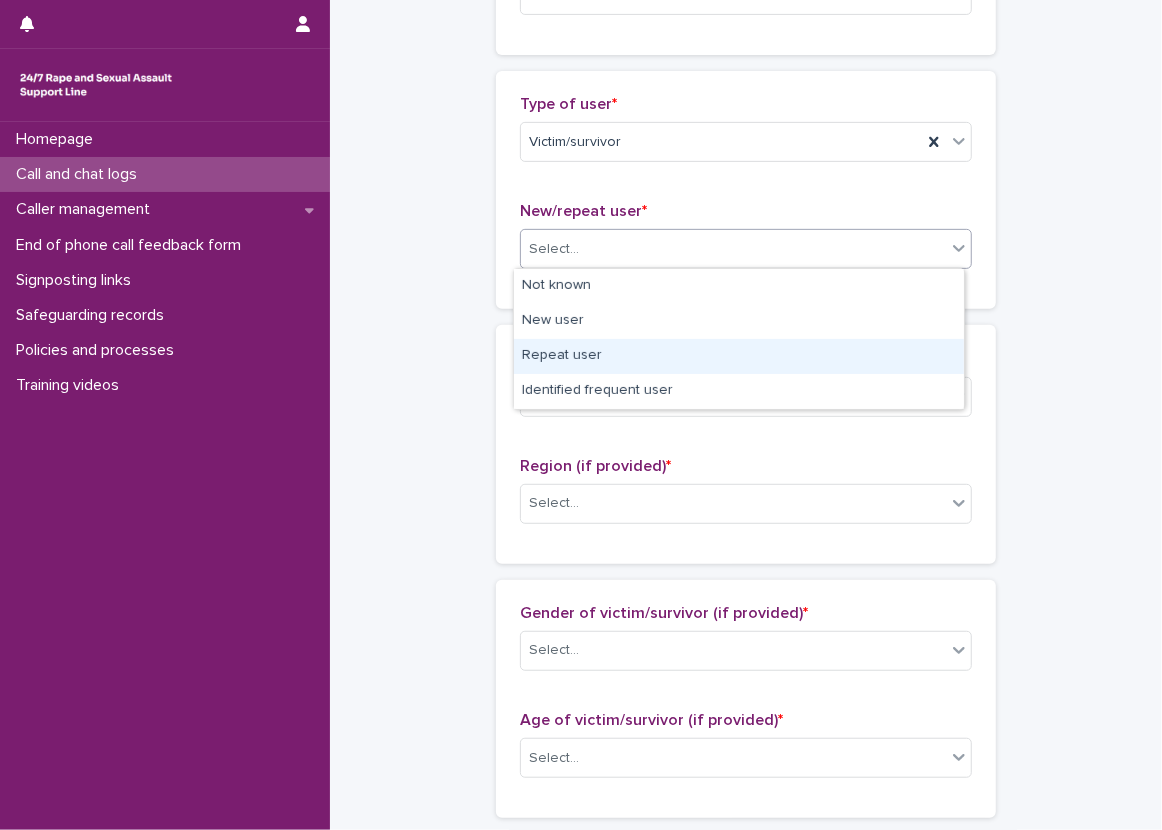 click on "Repeat user" at bounding box center [739, 356] 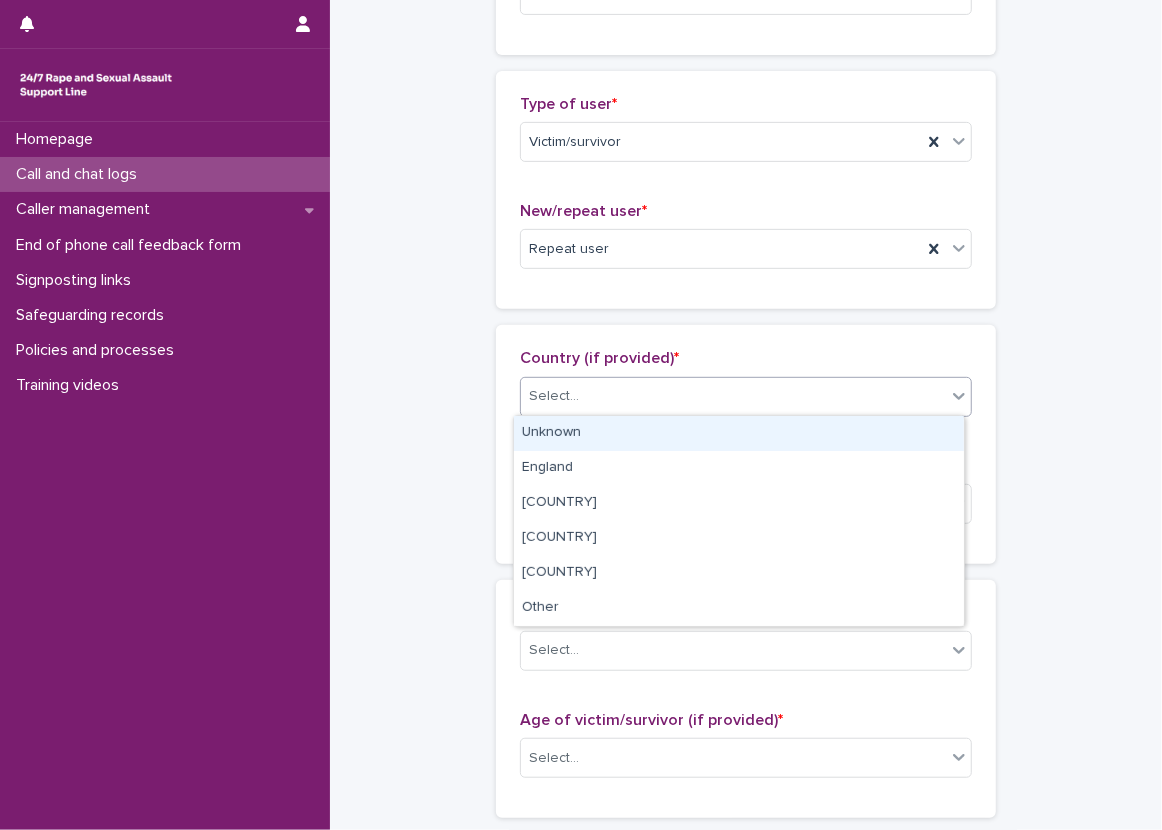 click on "Select..." at bounding box center (733, 396) 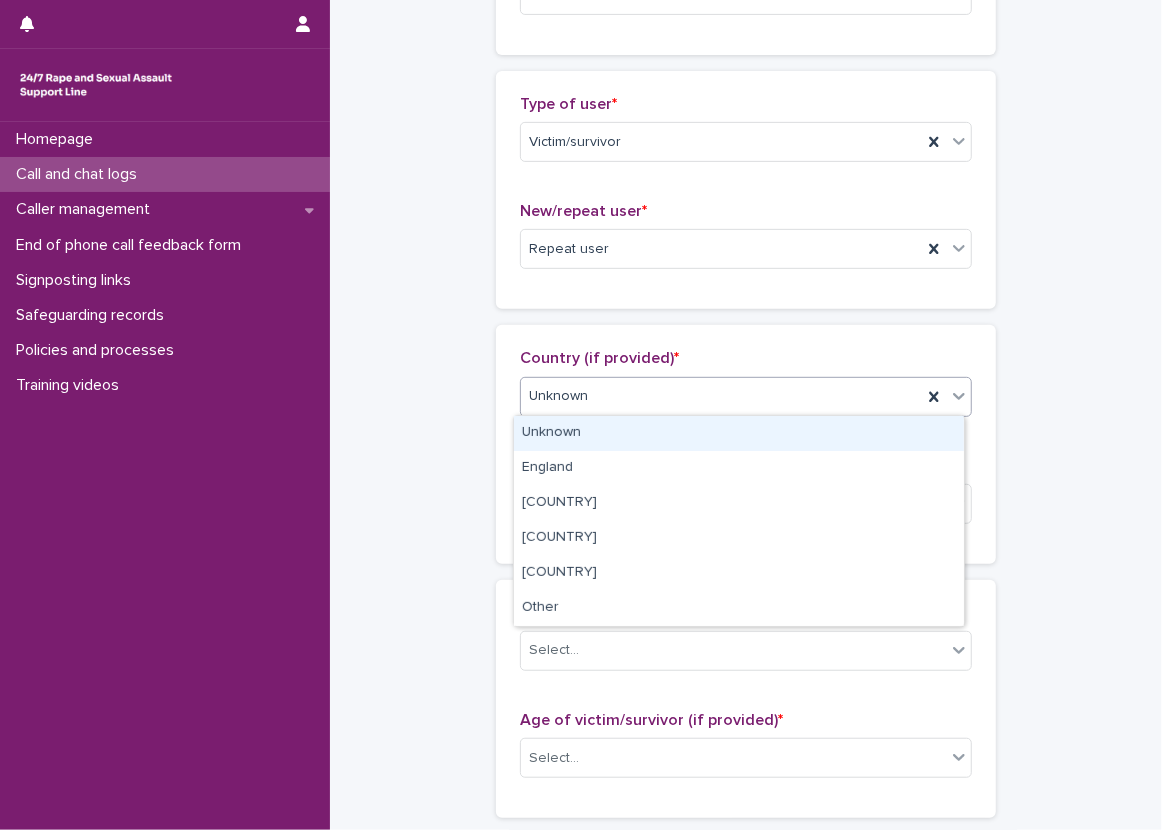 click on "Unknown" at bounding box center (746, 397) 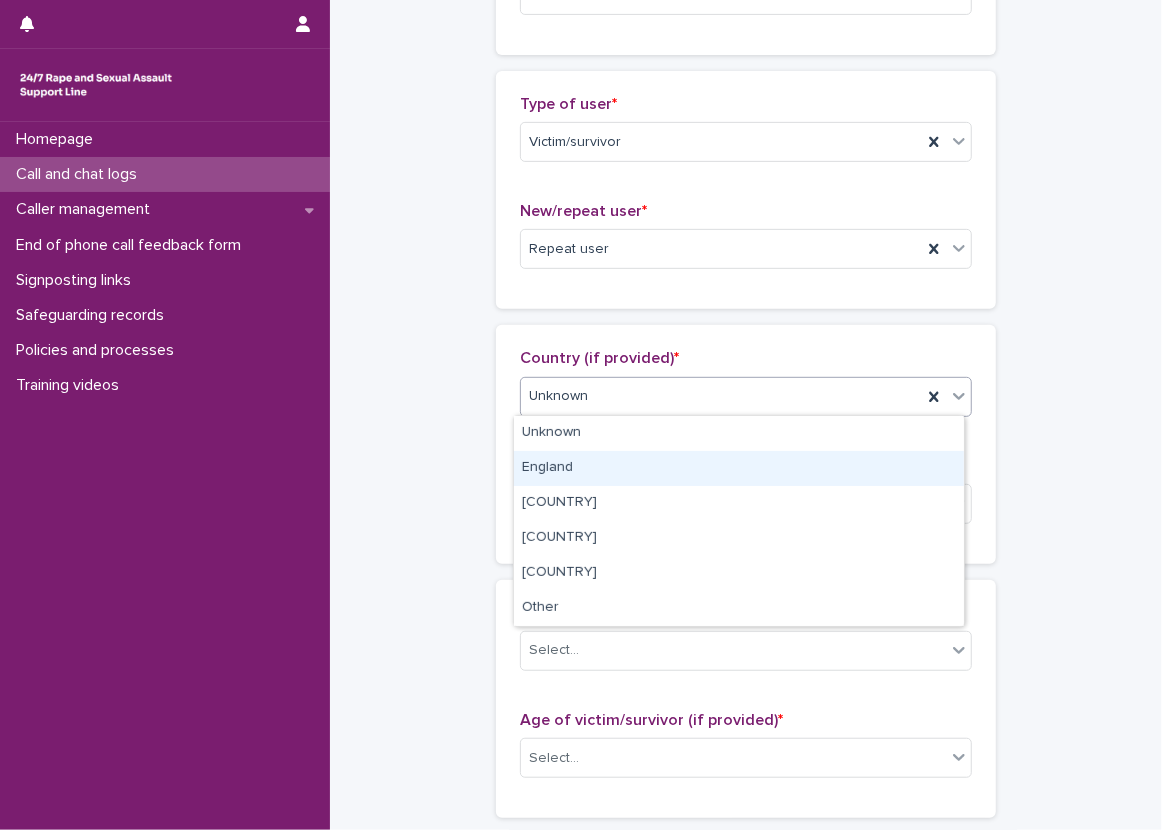 click on "England" at bounding box center (739, 468) 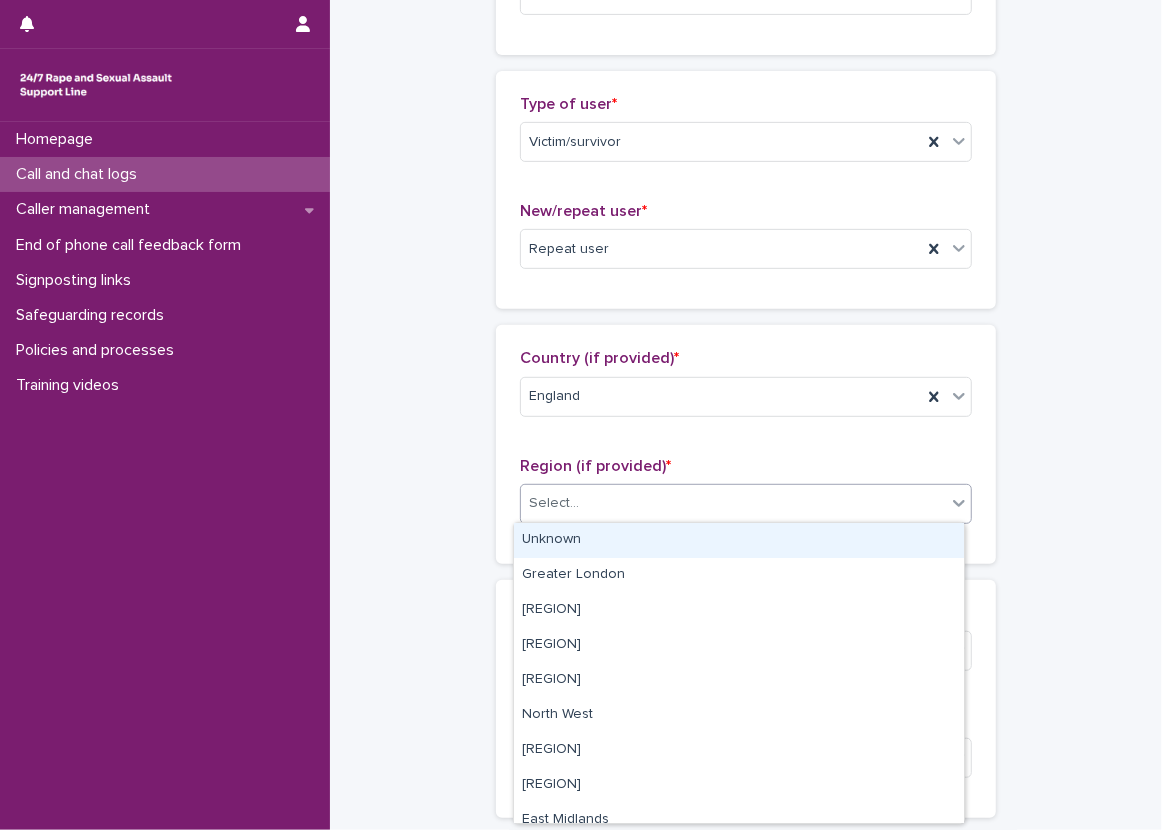 click on "Select..." at bounding box center [733, 503] 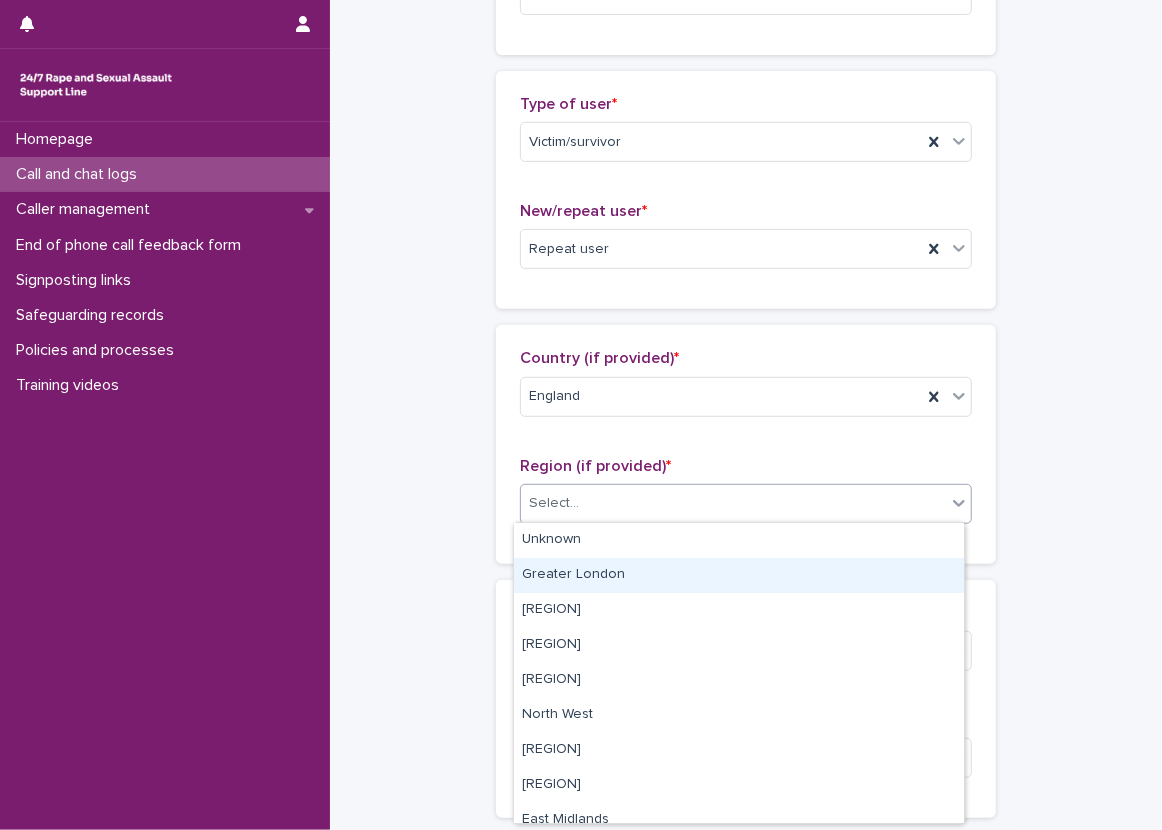 click on "Greater London" at bounding box center [739, 575] 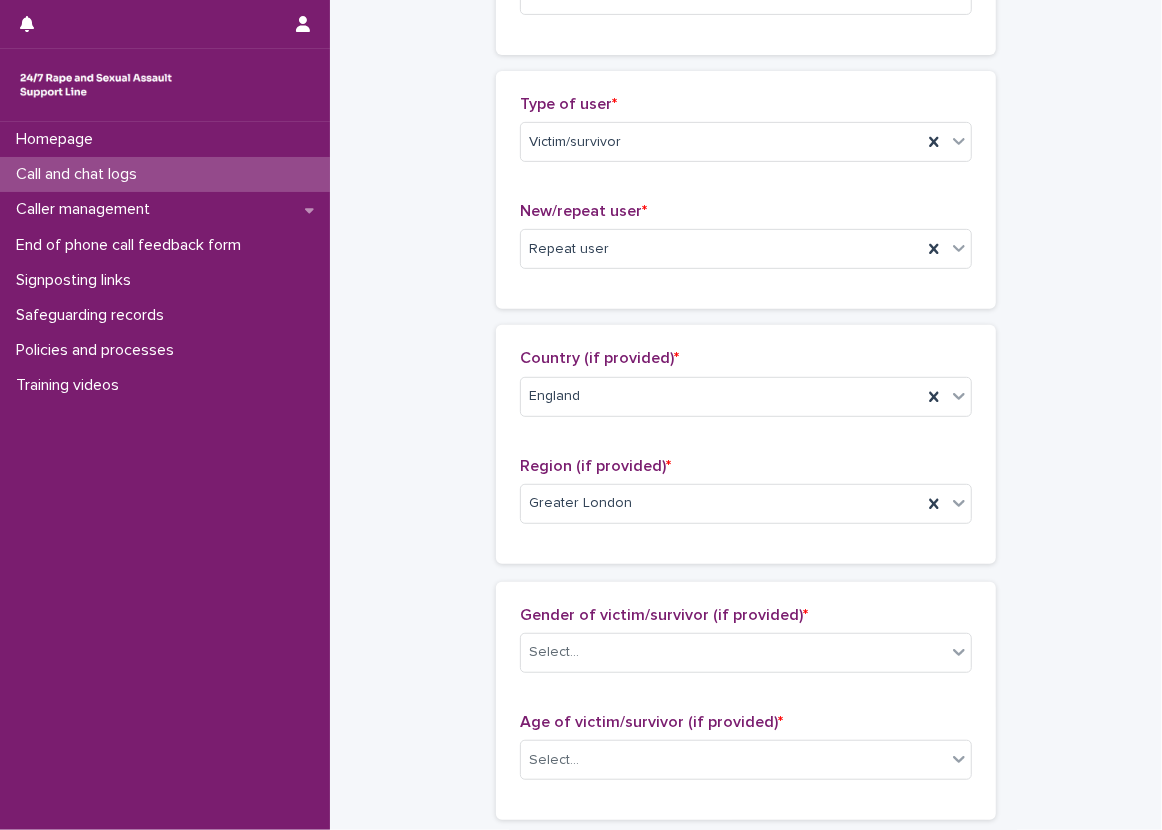 click on "Country (if provided) * England Region (if provided) * Greater London" at bounding box center [746, 444] 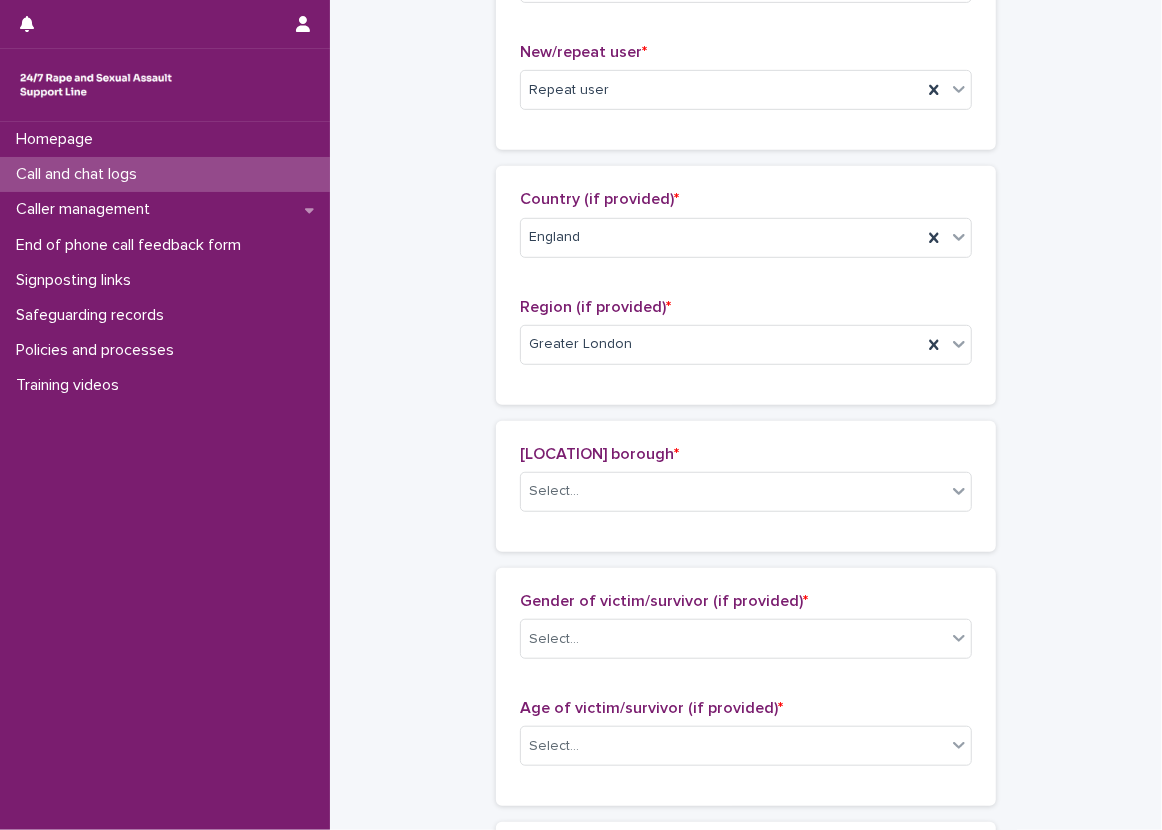scroll, scrollTop: 773, scrollLeft: 0, axis: vertical 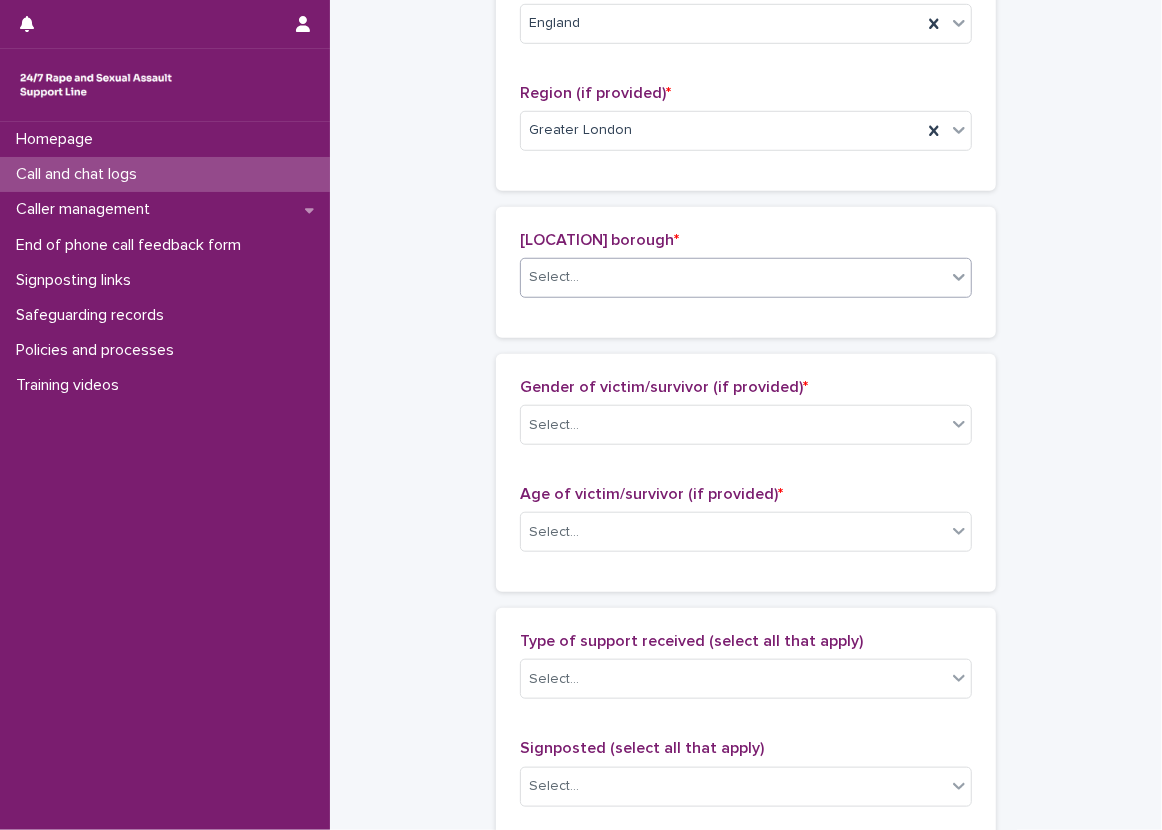 click on "Select..." at bounding box center (733, 277) 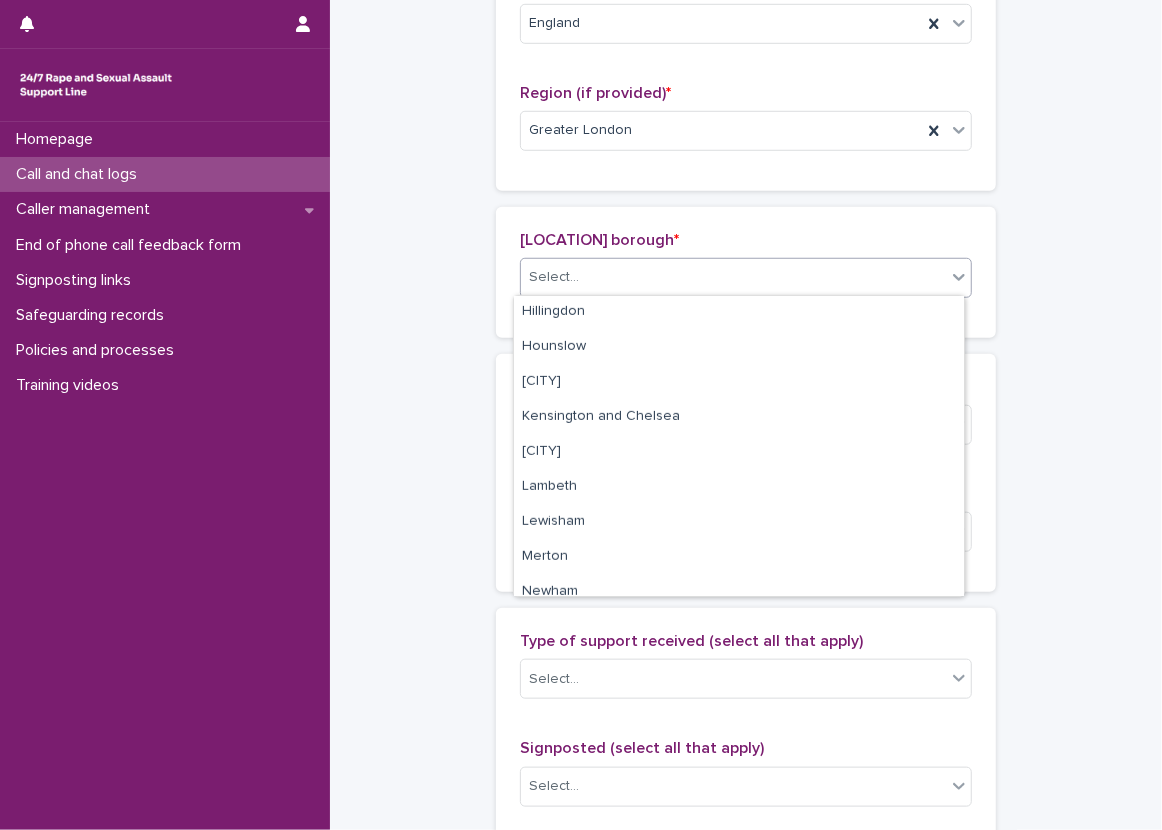 scroll, scrollTop: 600, scrollLeft: 0, axis: vertical 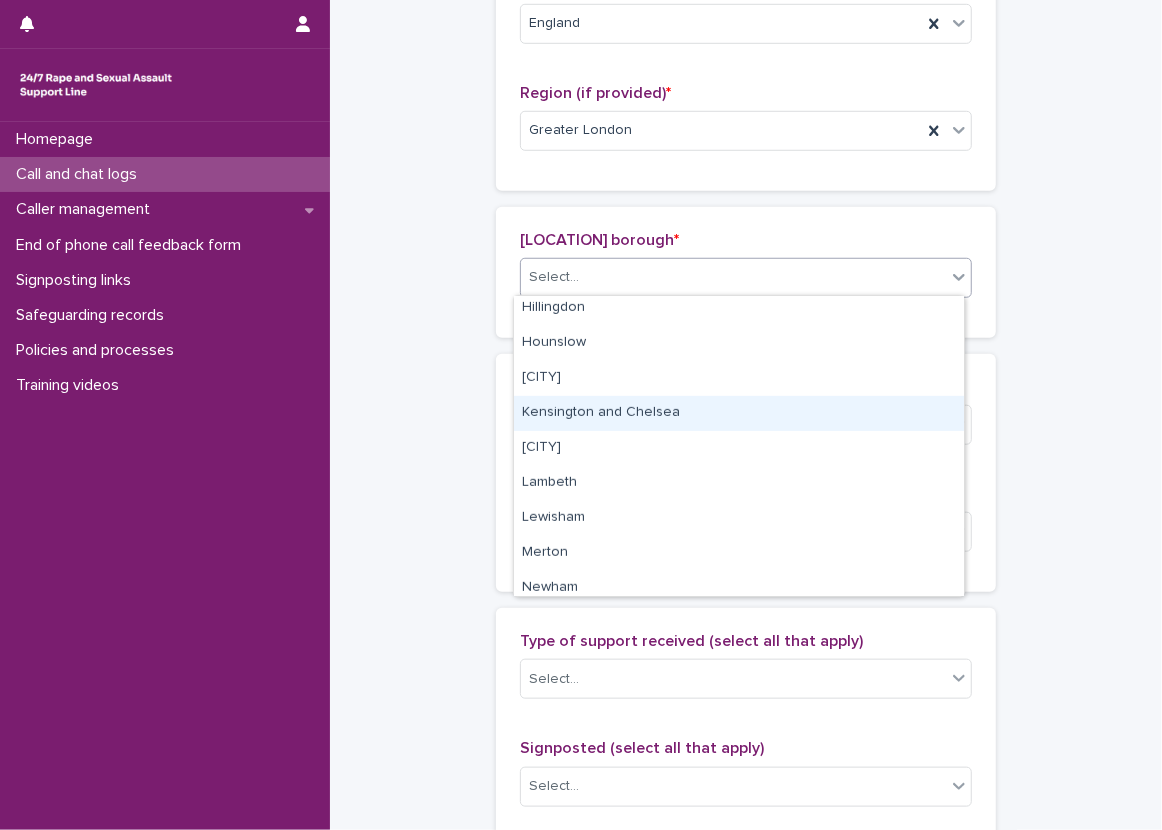 click on "Kensington and Chelsea" at bounding box center (739, 413) 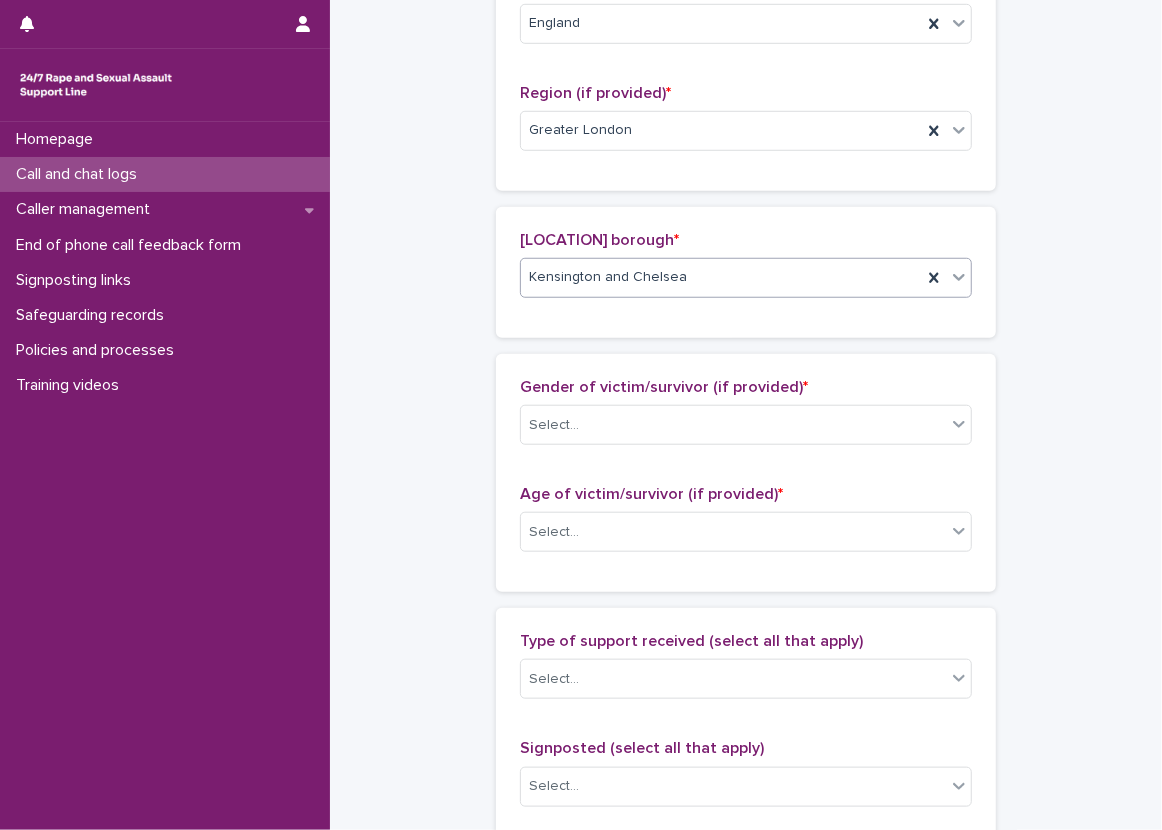 click on "**********" at bounding box center (746, 385) 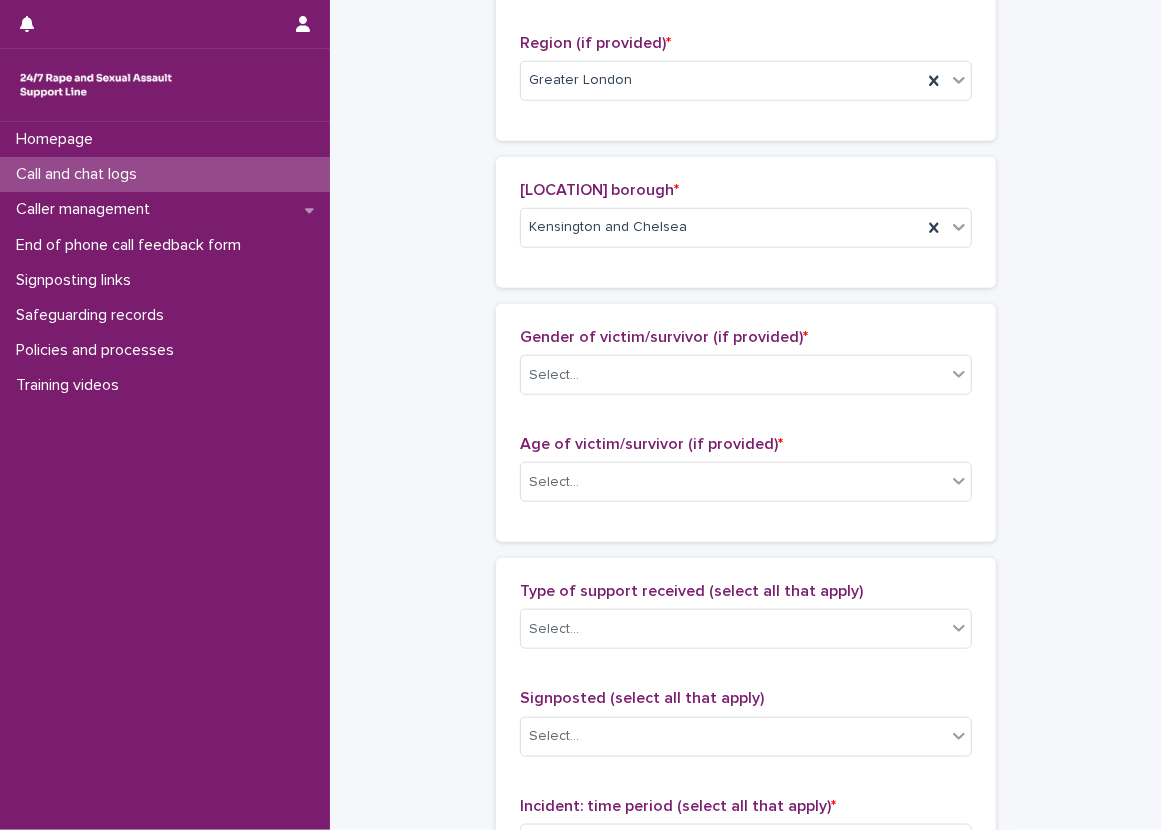 scroll, scrollTop: 873, scrollLeft: 0, axis: vertical 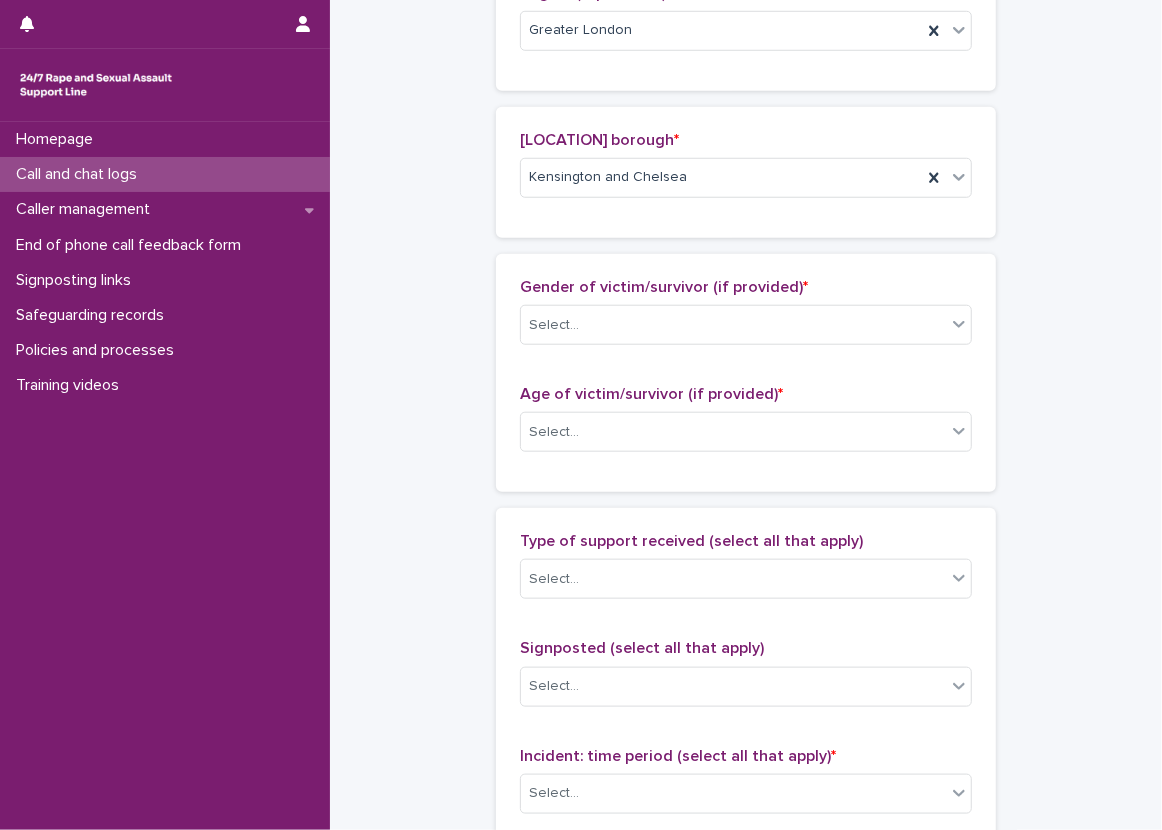 click on "Gender of victim/survivor (if provided) * Select..." at bounding box center (746, 319) 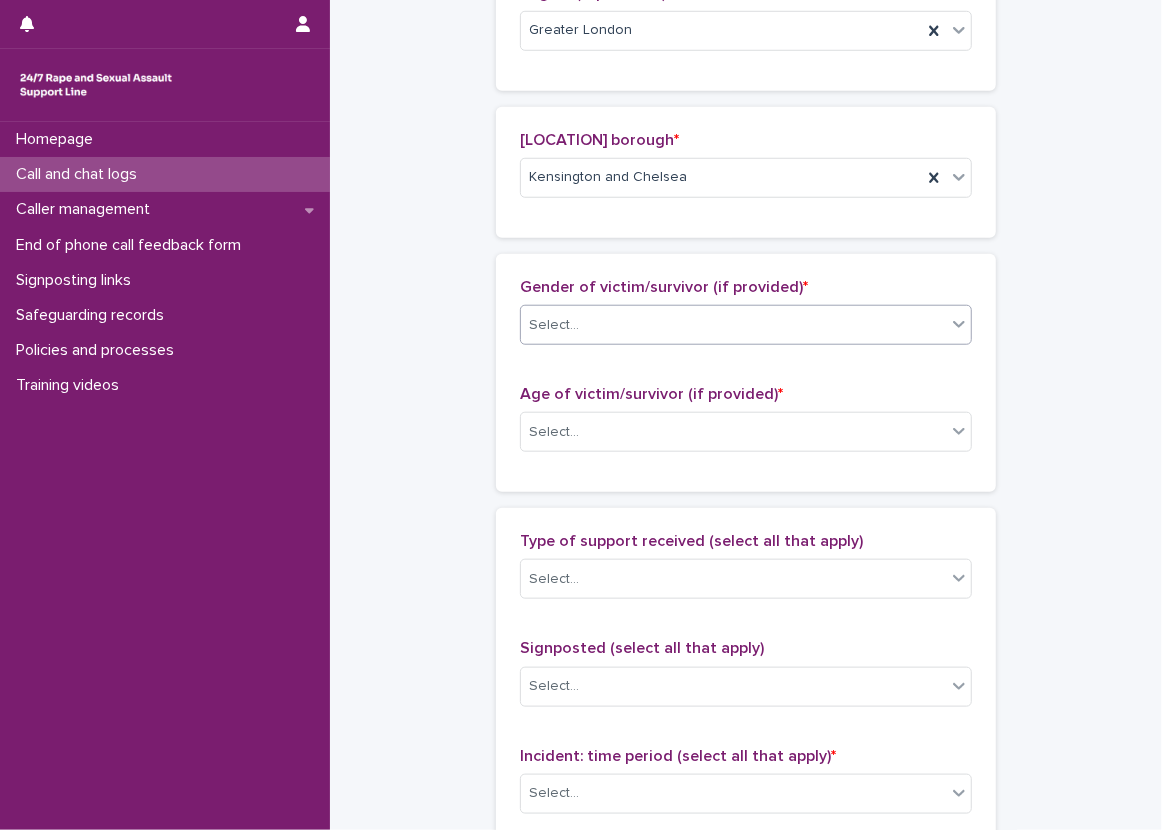 click on "Select..." at bounding box center (733, 325) 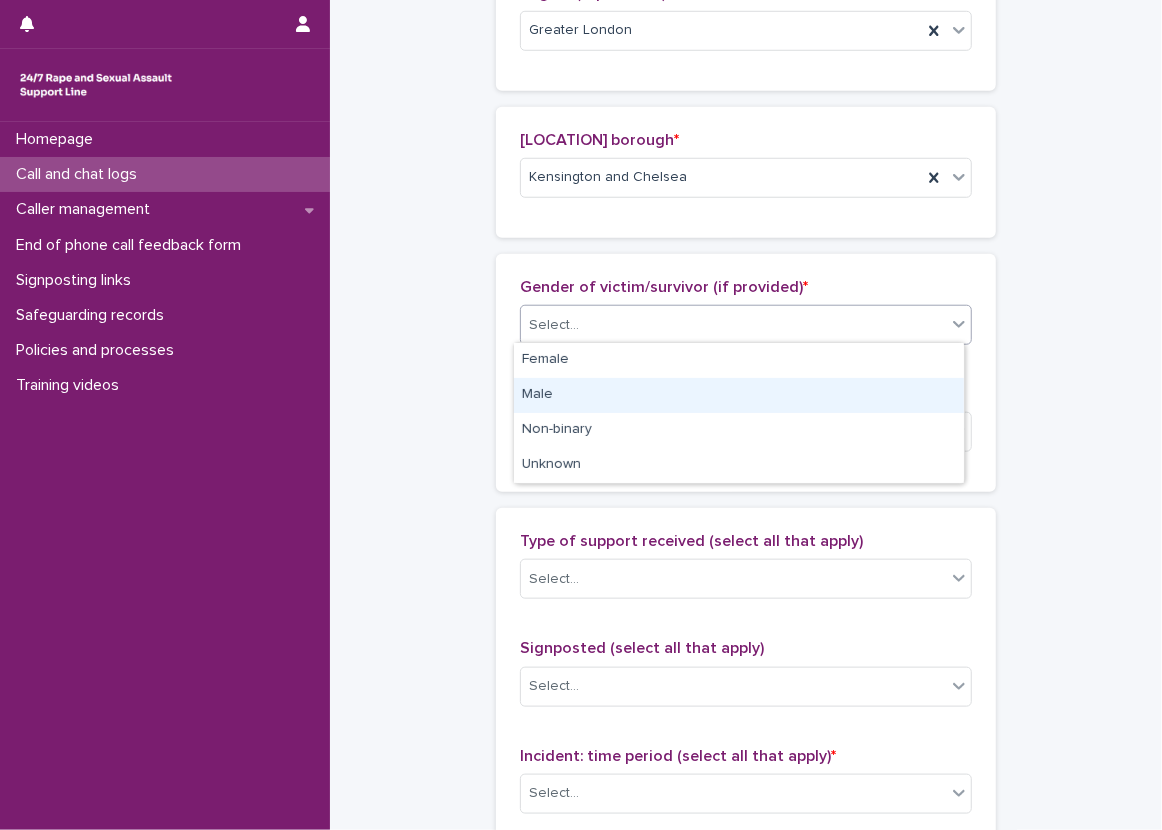 click on "Male" at bounding box center (739, 395) 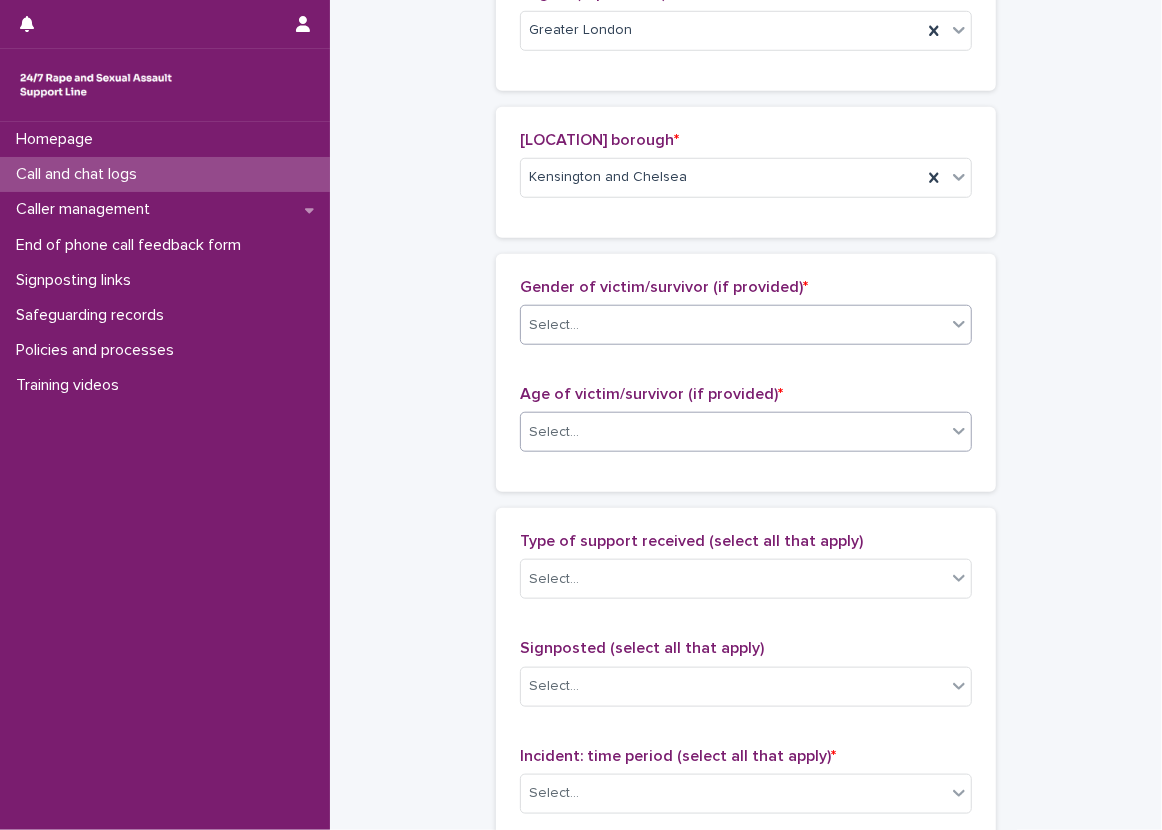 click on "Select..." at bounding box center (733, 432) 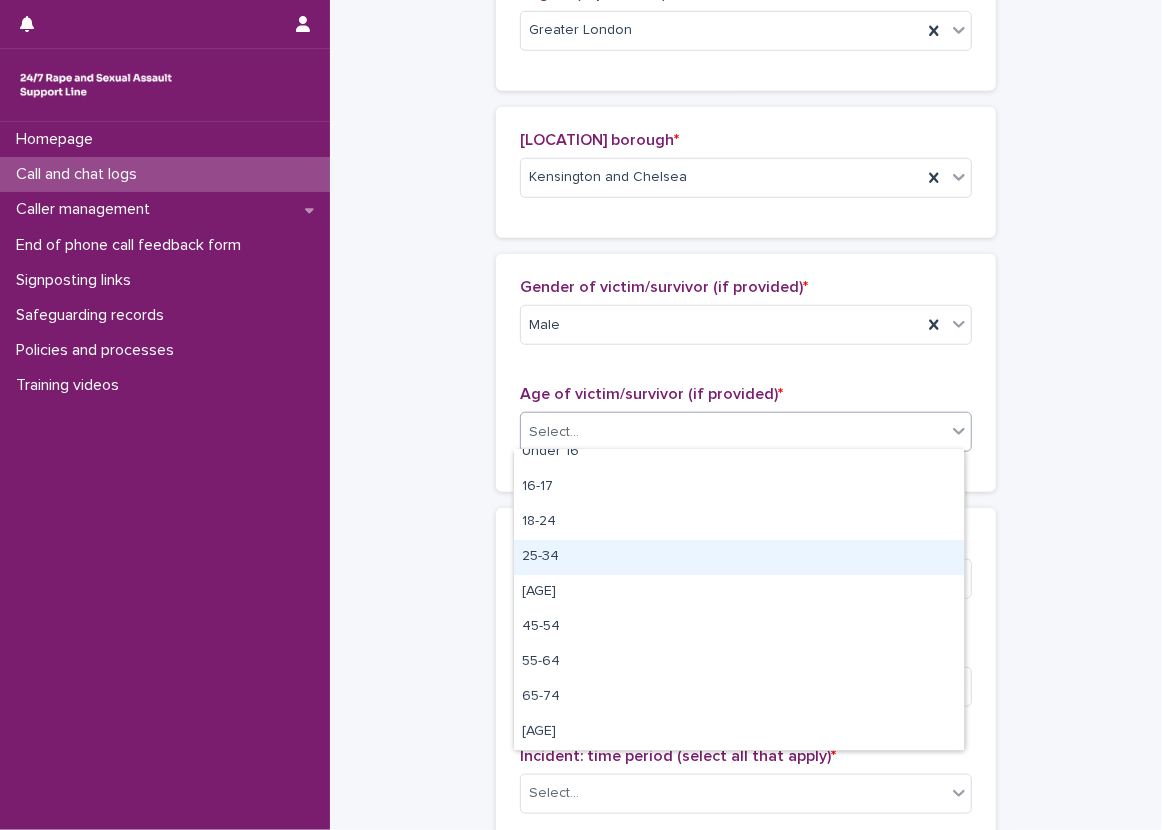 scroll, scrollTop: 0, scrollLeft: 0, axis: both 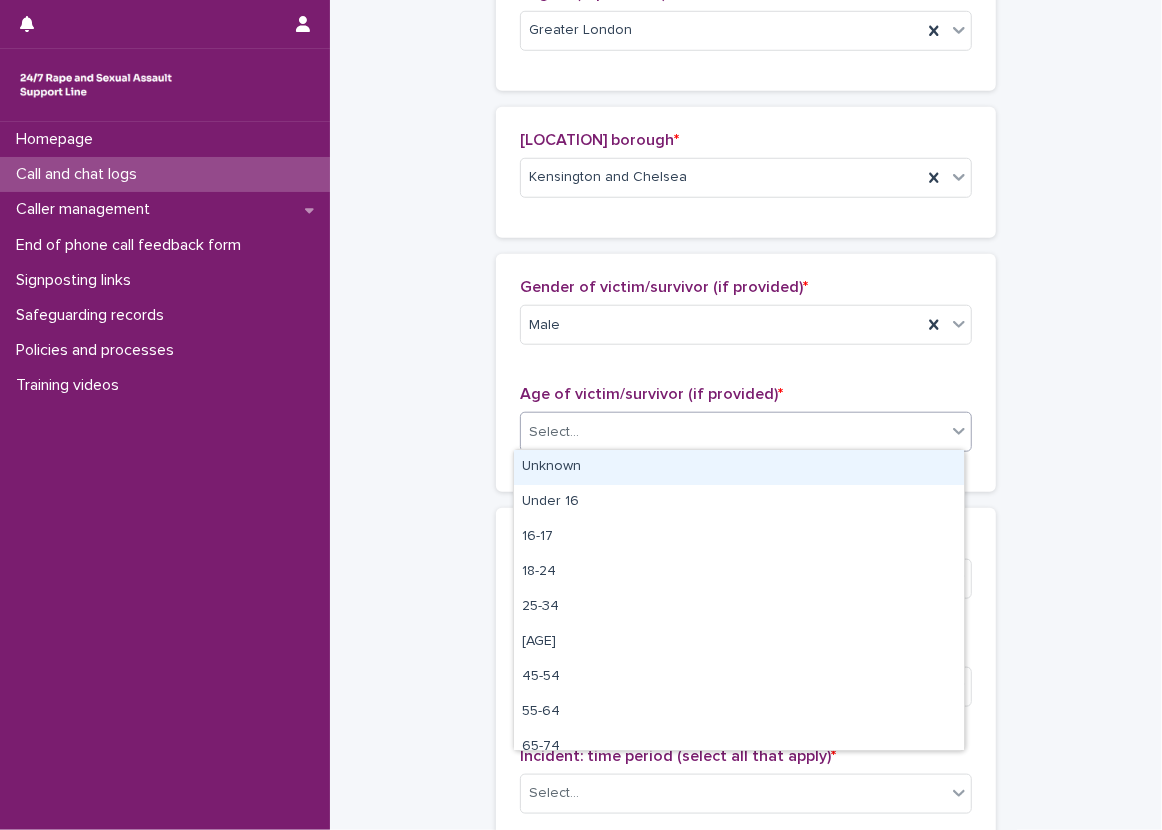 click on "Unknown" at bounding box center (739, 467) 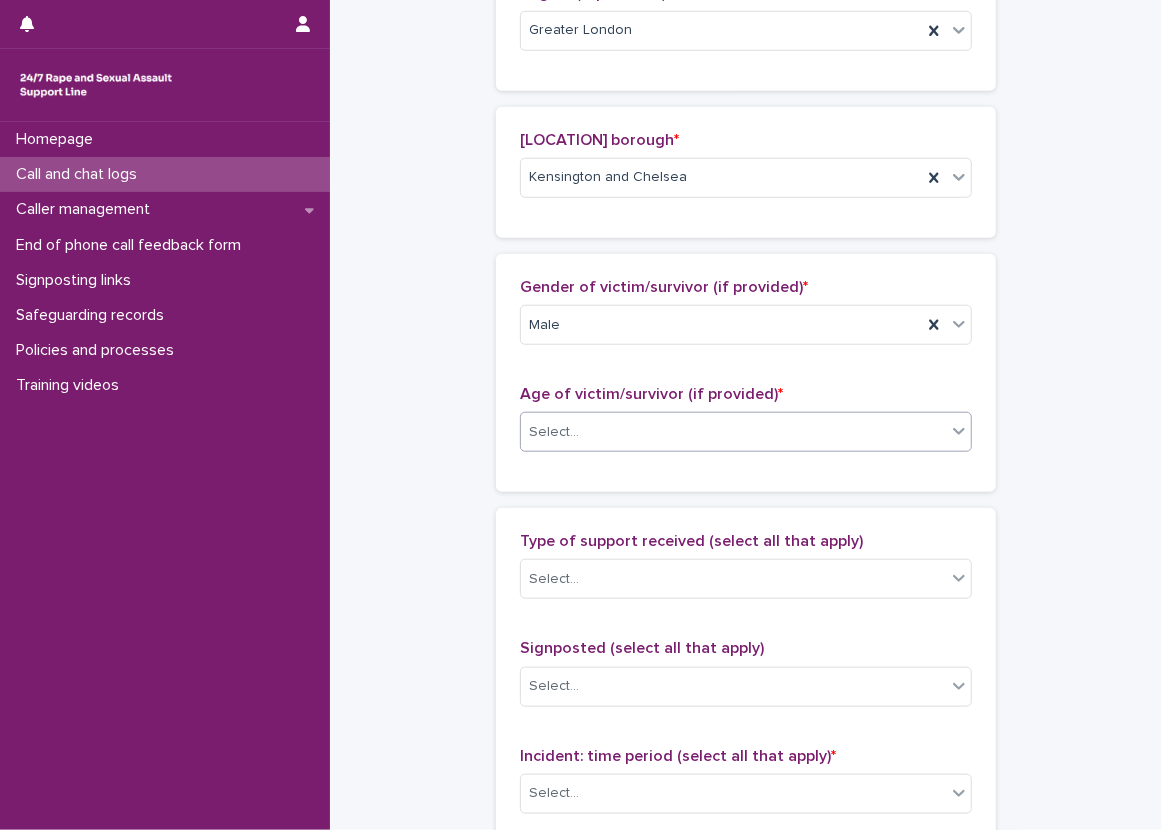 click on "**********" at bounding box center [746, 285] 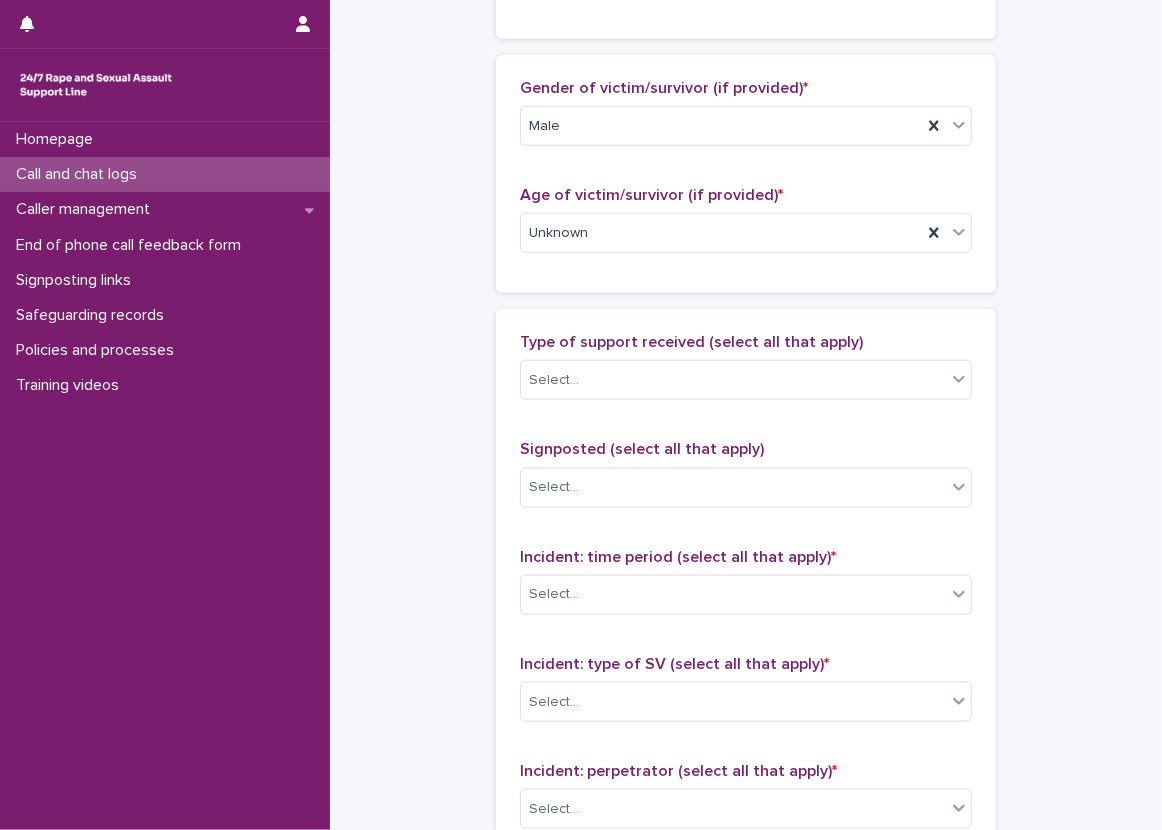 scroll, scrollTop: 1073, scrollLeft: 0, axis: vertical 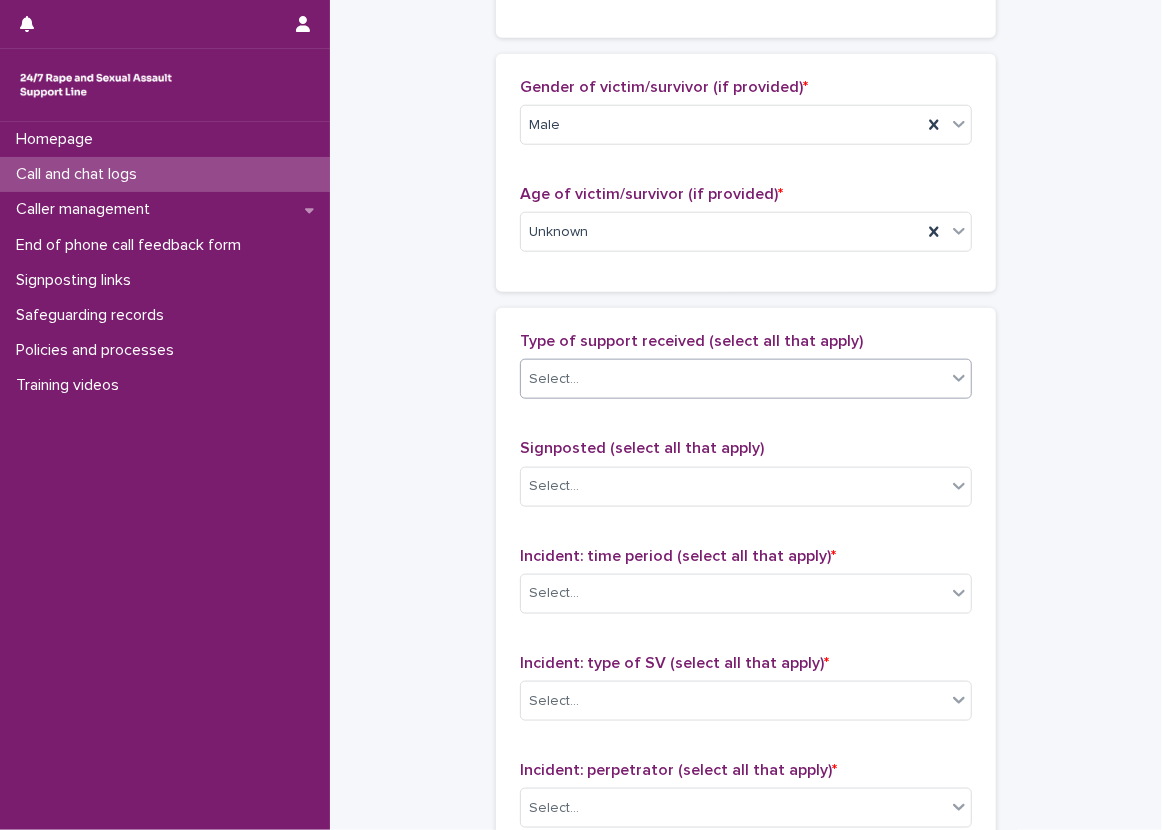 click on "Select..." at bounding box center [733, 379] 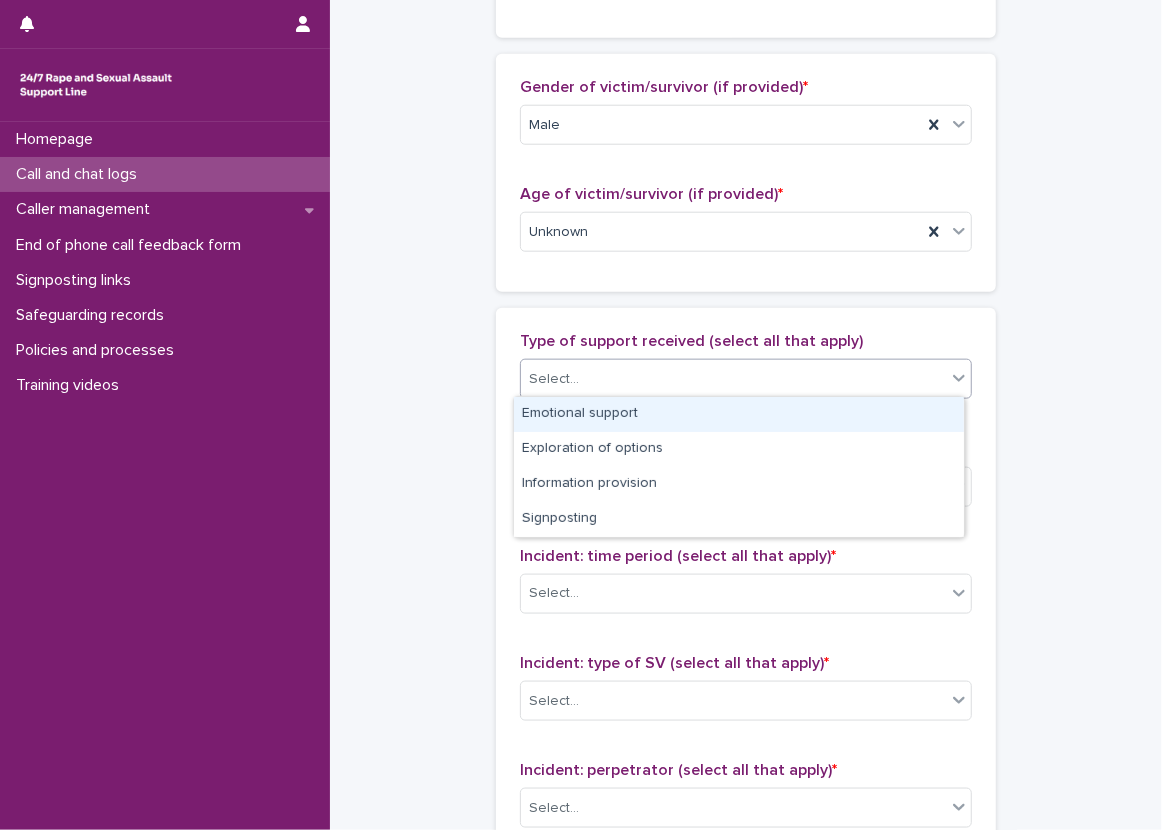 click on "Emotional support" at bounding box center (739, 414) 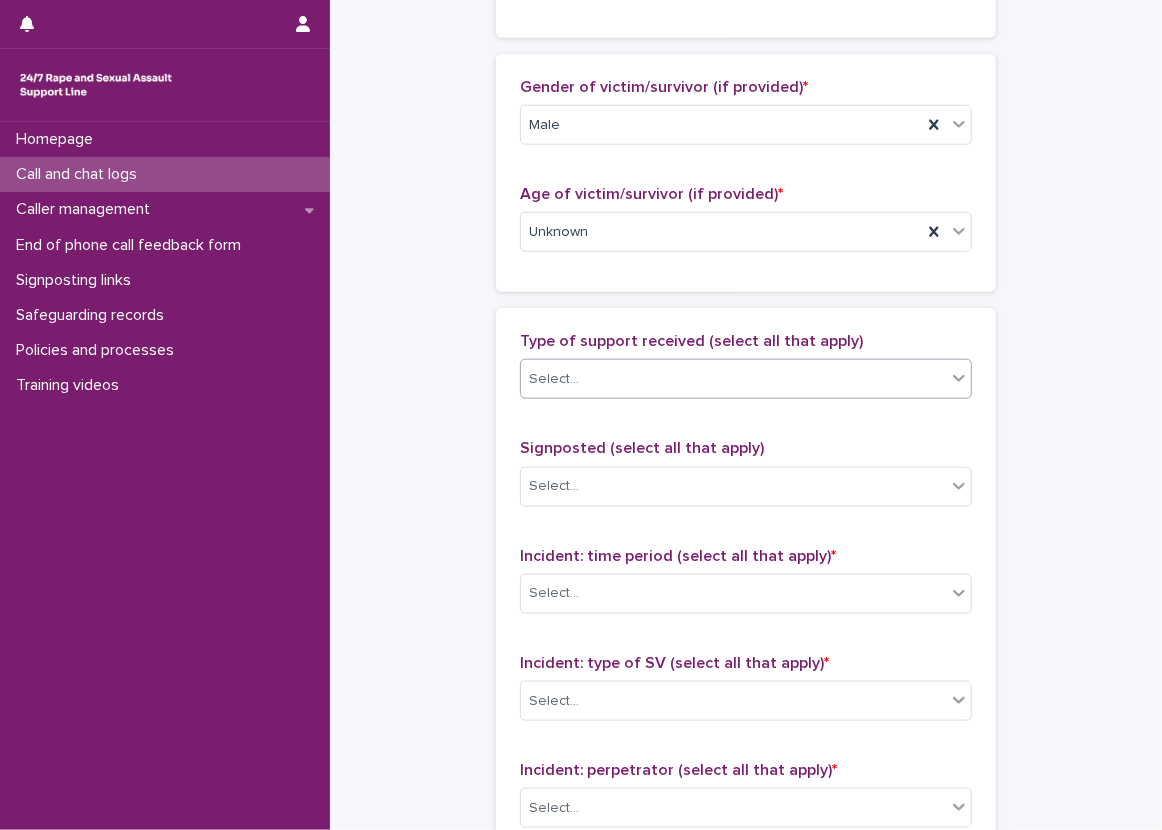 click on "Type of support received (select all that apply)   option Emotional support, selected.     0 results available. Select is focused ,type to refine list, press Down to open the menu,  press left to focus selected values Select..." at bounding box center (746, 373) 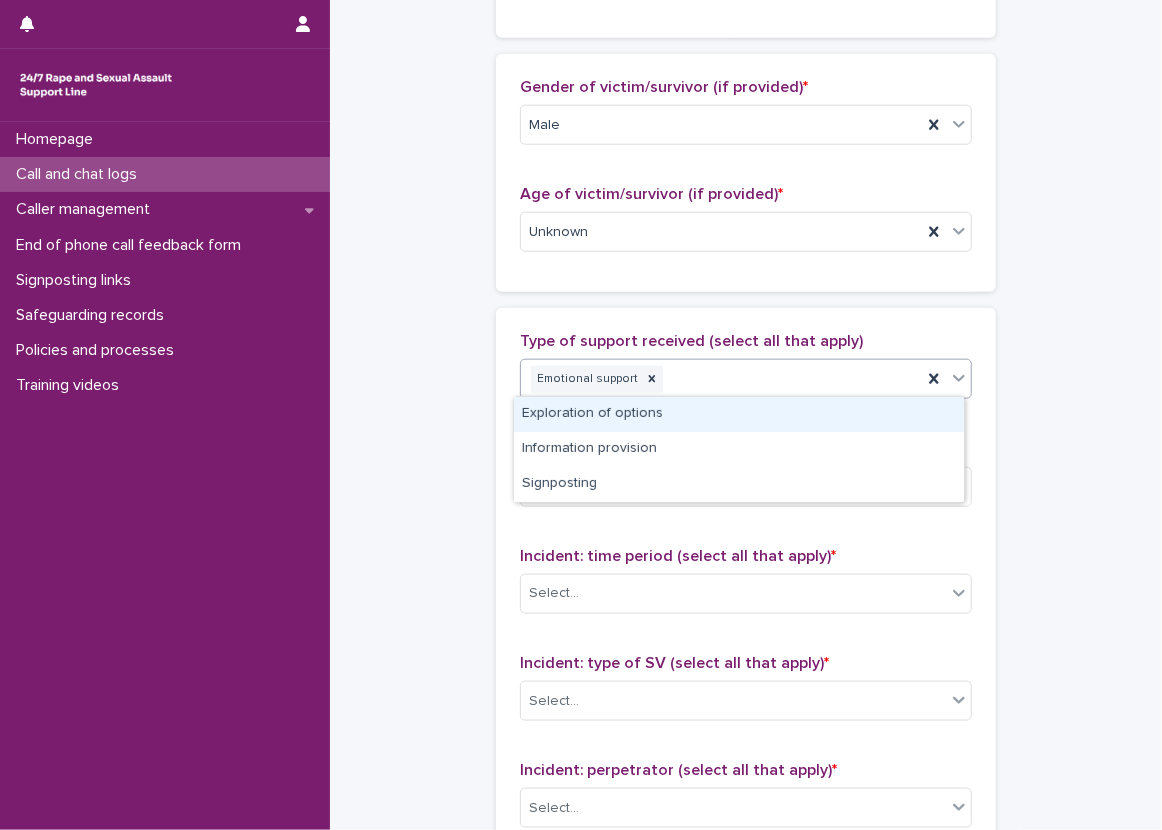 click on "Emotional support" at bounding box center (721, 379) 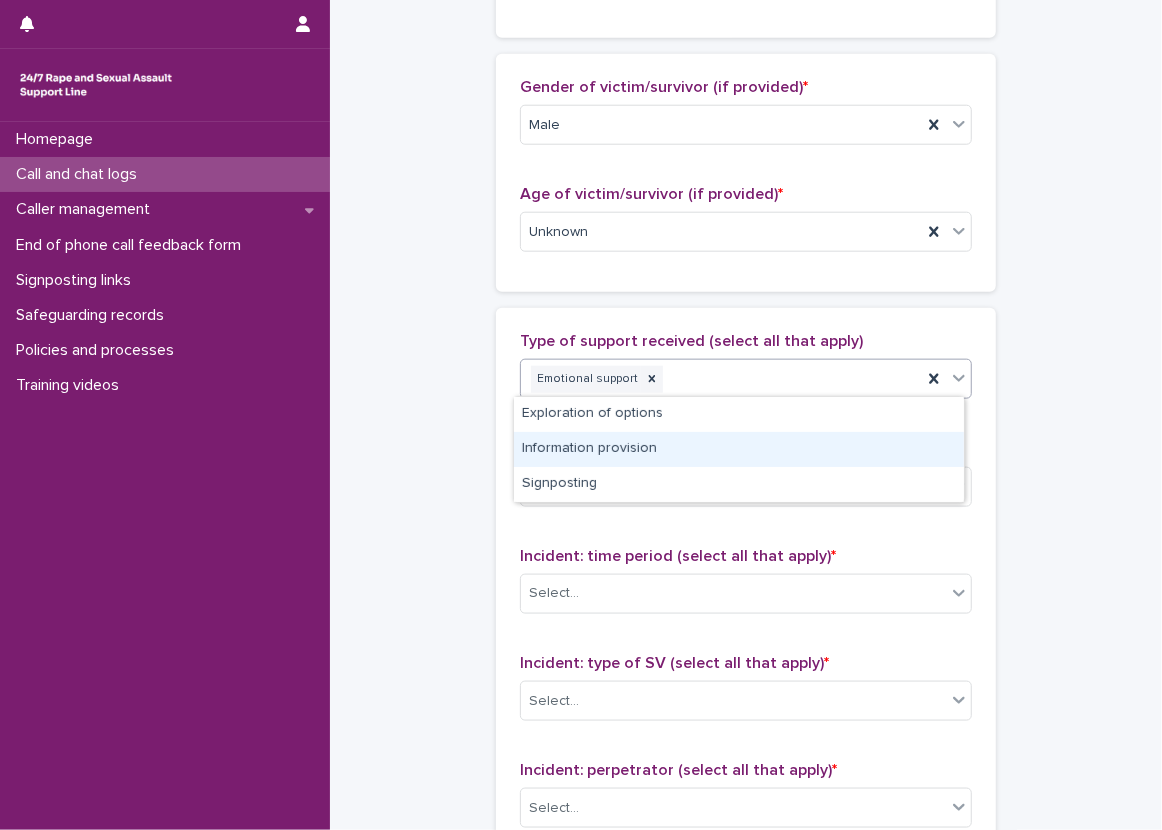 click on "Information provision" at bounding box center [739, 449] 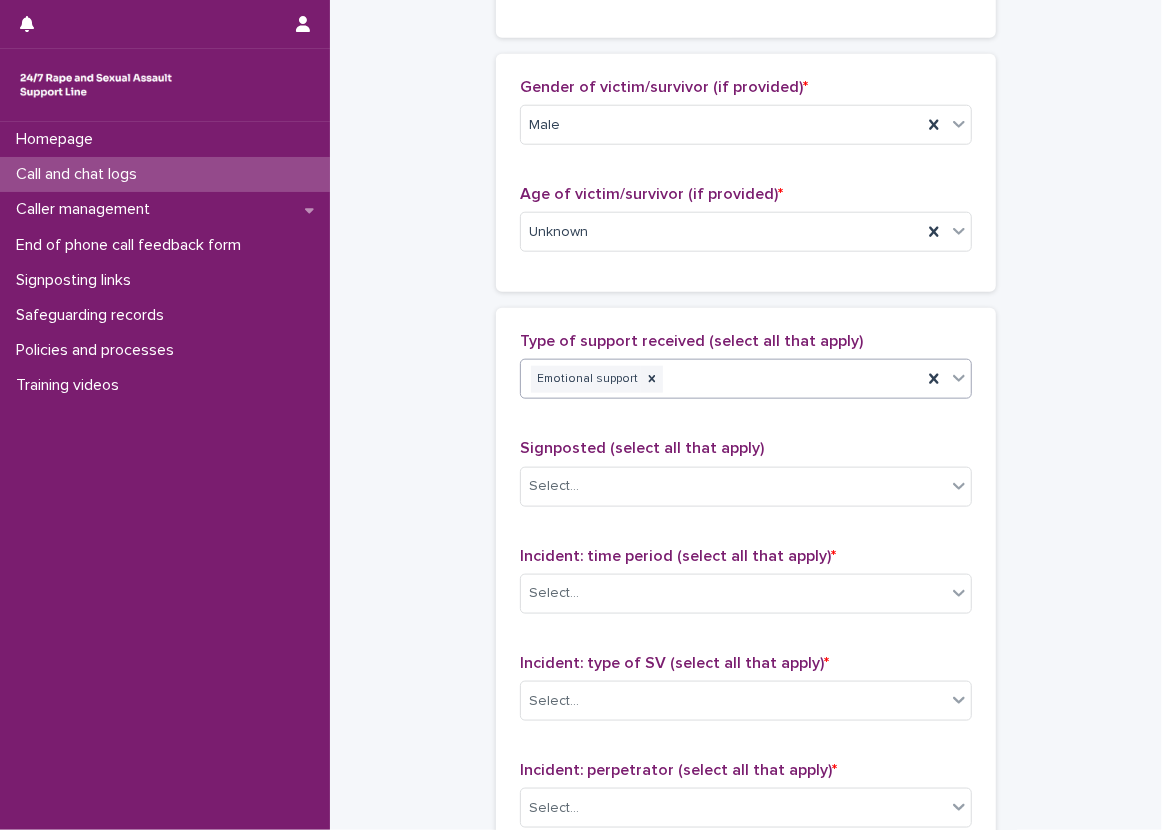 click on "Emotional support" at bounding box center [721, 379] 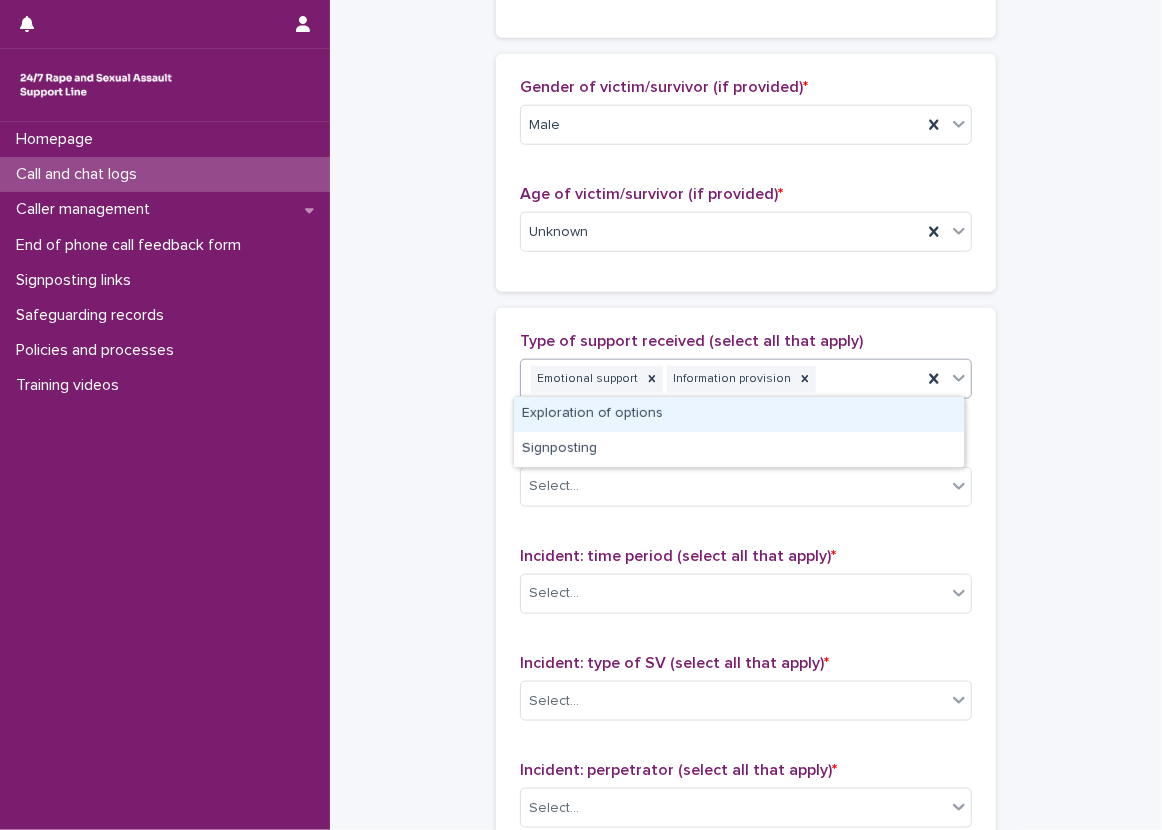 click on "Exploration of options" at bounding box center [739, 414] 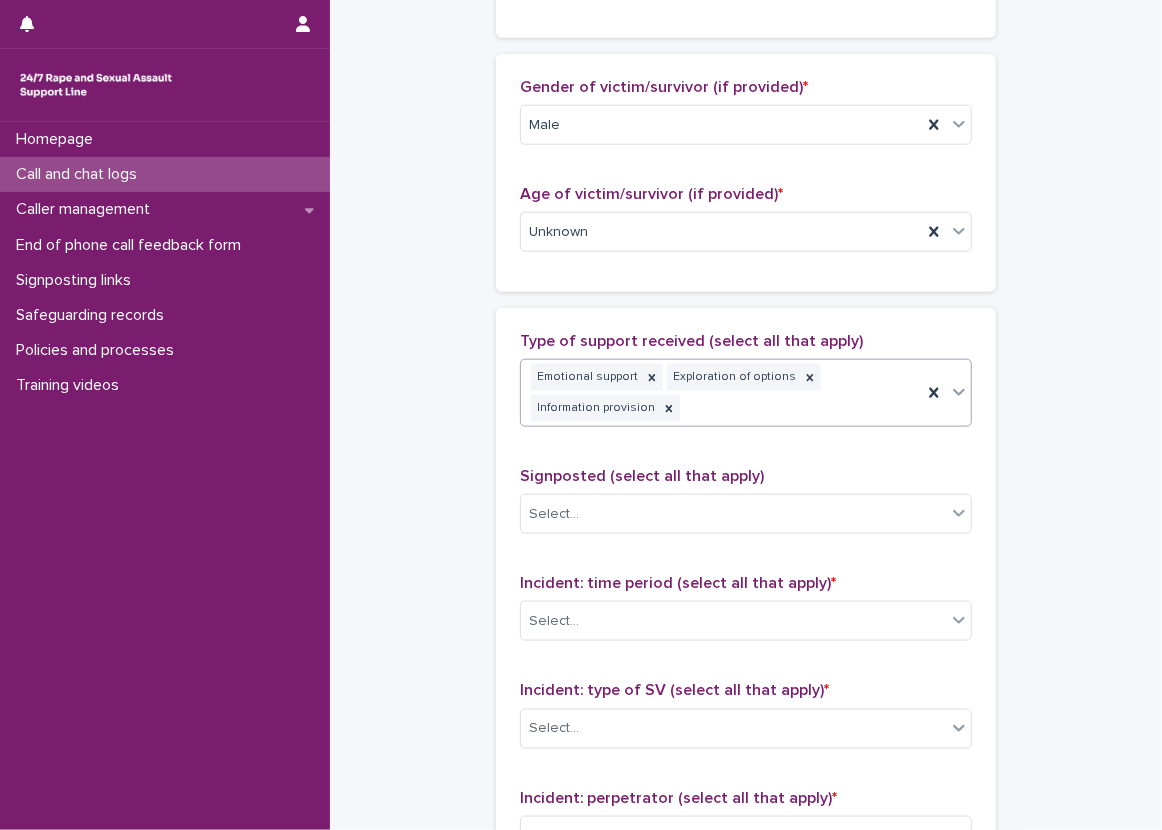 scroll, scrollTop: 1087, scrollLeft: 0, axis: vertical 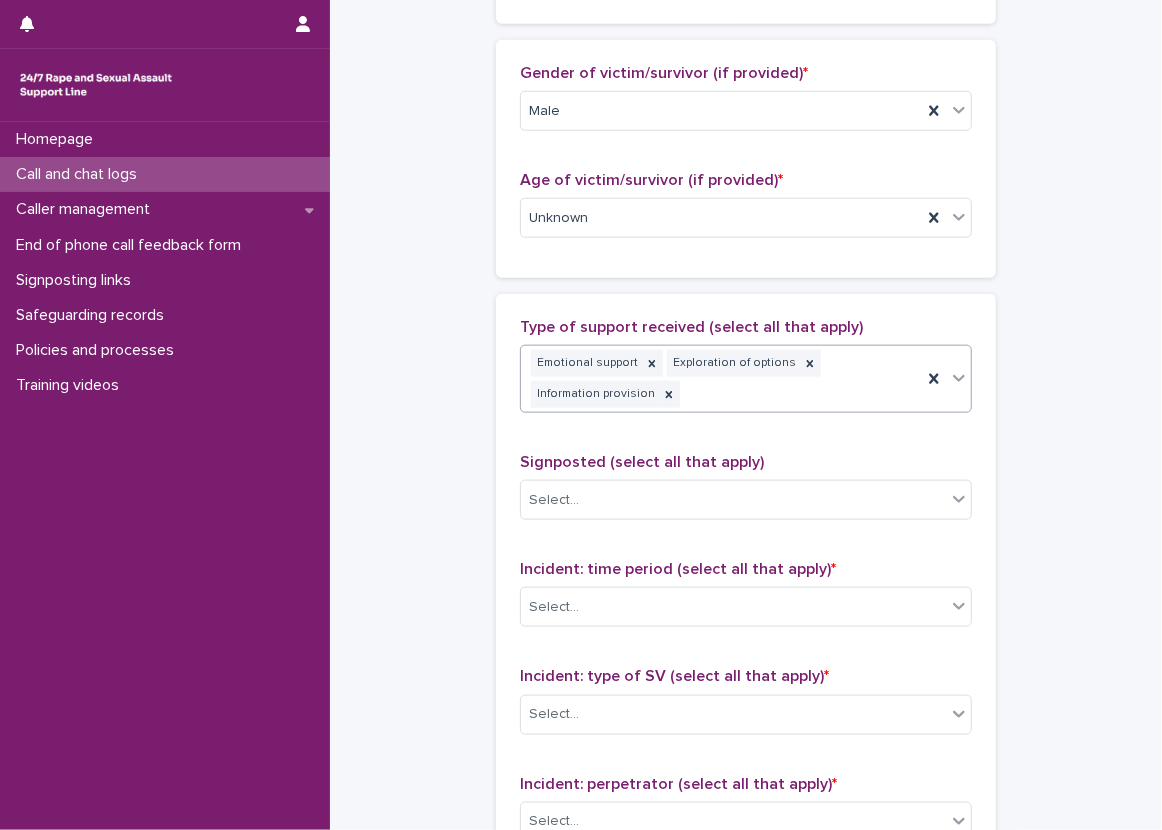 click on "Emotional support Exploration of options Information provision" at bounding box center (721, 379) 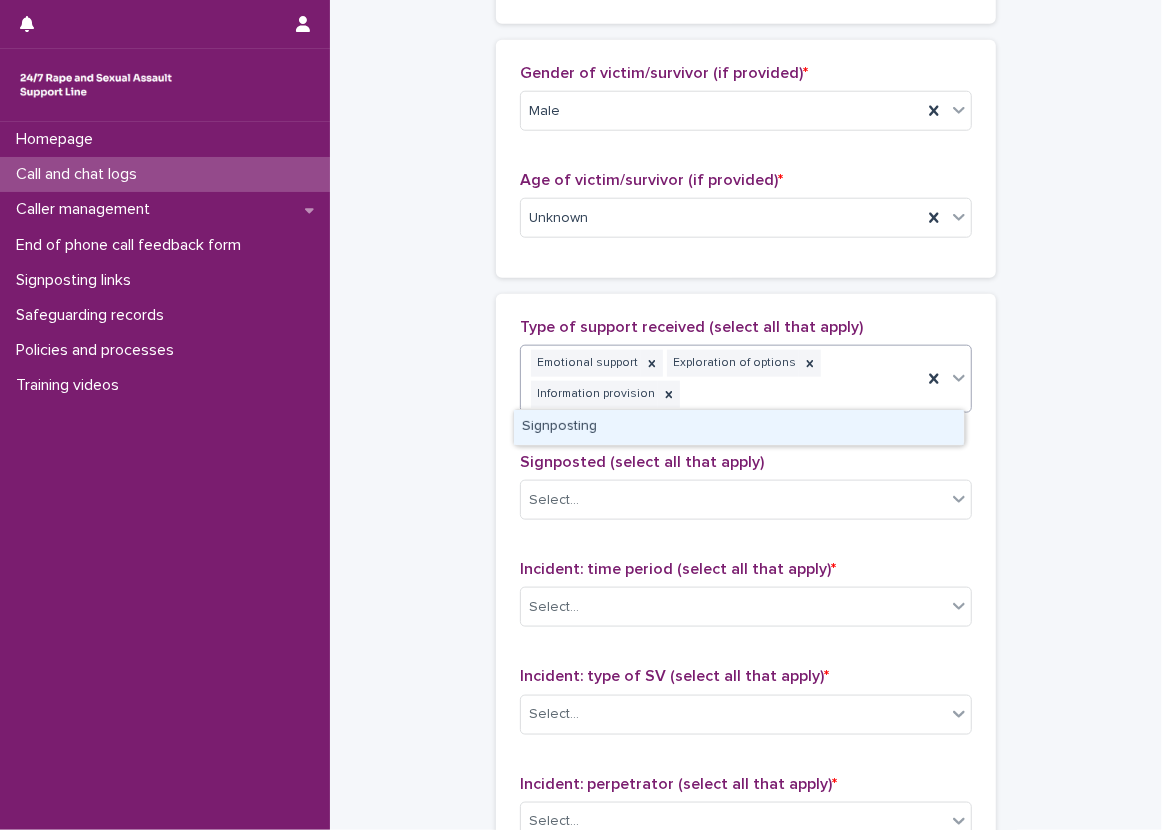 click on "Signposting" at bounding box center [739, 427] 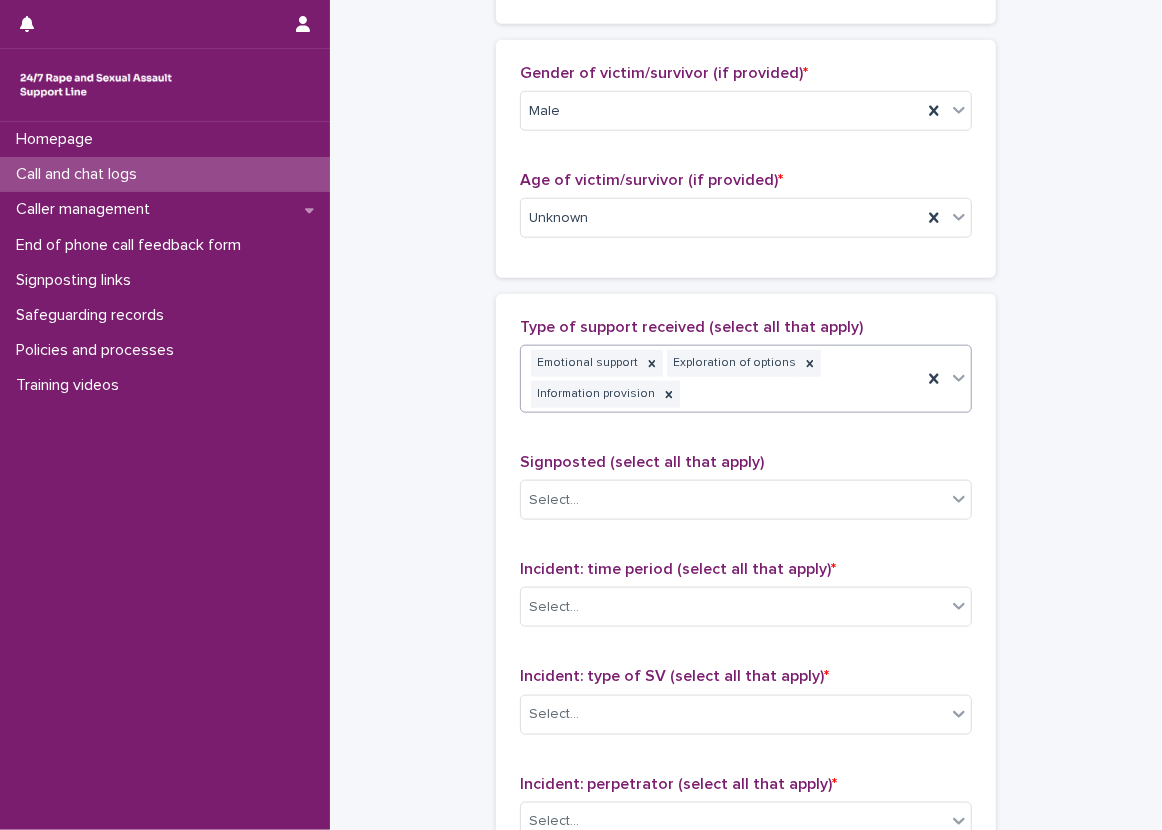 click on "Type of support received (select all that apply)   option Signposting, selected.     0 results available. Select is focused ,type to refine list, press Down to open the menu,  press left to focus selected values Emotional support Exploration of options Information provision Signposted (select all that apply) Select... Incident: time period (select all that apply) * Select... Incident: type of SV (select all that apply) * Select... Incident: perpetrator (select all that apply) * Select... Incident: gender of perpetrator (select all that apply) * Select... Flags Select... Comments" at bounding box center [746, 750] 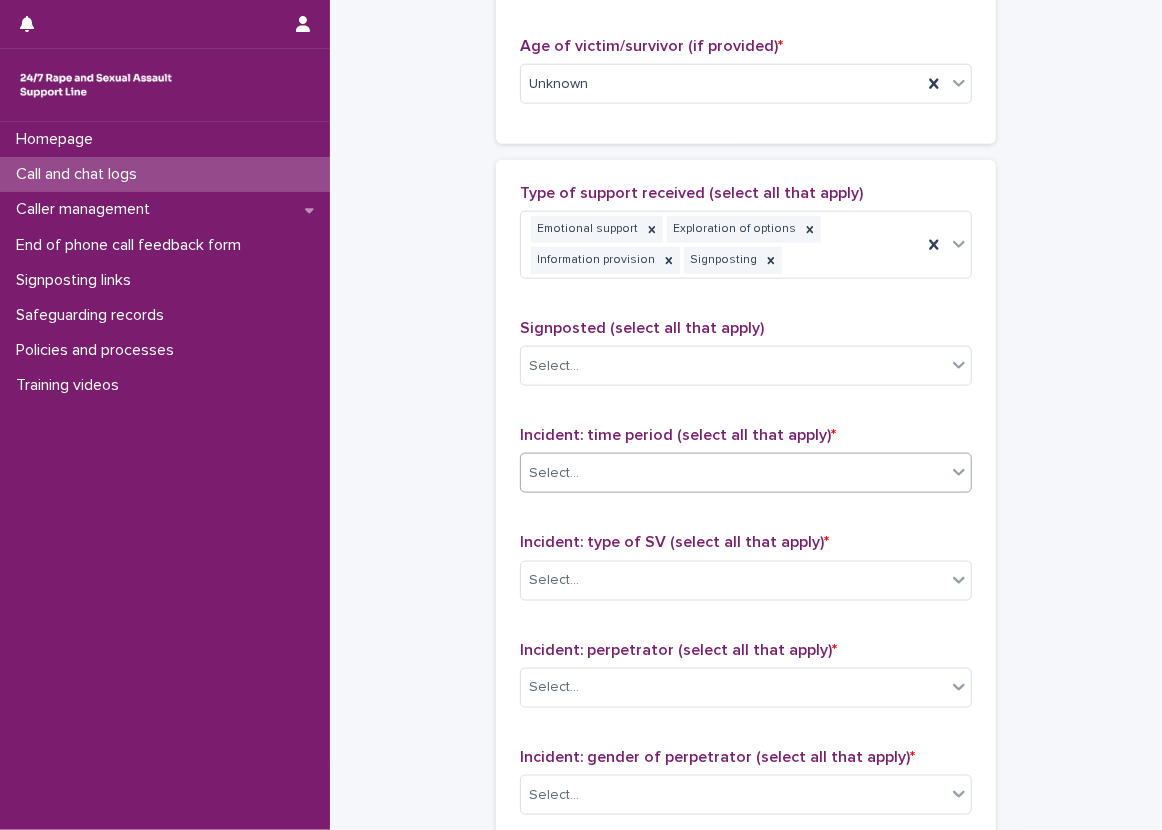 scroll, scrollTop: 1387, scrollLeft: 0, axis: vertical 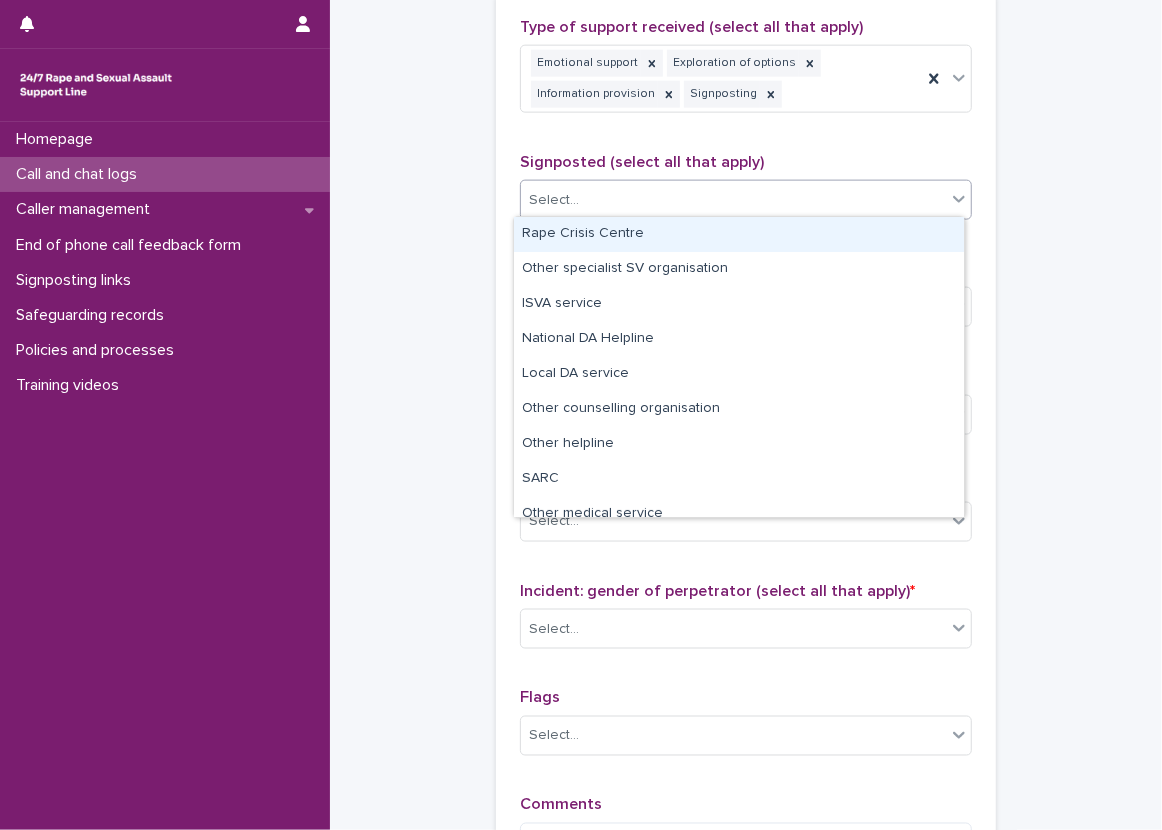 click on "Select..." at bounding box center [733, 200] 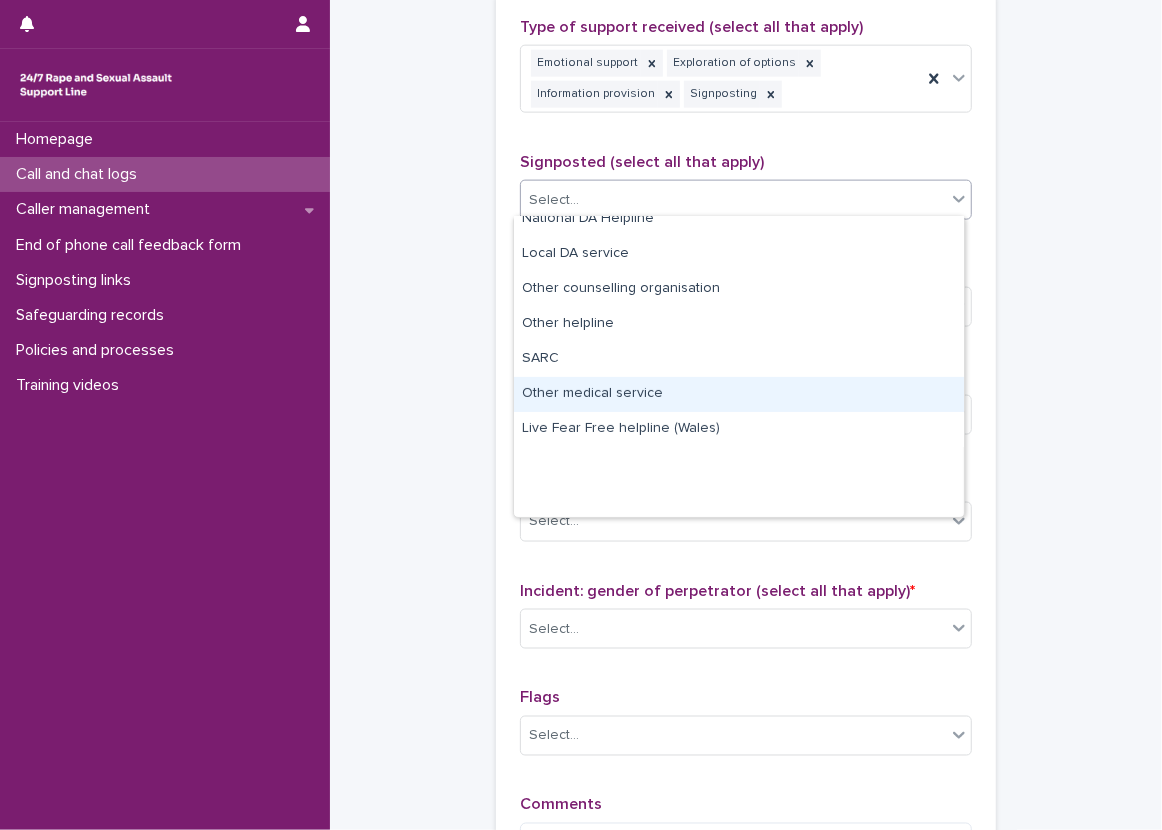 scroll, scrollTop: 0, scrollLeft: 0, axis: both 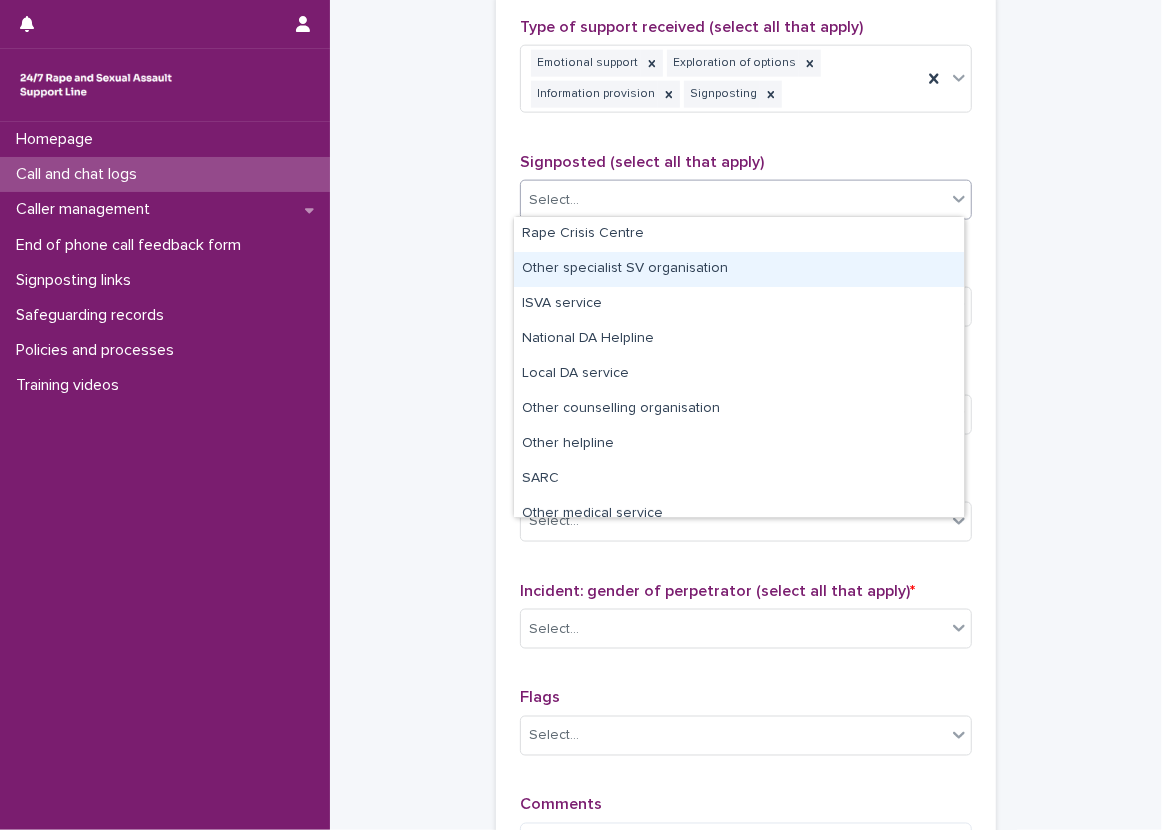 click on "Other specialist SV organisation" at bounding box center [739, 269] 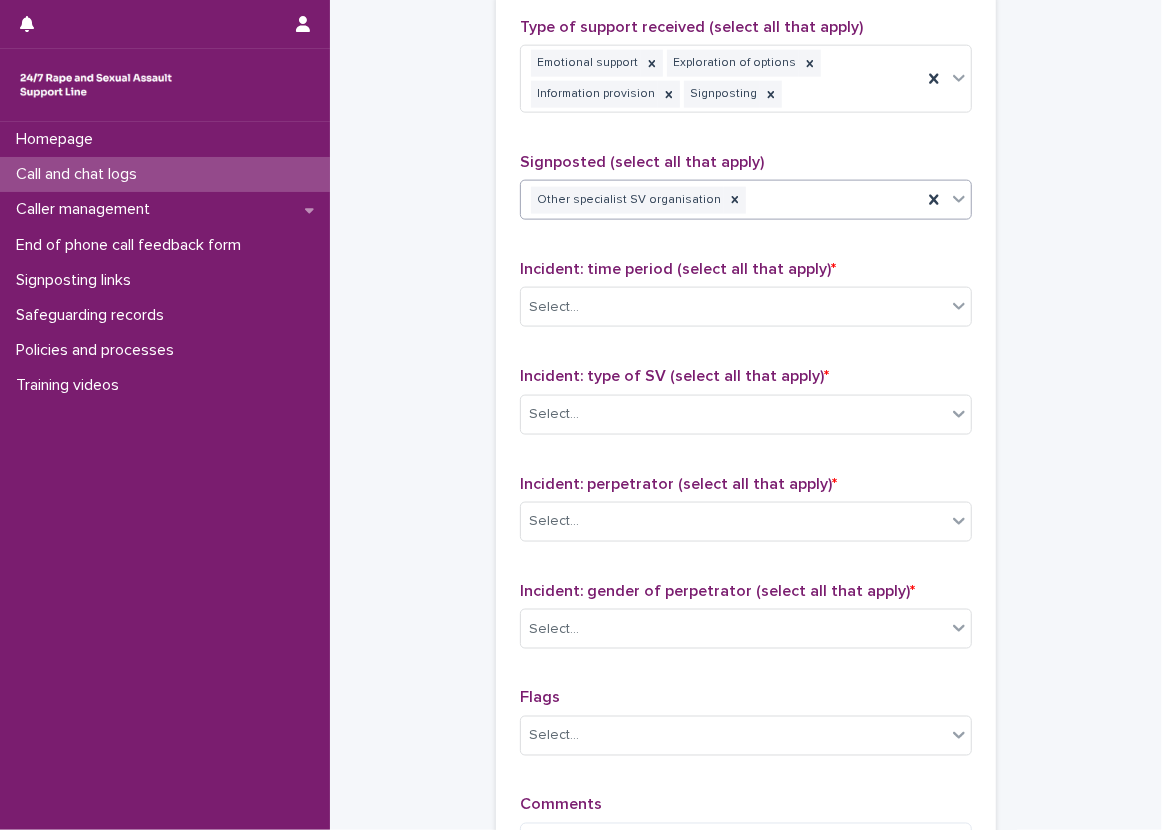 click on "Other specialist SV organisation" at bounding box center (721, 200) 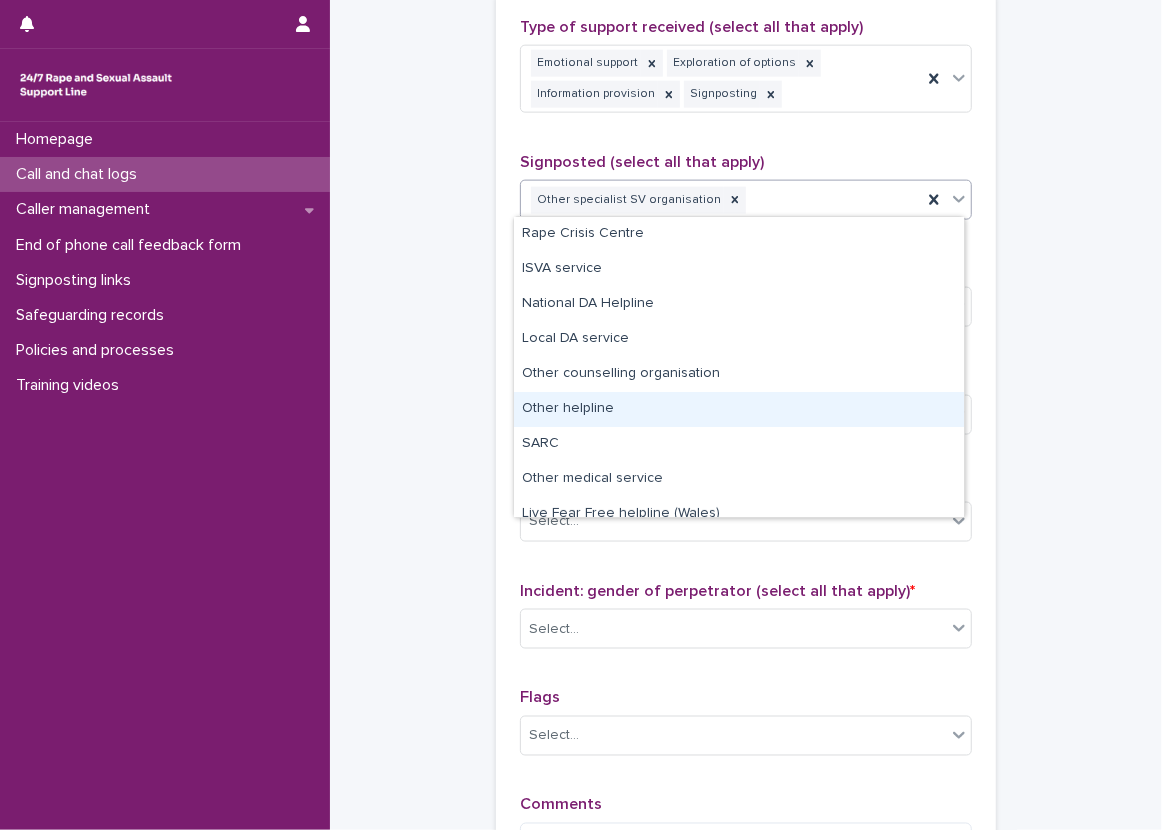 scroll, scrollTop: 85, scrollLeft: 0, axis: vertical 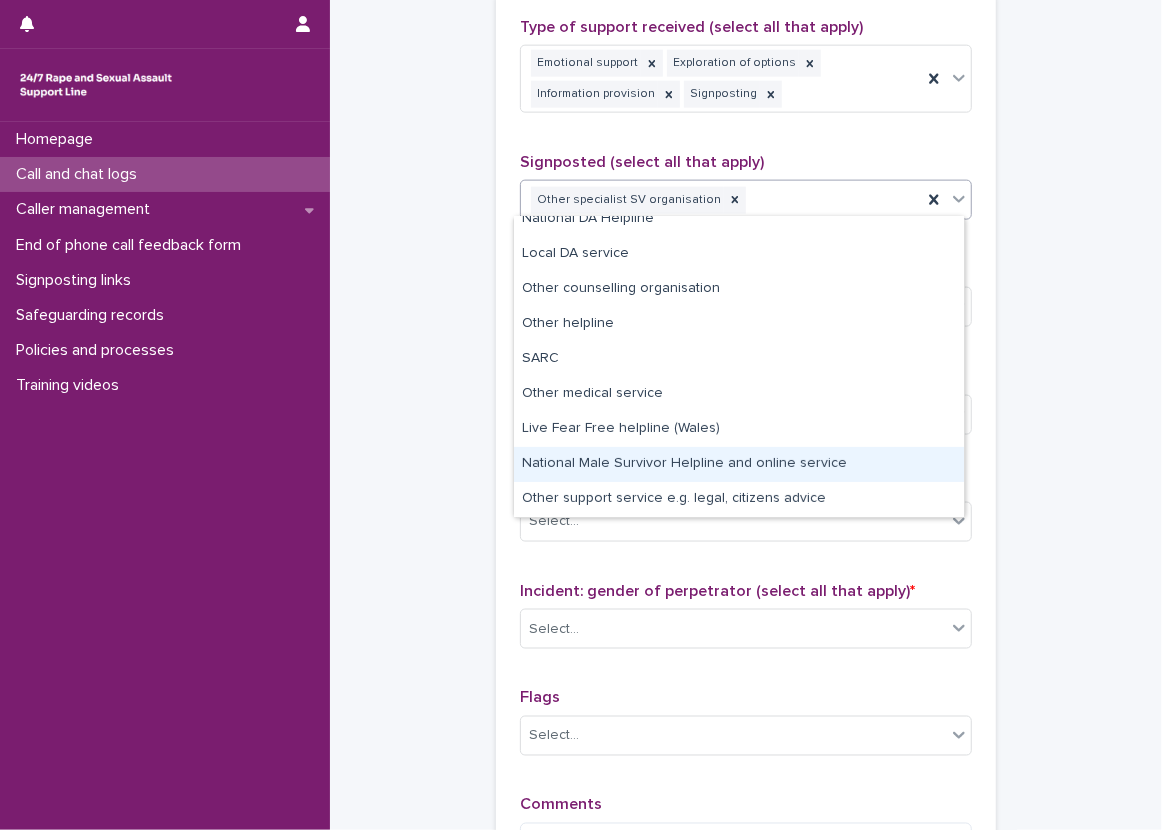 click on "National Male Survivor Helpline and online service" at bounding box center (739, 464) 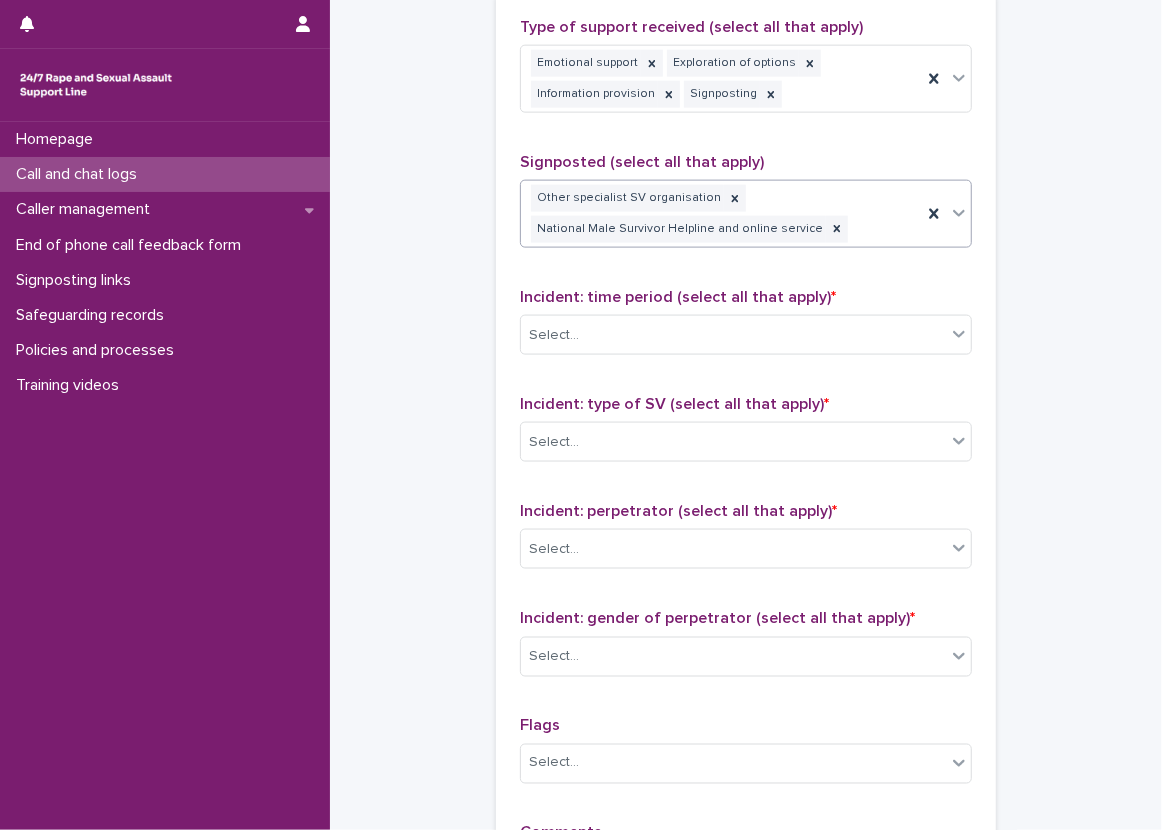click on "Type of support received (select all that apply) Emotional support Exploration of options Information provision Signposting Signposted (select all that apply)   option National Male Survivor Helpline and online service, selected.     0 results available. Select is focused ,type to refine list, press Down to open the menu,  press left to focus selected values Other specialist SV organisation National Male Survivor Helpline and online service Incident: time period (select all that apply) * Select... Incident: type of SV (select all that apply) * Select... Incident: perpetrator (select all that apply) * Select... Incident: gender of perpetrator (select all that apply) * Select... Flags Select... Comments" at bounding box center (746, 463) 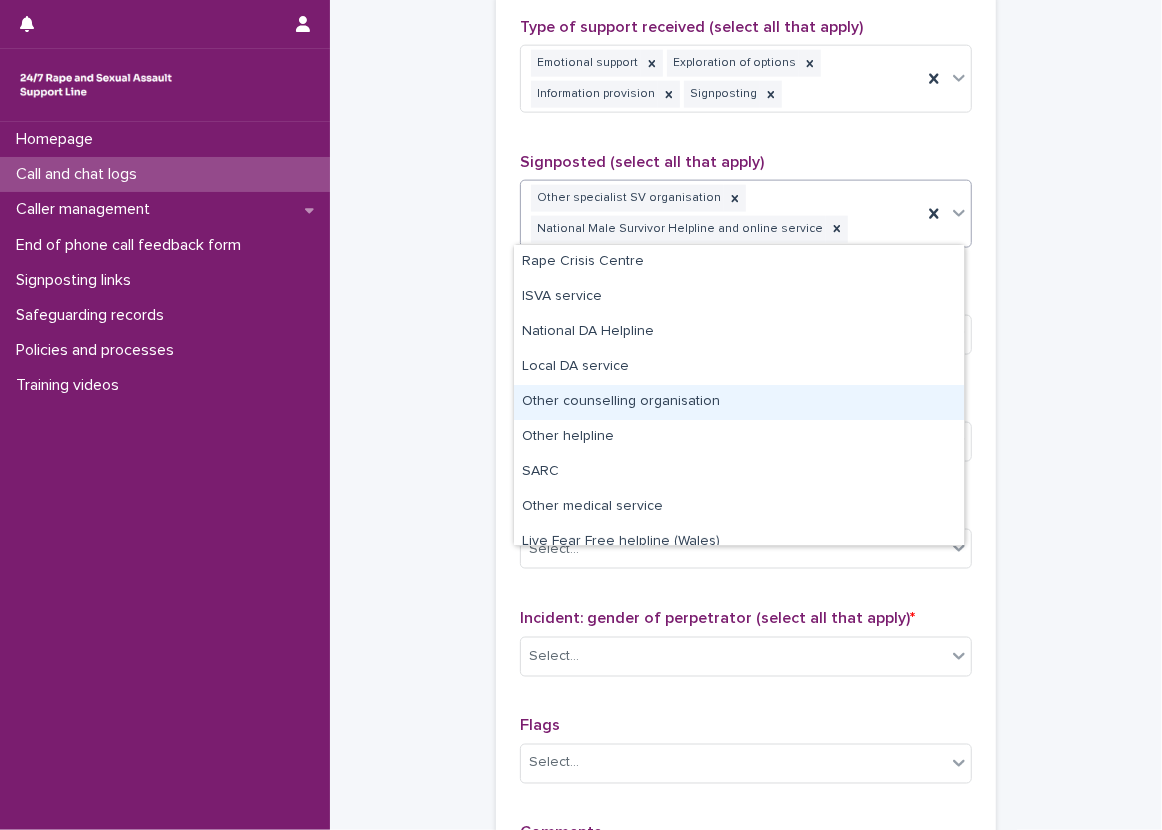 click on "Other counselling organisation" at bounding box center (739, 402) 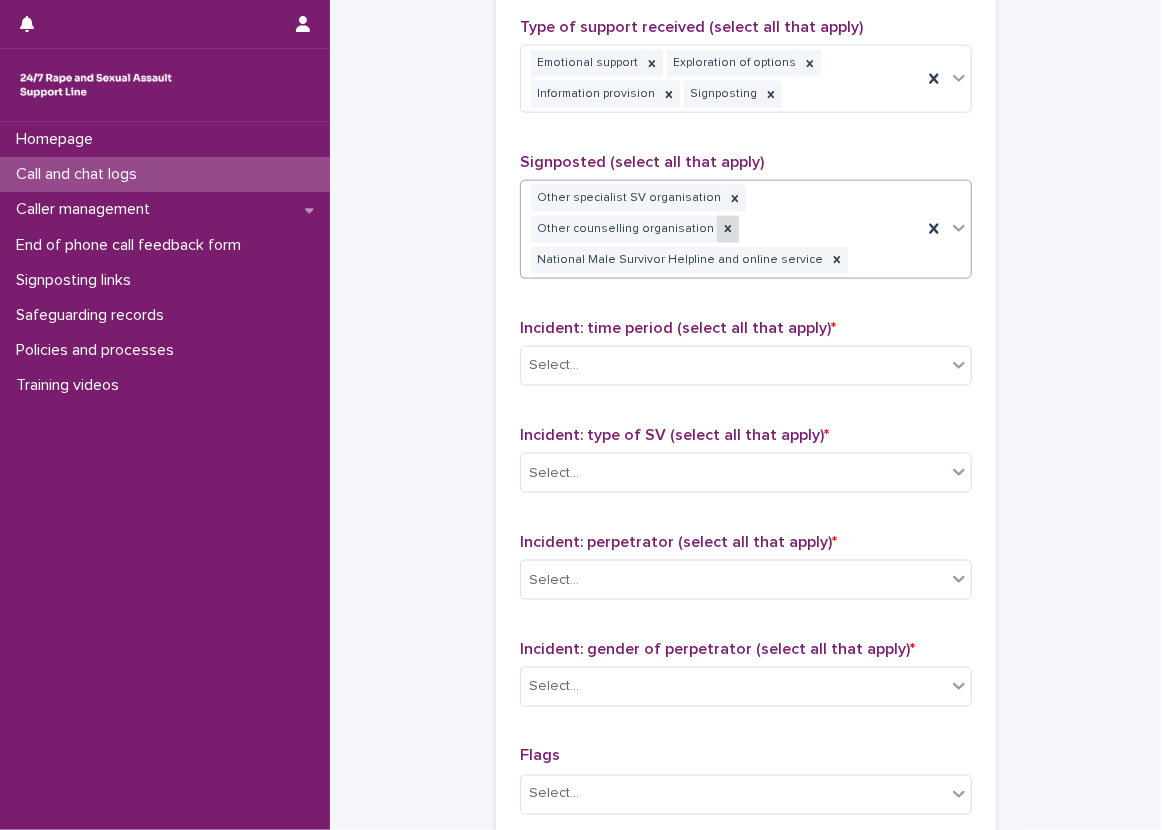 click 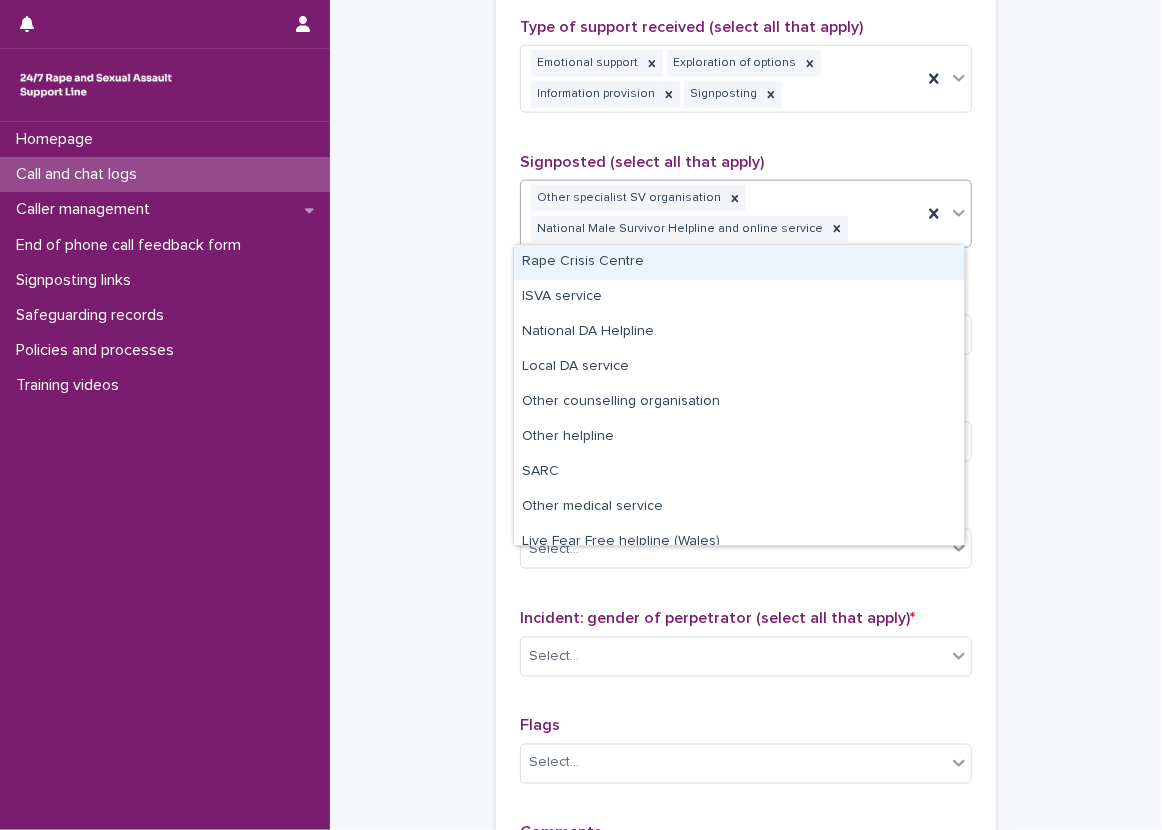 click on "Other specialist SV organisation National Male Survivor Helpline and online service" at bounding box center (721, 214) 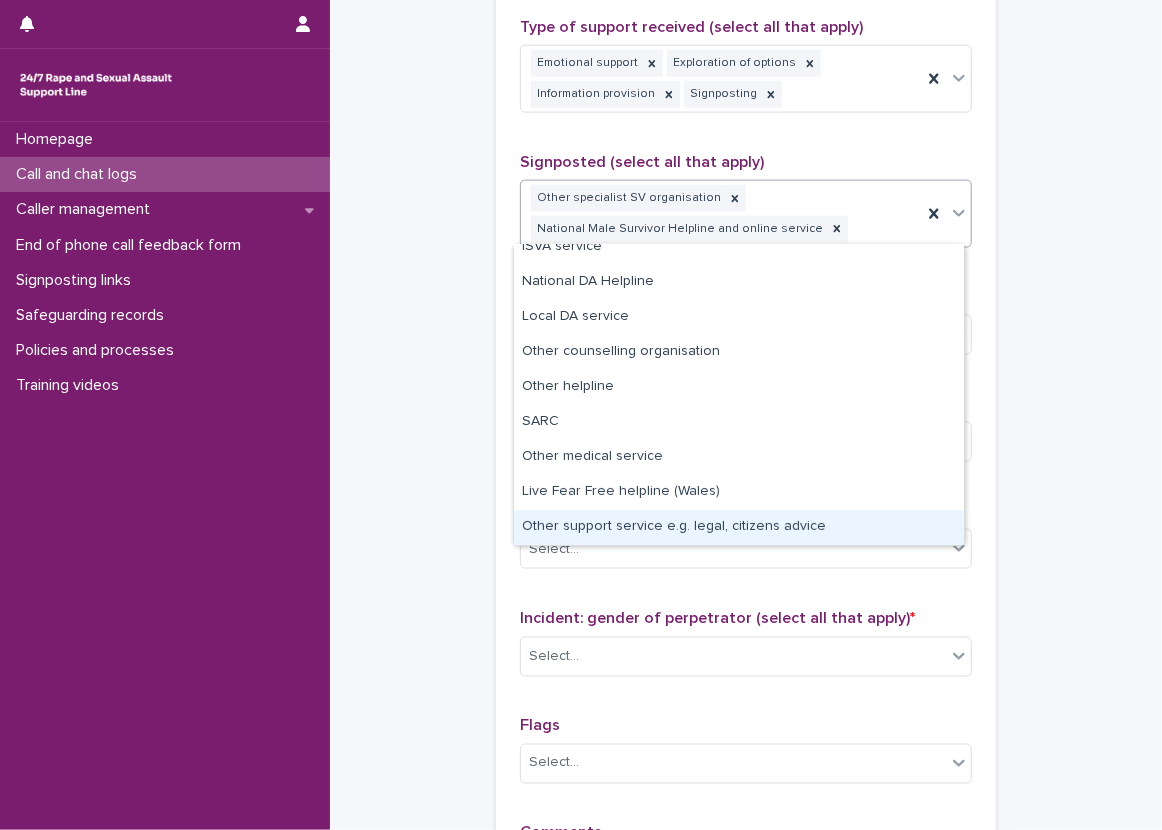 scroll, scrollTop: 0, scrollLeft: 0, axis: both 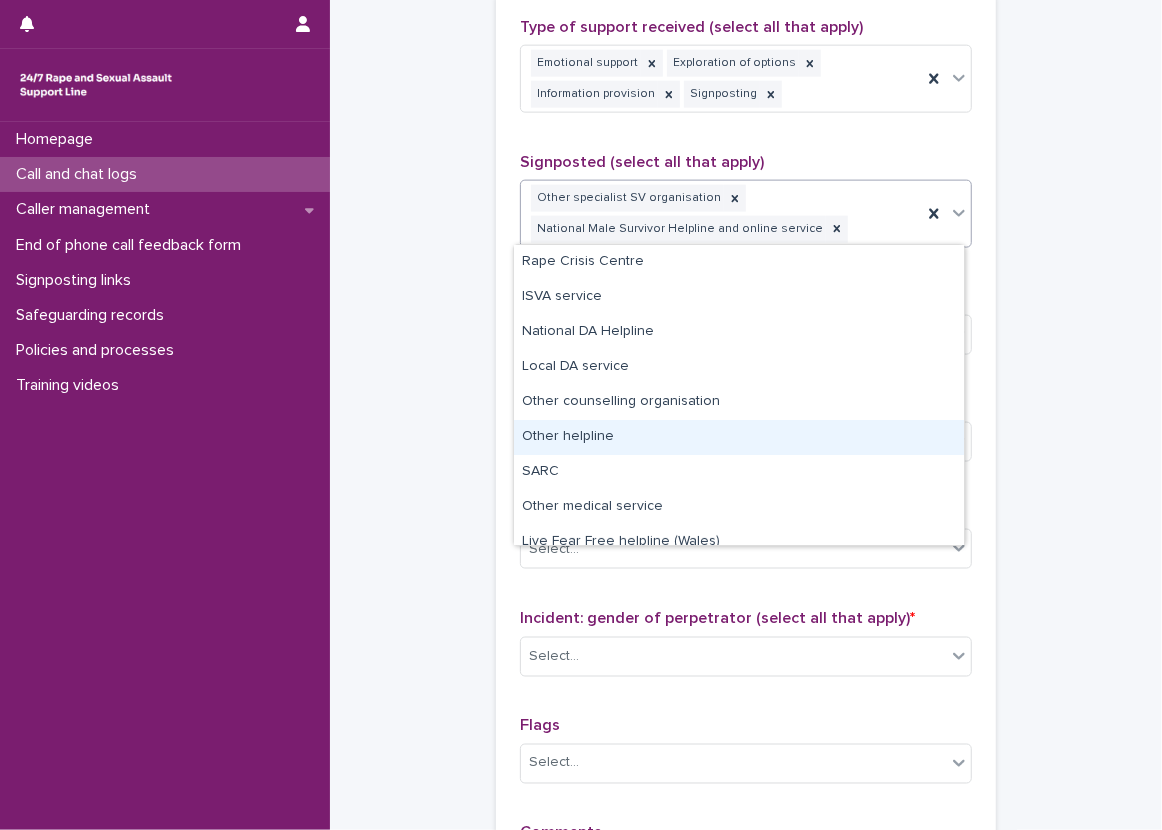 click on "Other helpline" at bounding box center [739, 437] 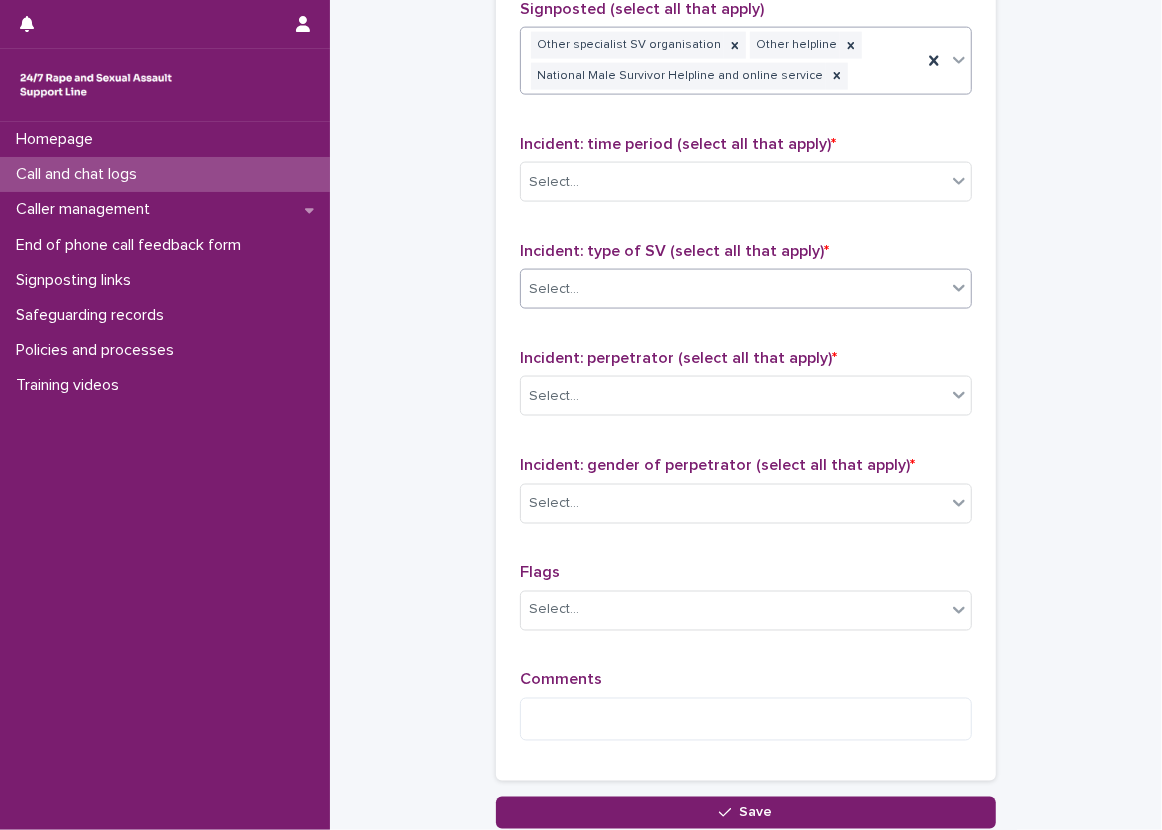 scroll, scrollTop: 1587, scrollLeft: 0, axis: vertical 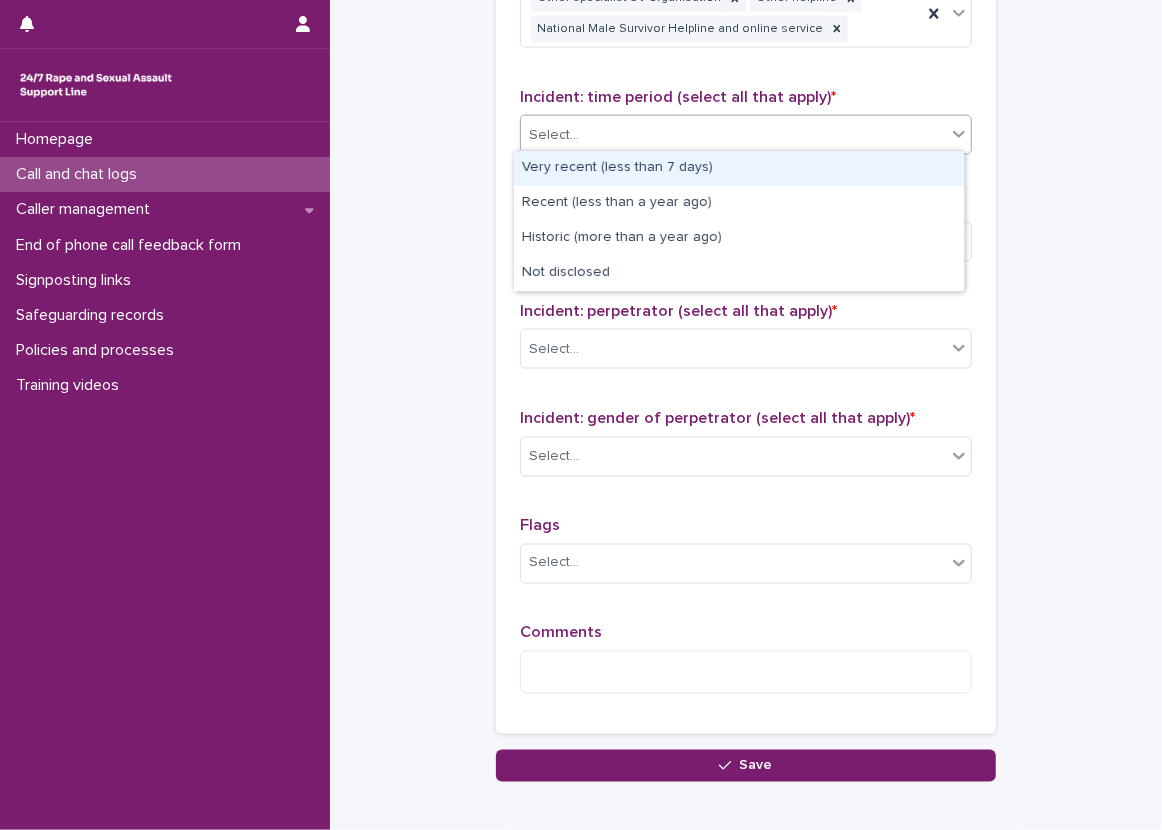 click on "Select..." at bounding box center [733, 135] 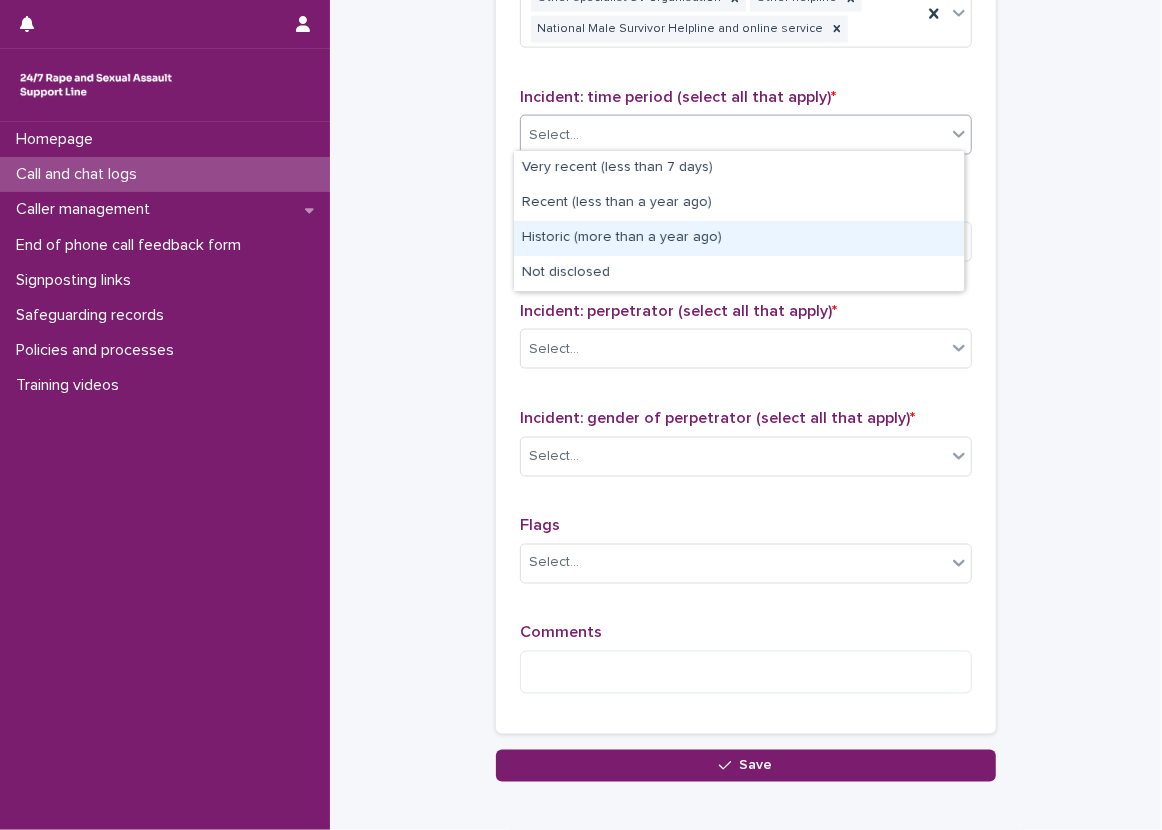 click on "Historic (more than a year ago)" at bounding box center (739, 238) 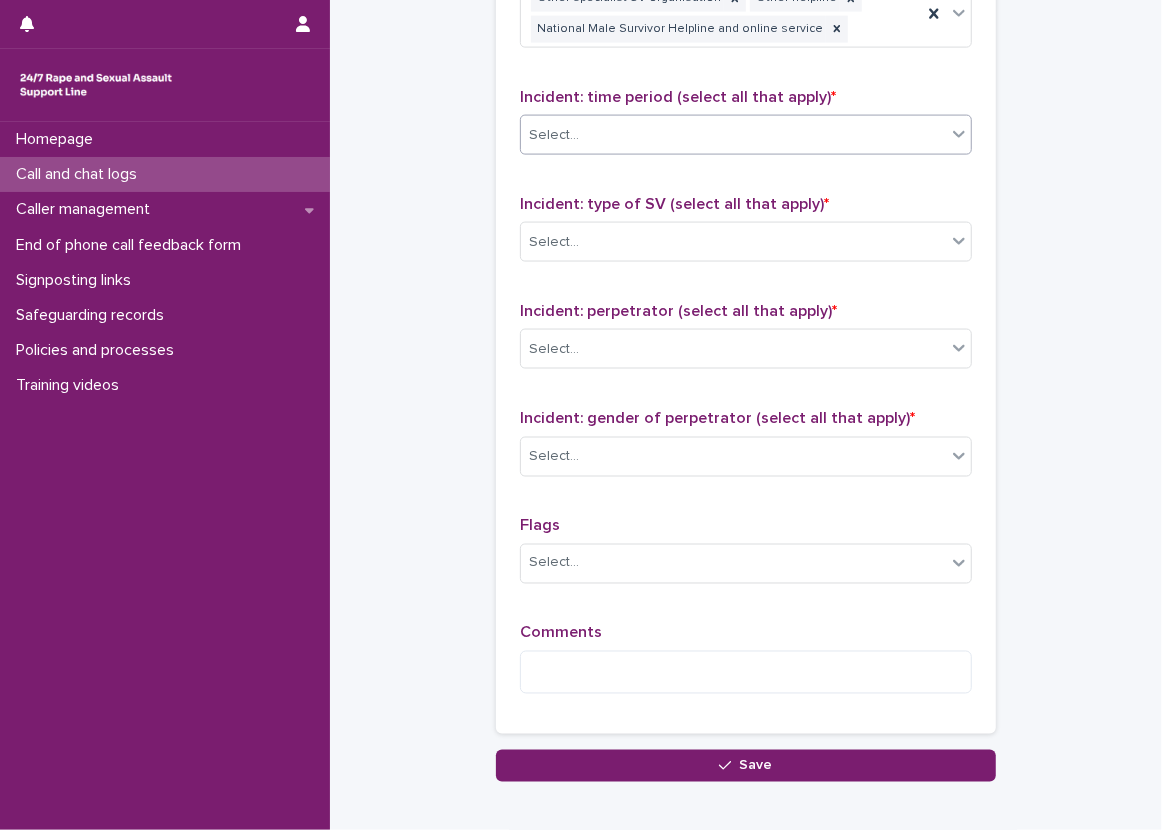 click on "Incident: type of SV (select all that apply) * Select..." at bounding box center [746, 236] 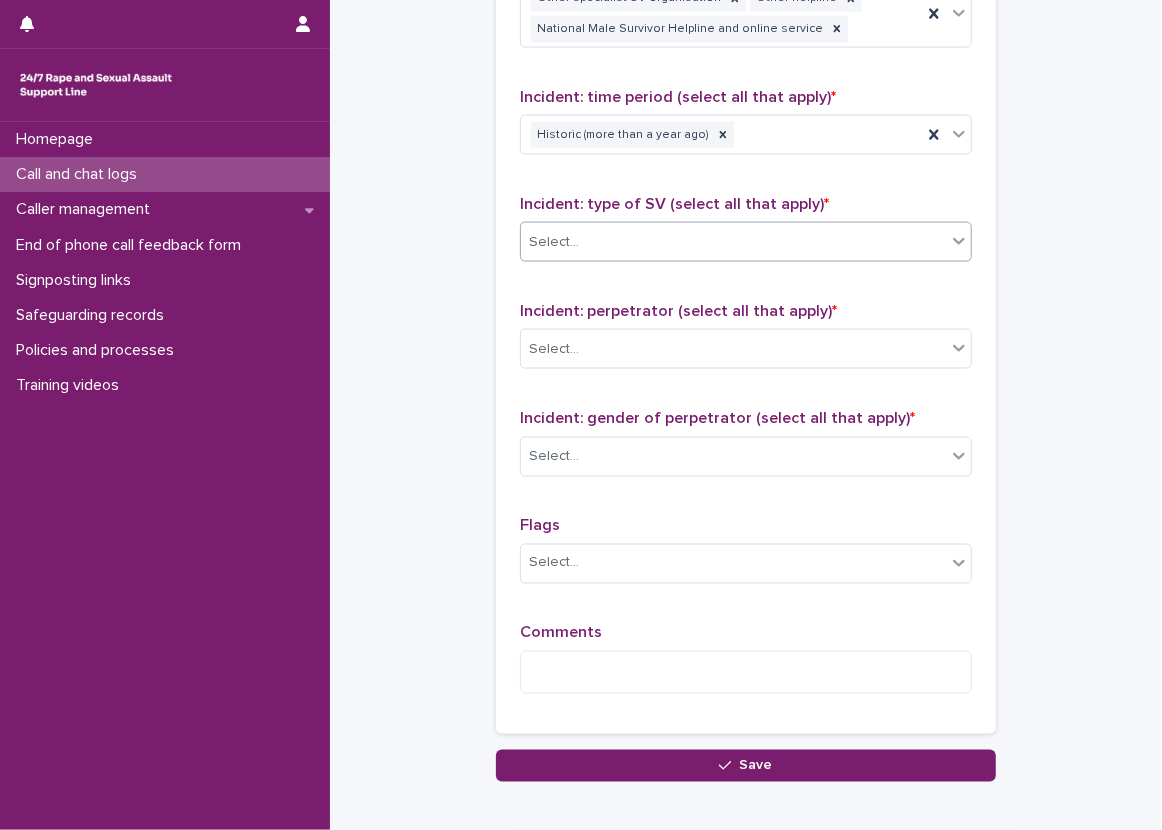 click on "Select..." at bounding box center [733, 242] 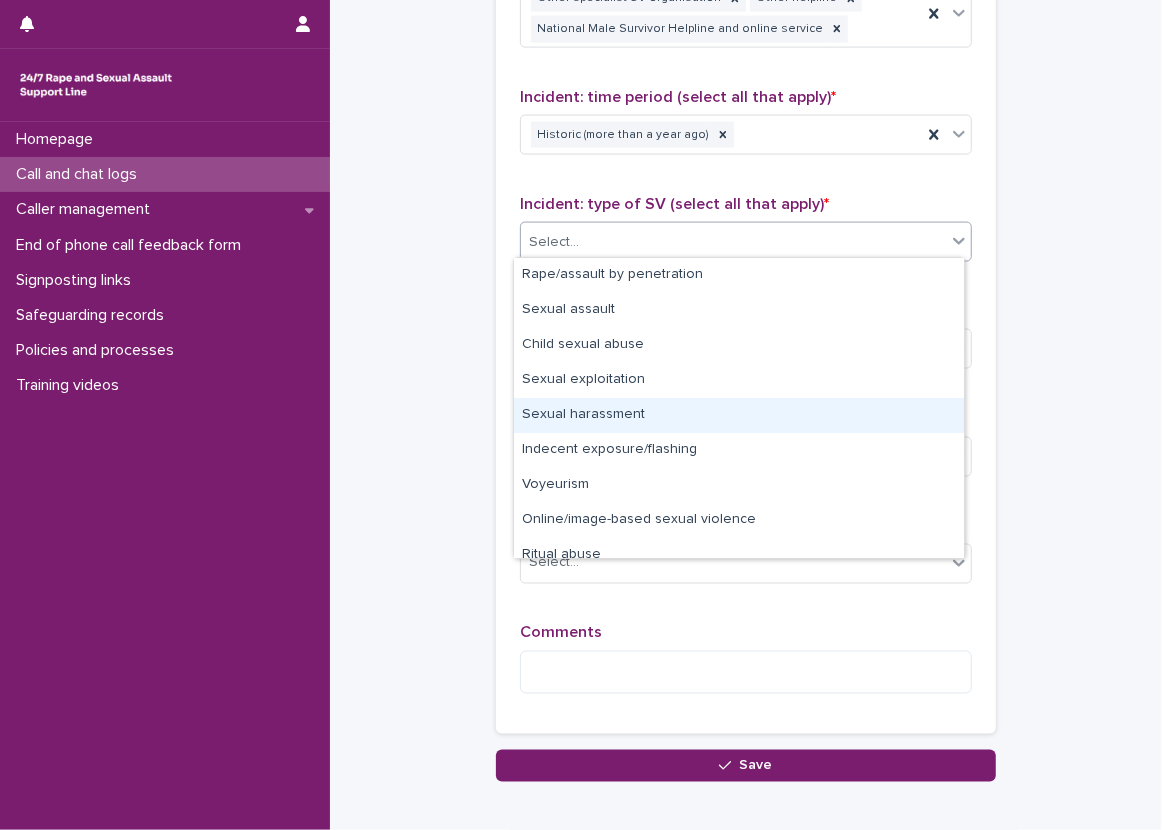 scroll, scrollTop: 50, scrollLeft: 0, axis: vertical 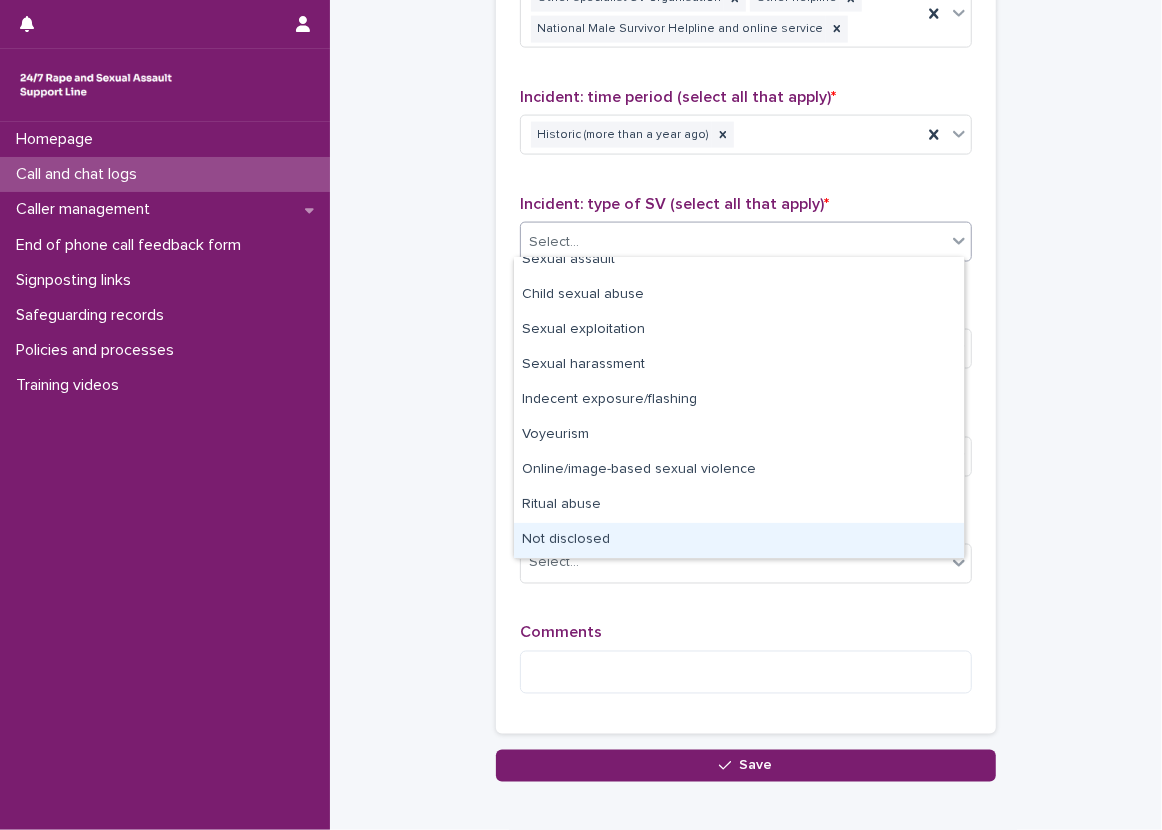 click on "Not disclosed" at bounding box center [739, 540] 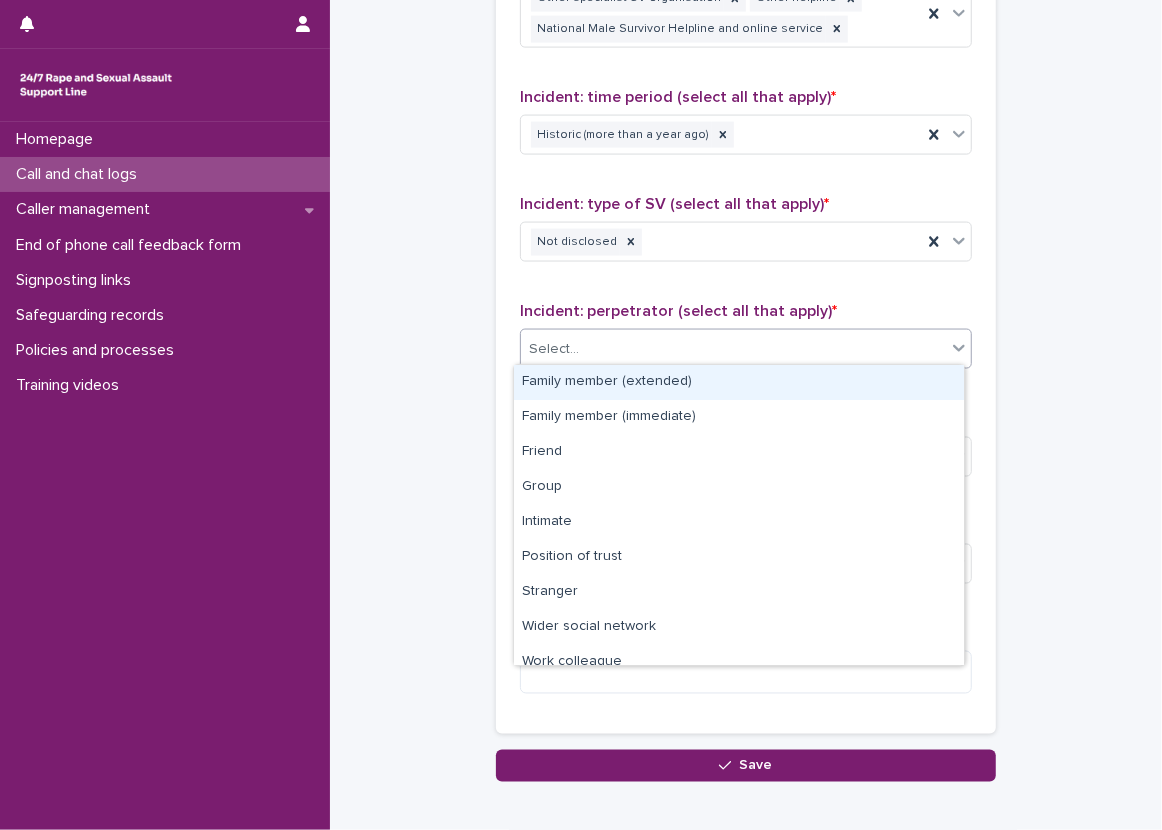 click on "Select..." at bounding box center [746, 349] 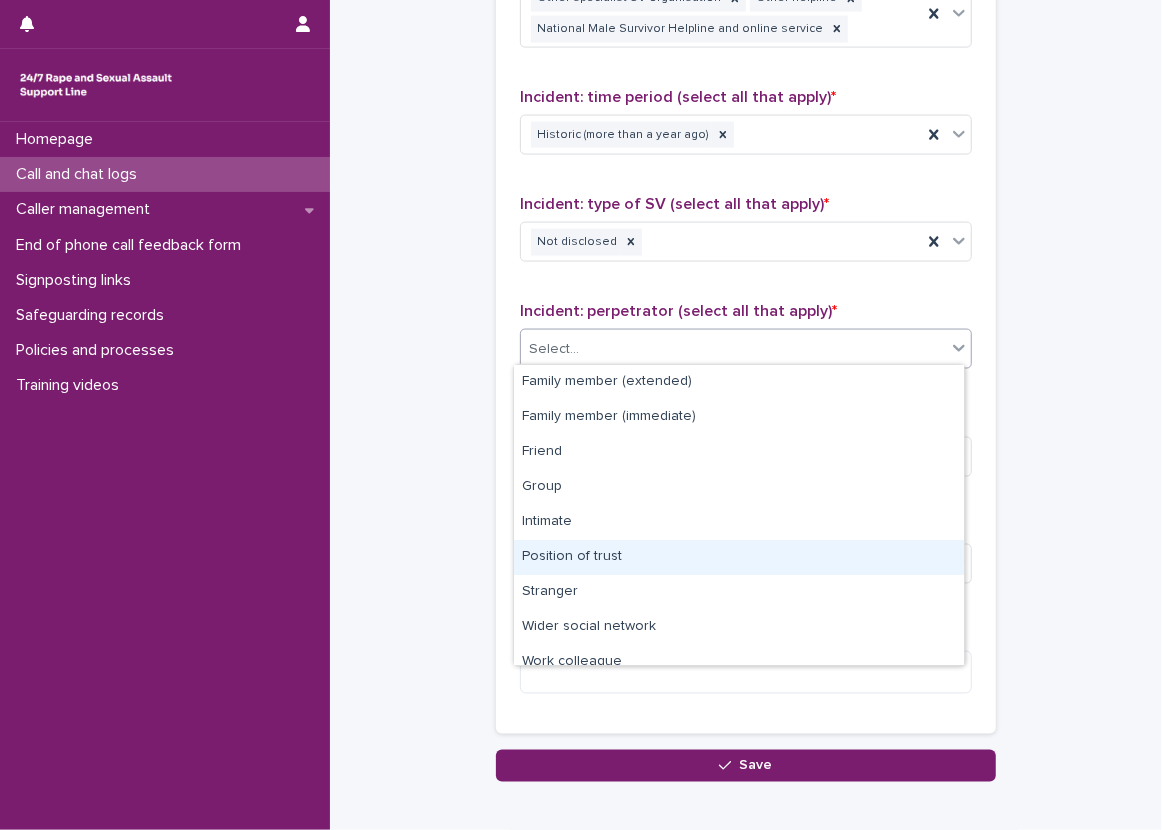 click on "Position of trust" at bounding box center (739, 557) 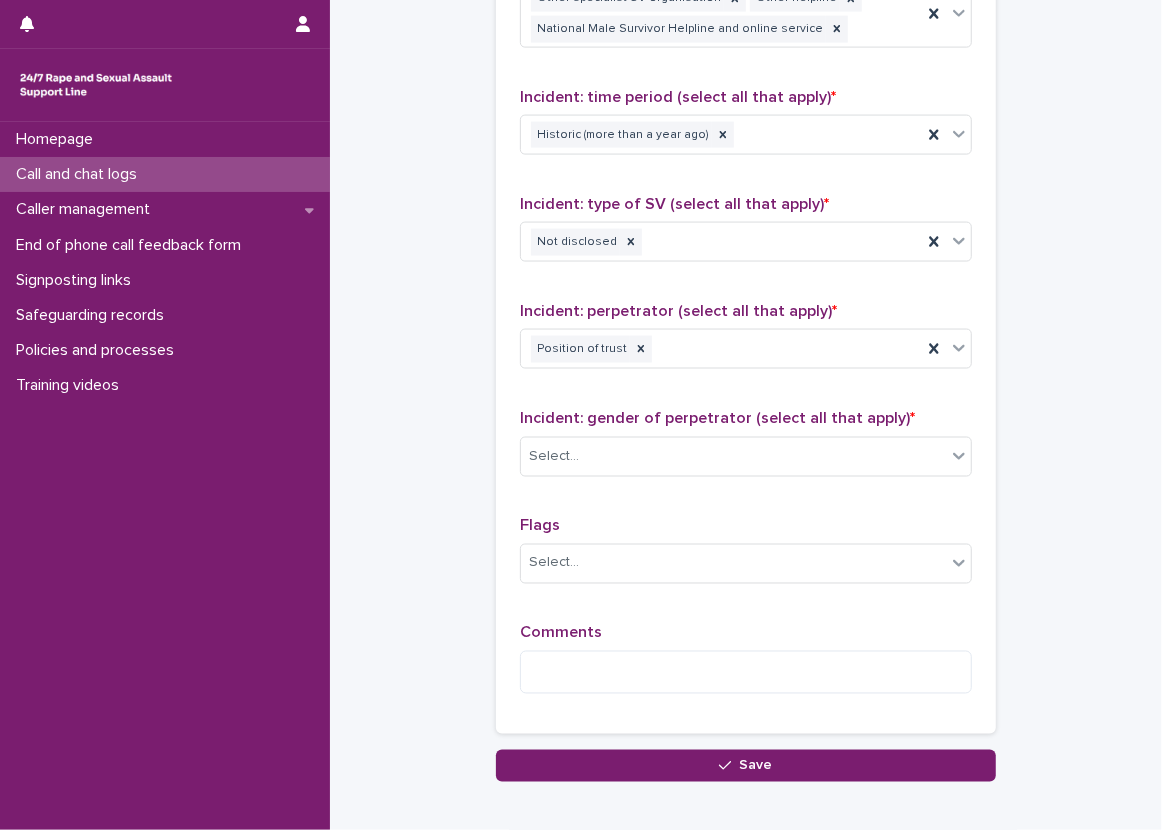 click on "Type of support received (select all that apply) Emotional support Exploration of options Information provision Signposting Signposted (select all that apply) Other specialist SV organisation Other helpline National Male Survivor Helpline and online service Incident: time period (select all that apply) * Historic (more than a year ago) Incident: type of SV (select all that apply) * Not disclosed Incident: perpetrator (select all that apply) * Position of trust Incident: gender of perpetrator (select all that apply) * Select... Flags Select... Comments" at bounding box center (746, 263) 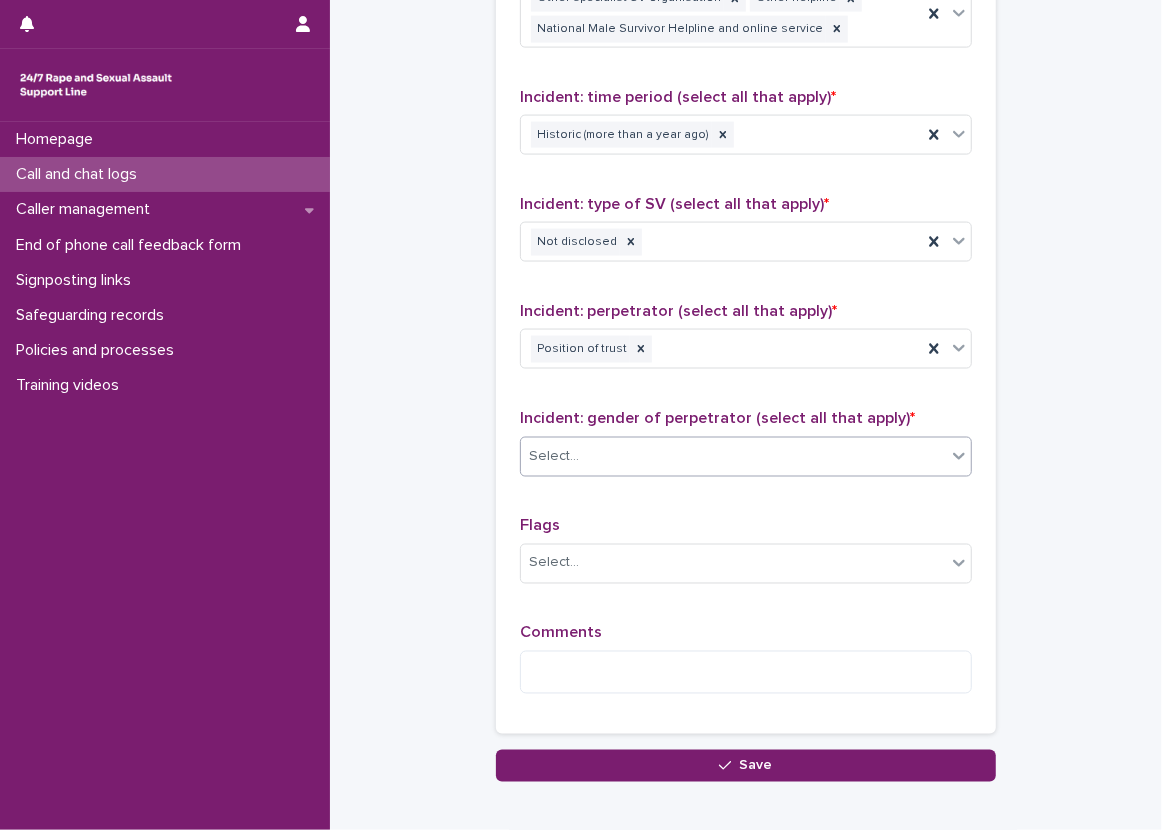 click on "Select..." at bounding box center [733, 456] 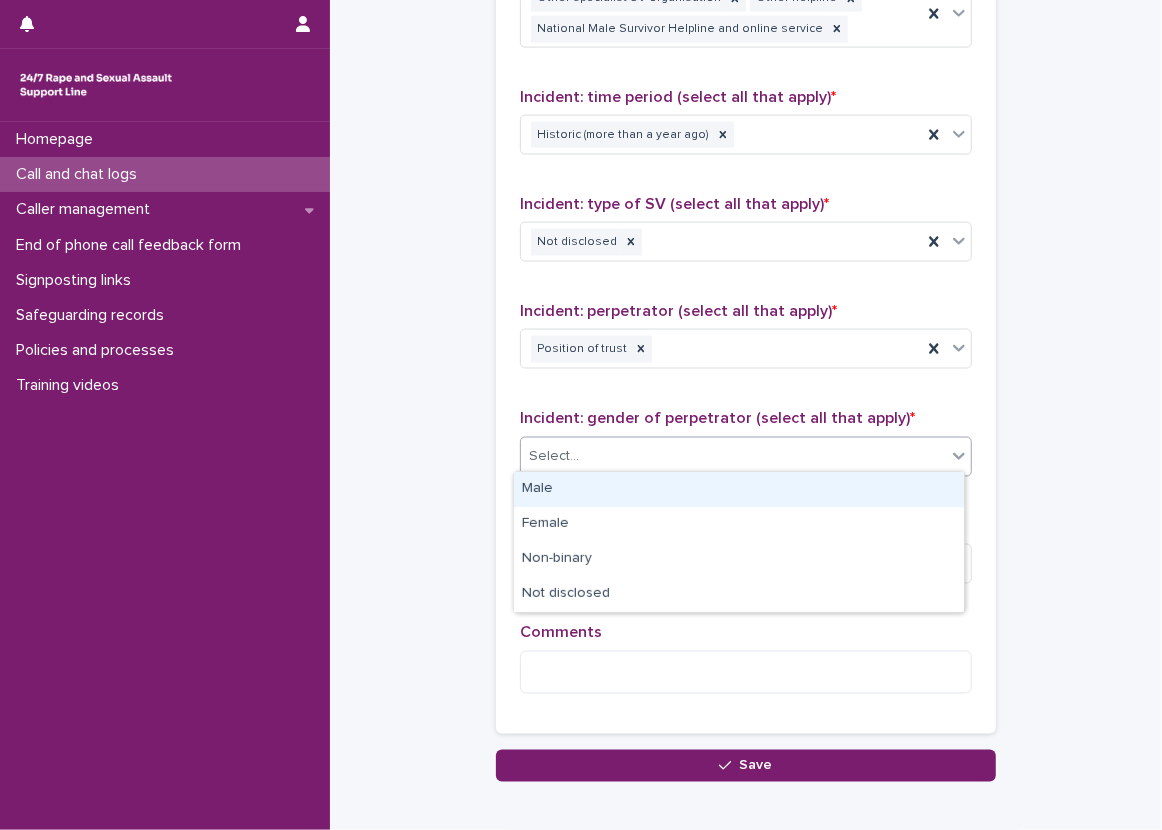 click on "Male" at bounding box center (739, 489) 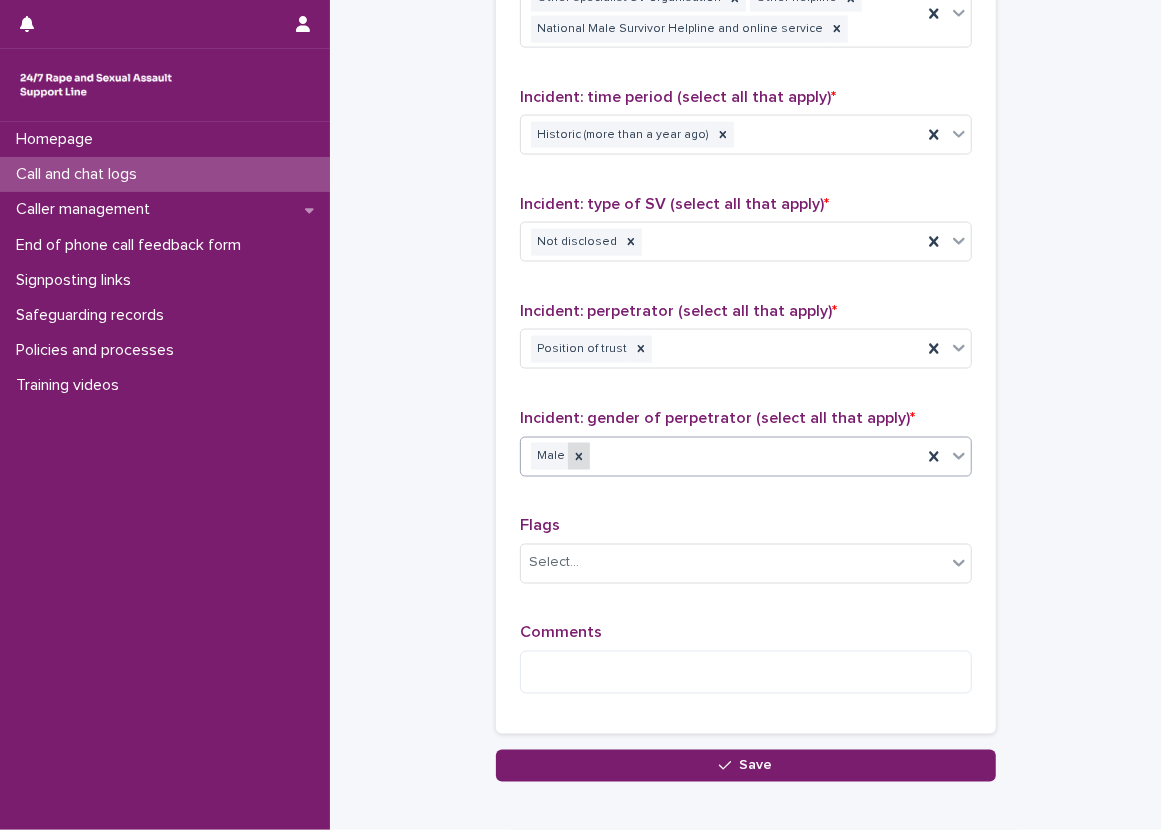 click at bounding box center [579, 456] 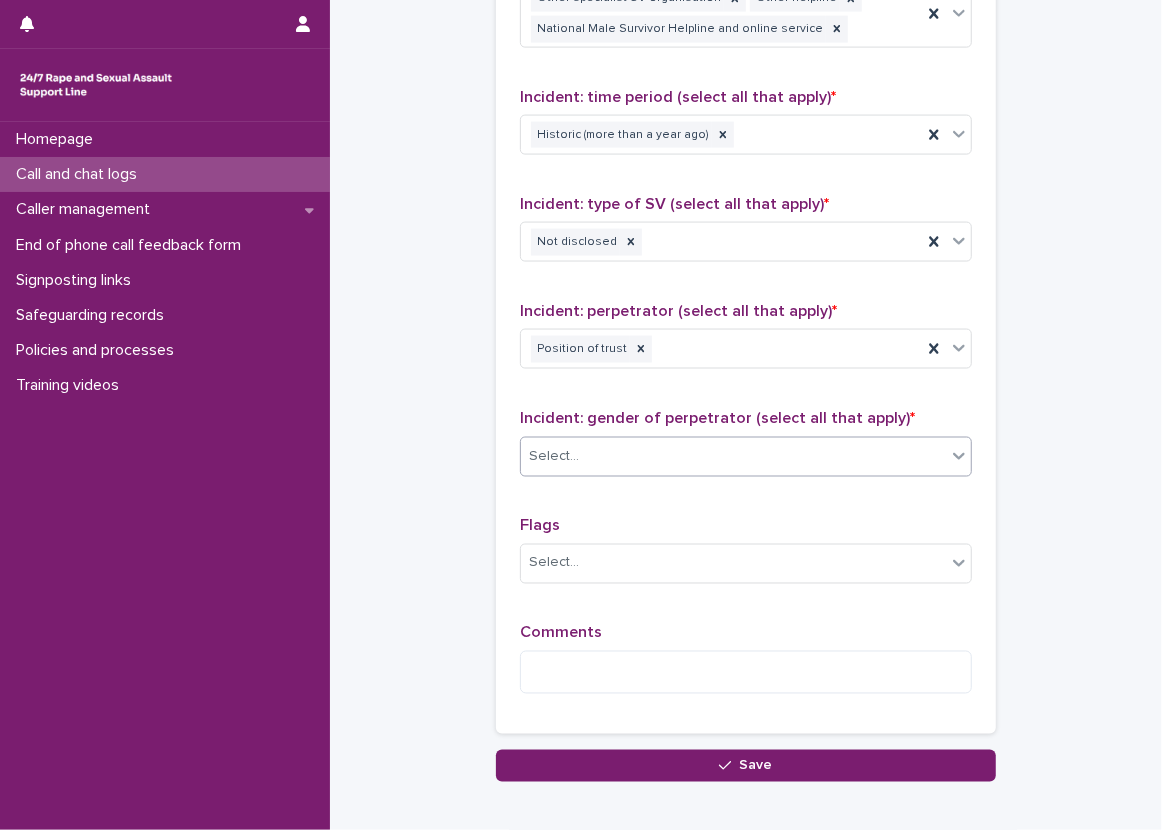 click on "Select..." at bounding box center (733, 456) 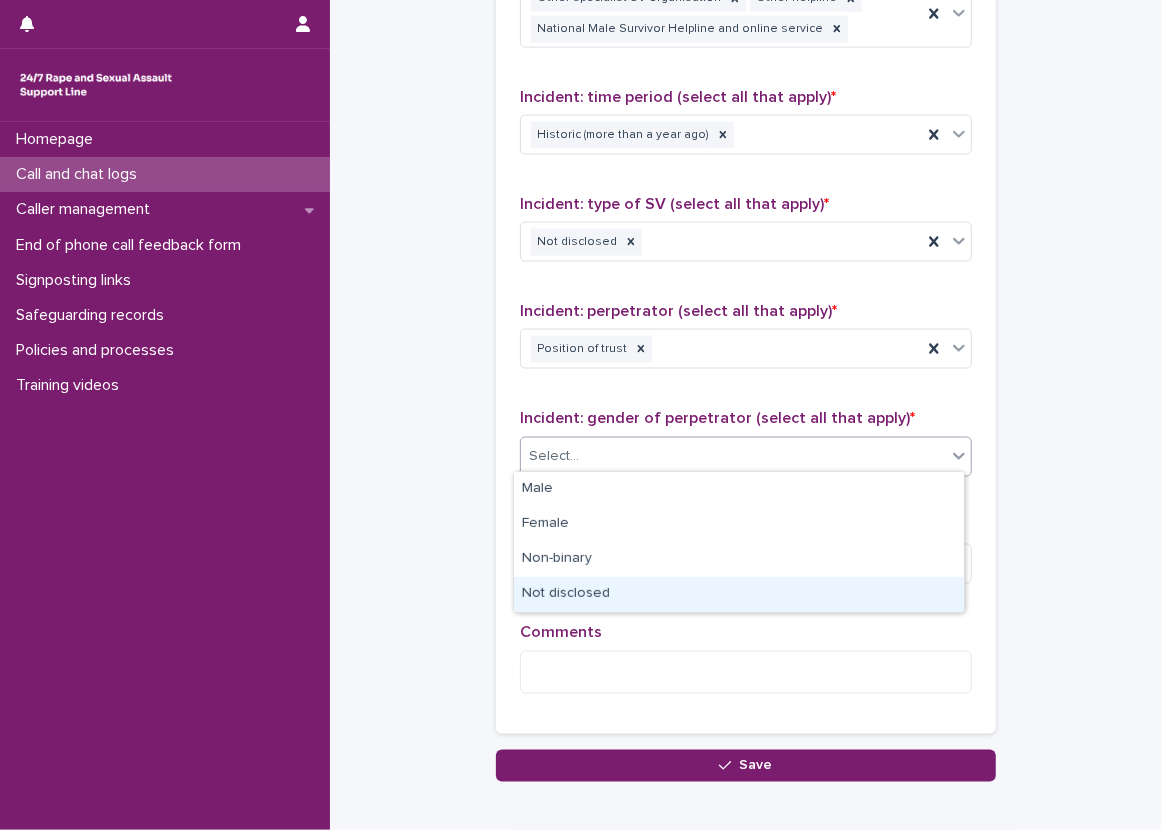 click on "Not disclosed" at bounding box center [739, 594] 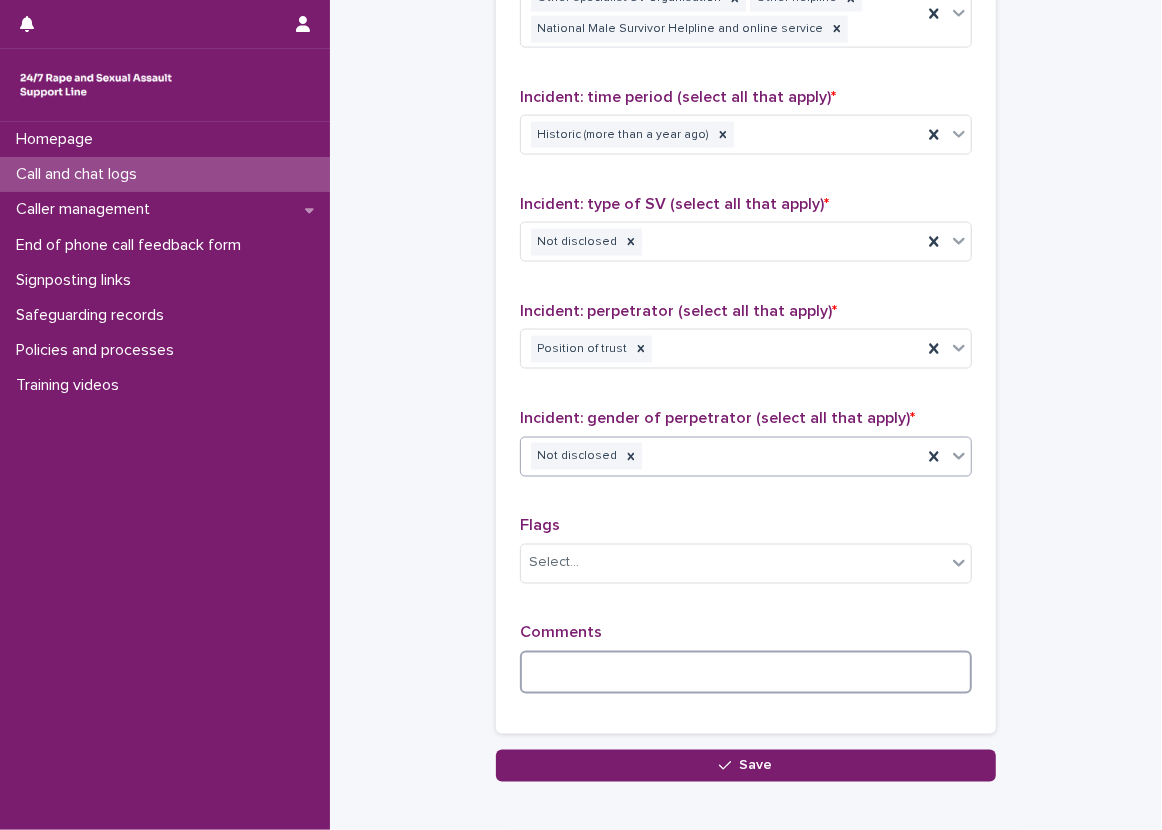 click at bounding box center [746, 672] 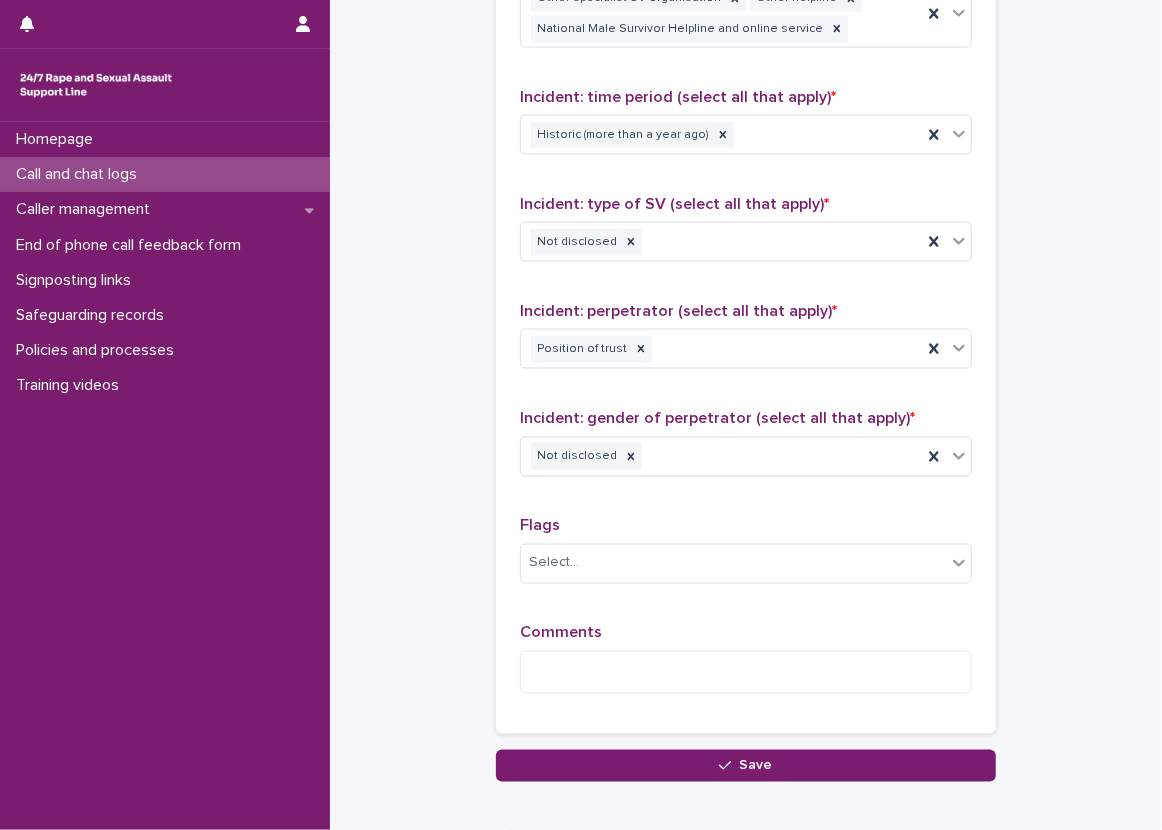click on "Flags Select..." at bounding box center (746, 558) 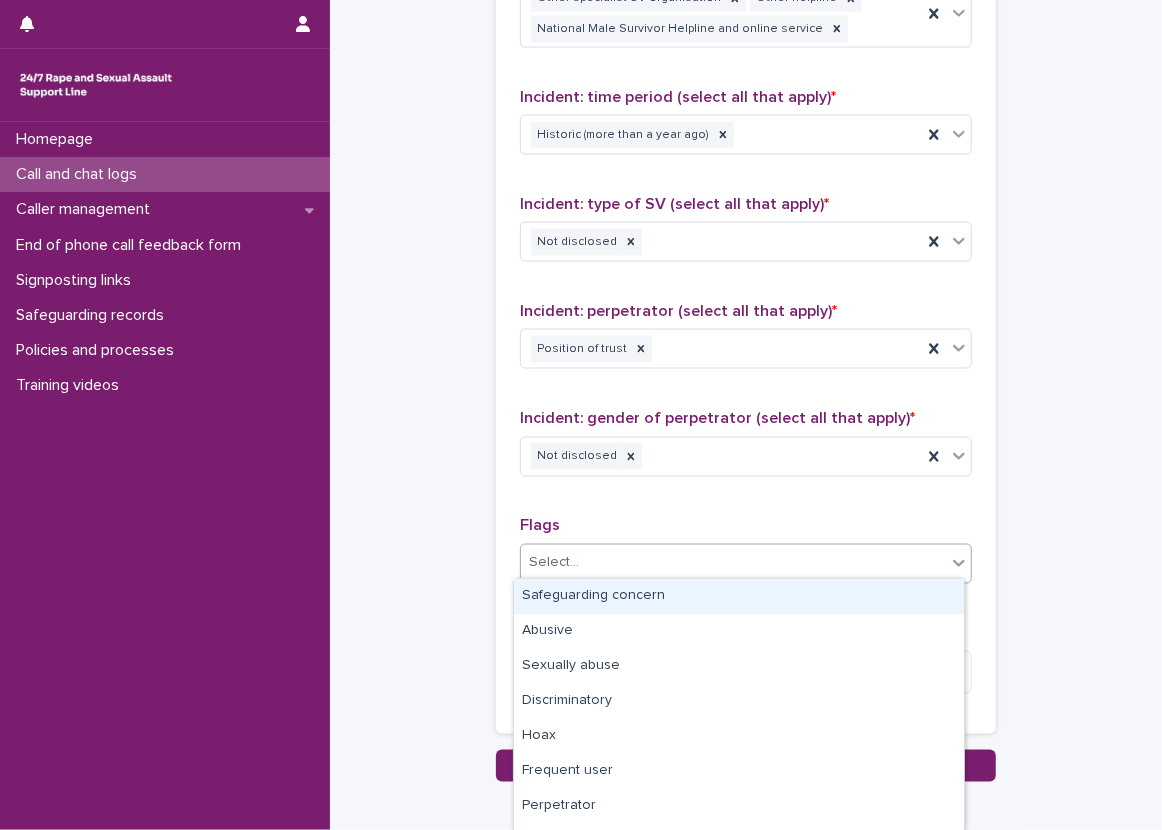 click on "Select..." at bounding box center (733, 563) 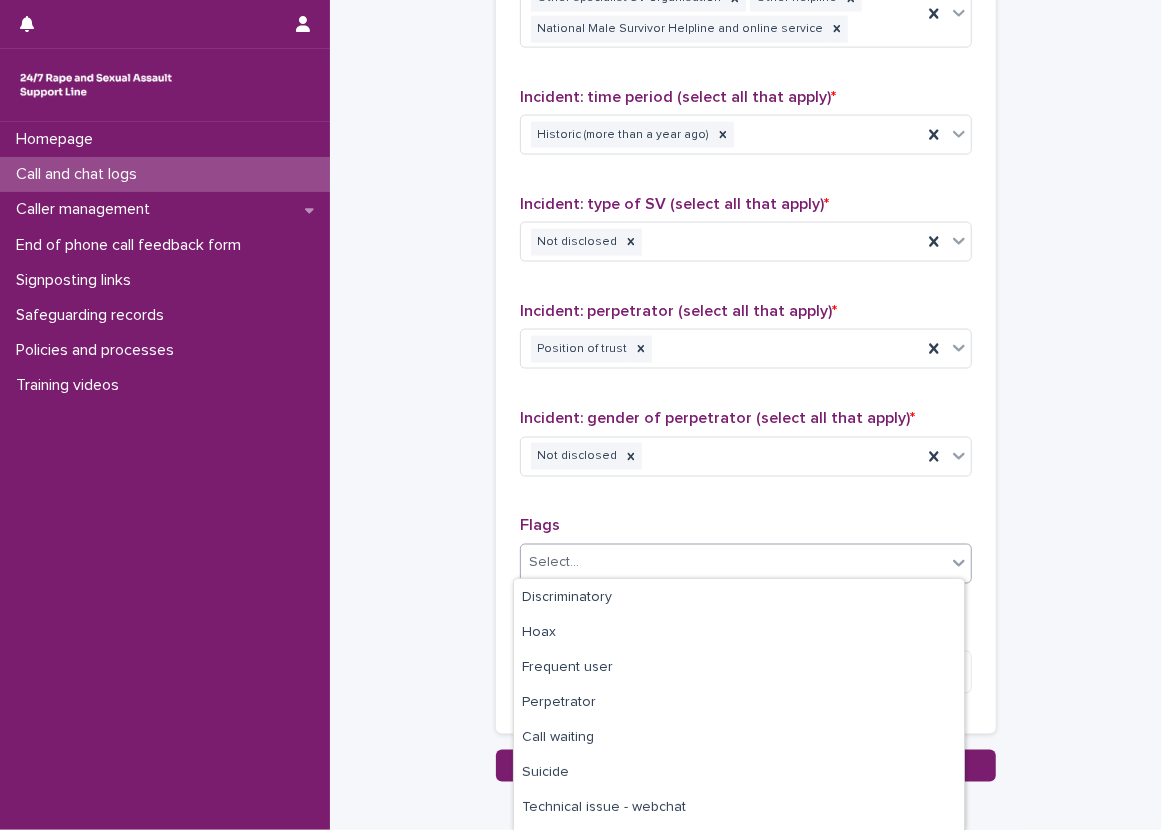 scroll, scrollTop: 168, scrollLeft: 0, axis: vertical 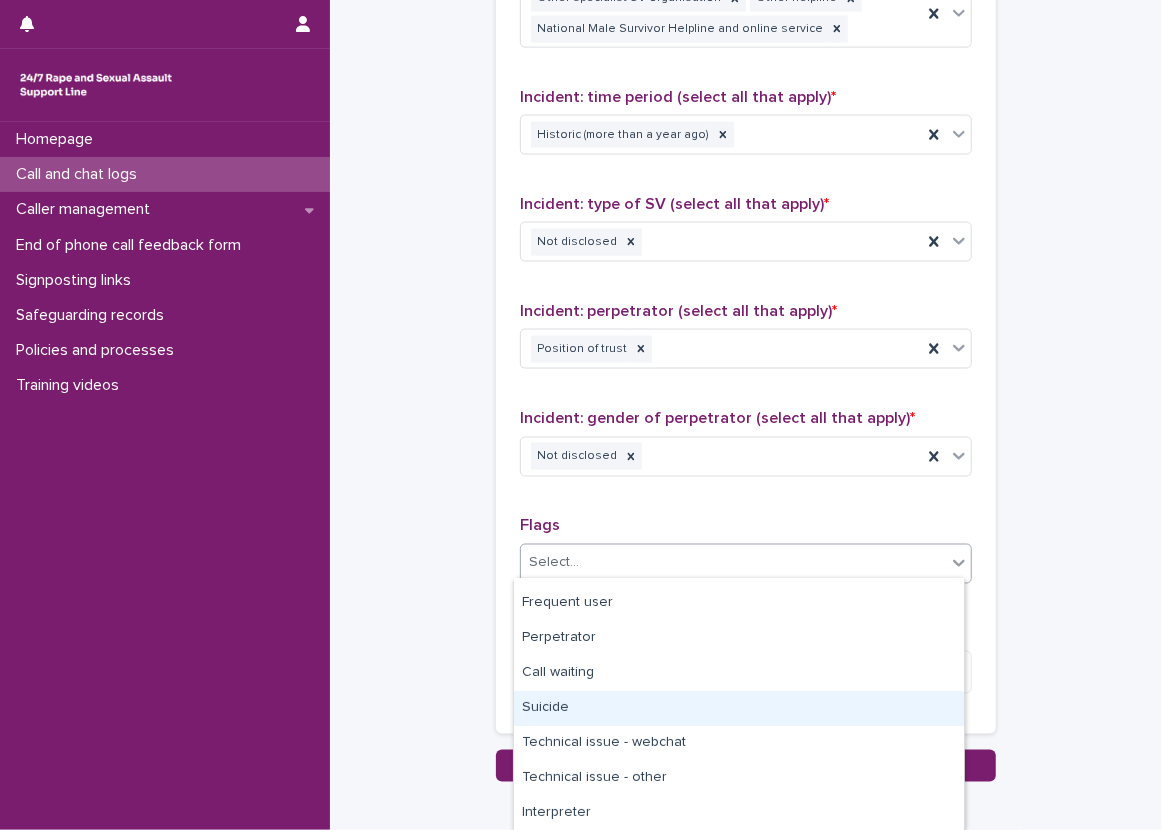 click on "Suicide" at bounding box center [739, 708] 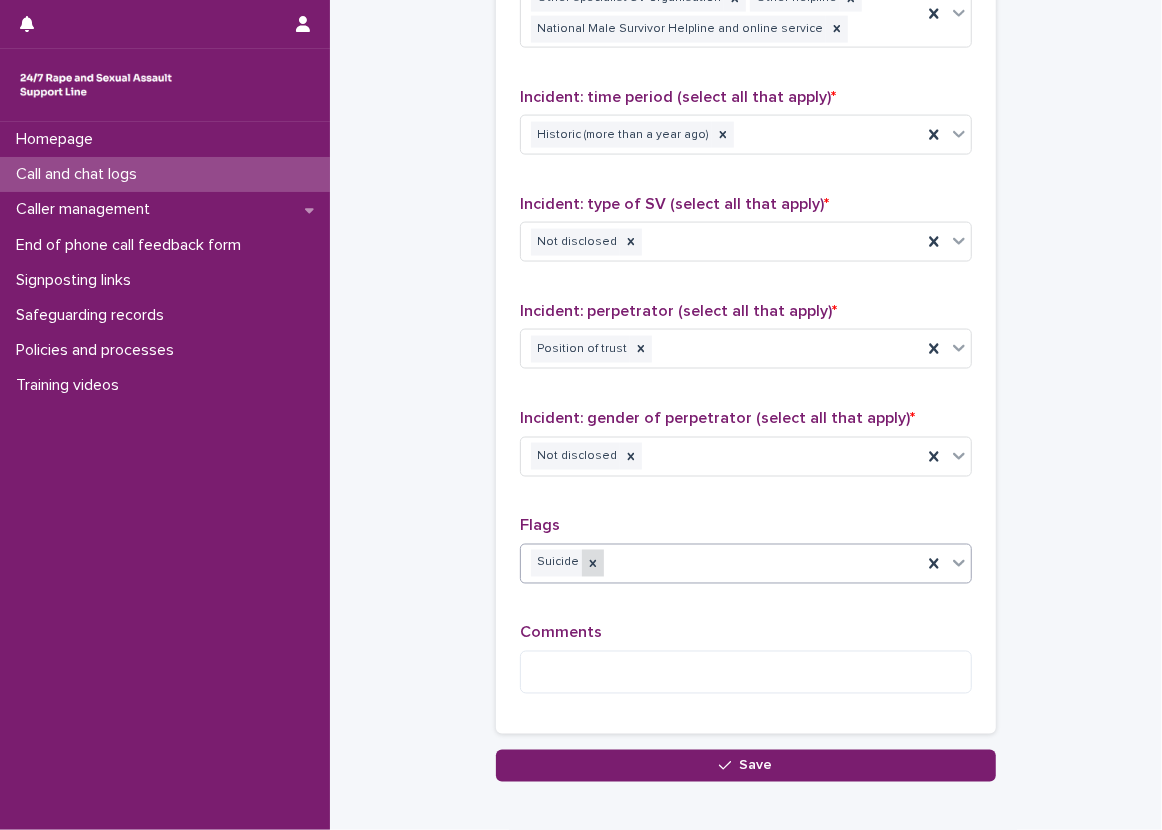 click 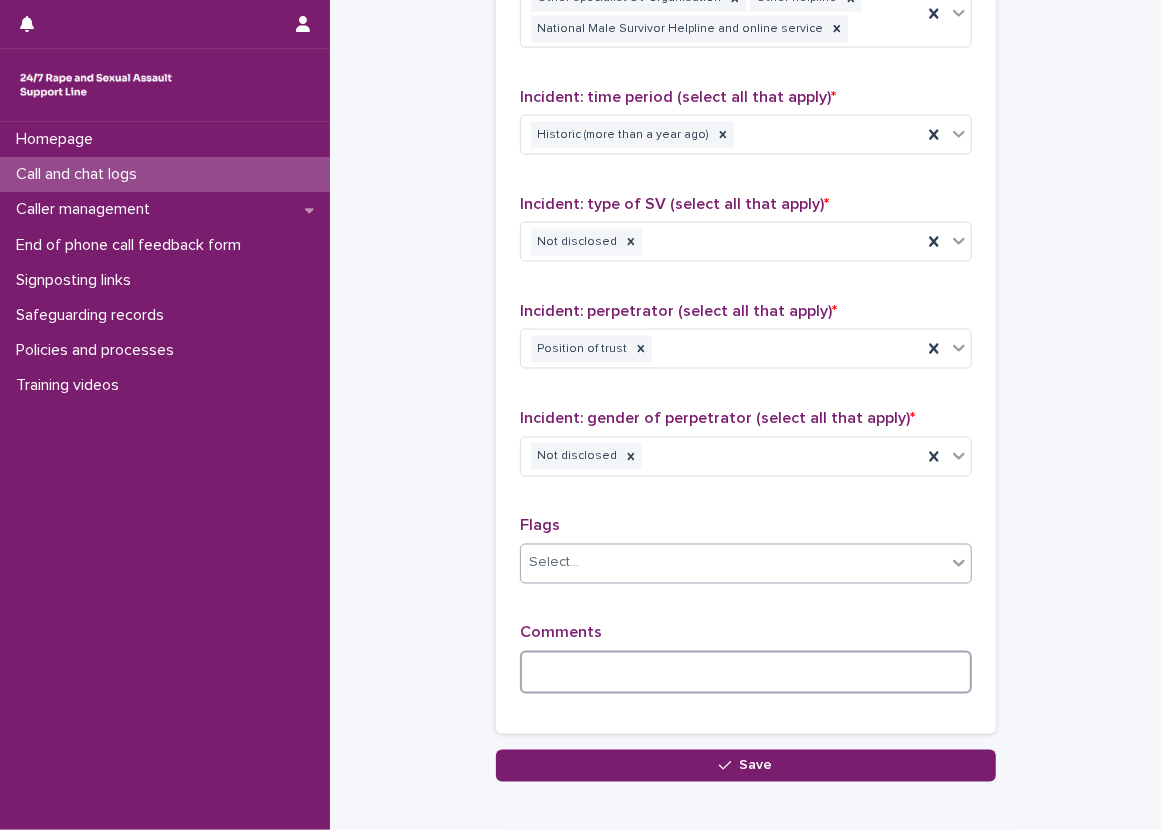 click at bounding box center (746, 672) 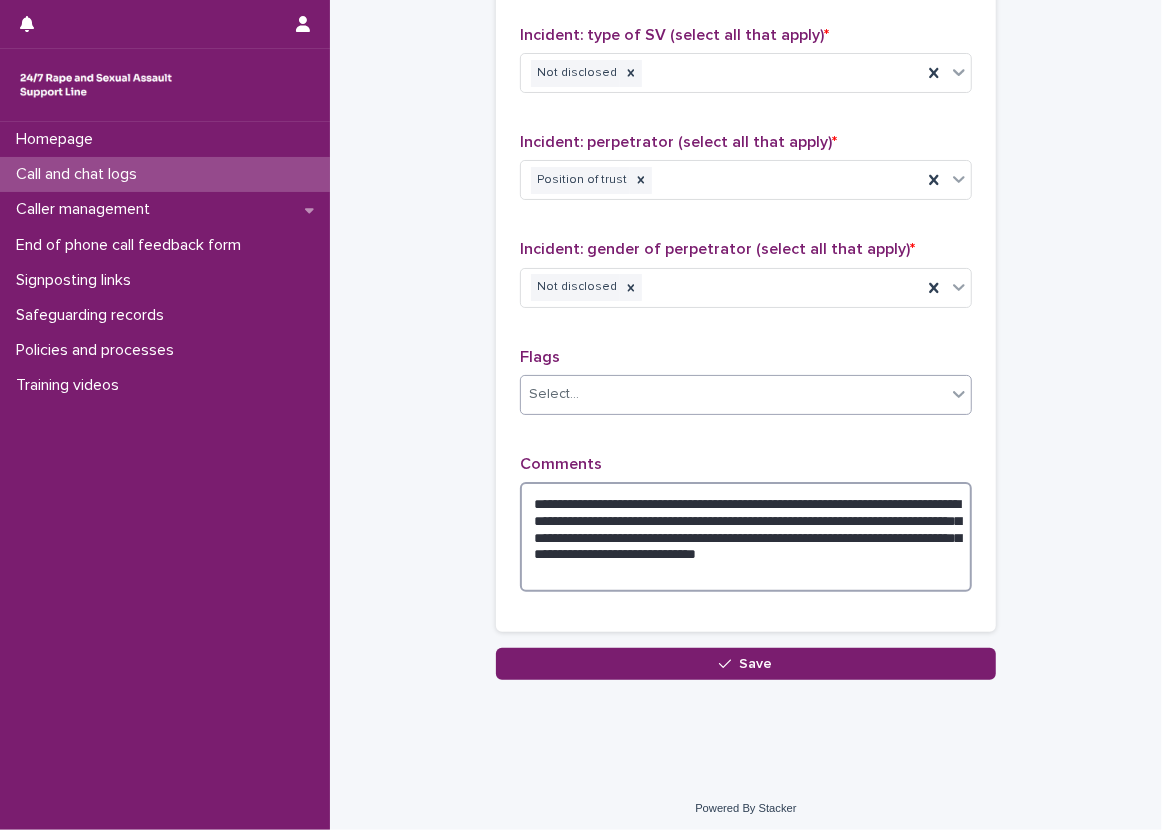 scroll, scrollTop: 1757, scrollLeft: 0, axis: vertical 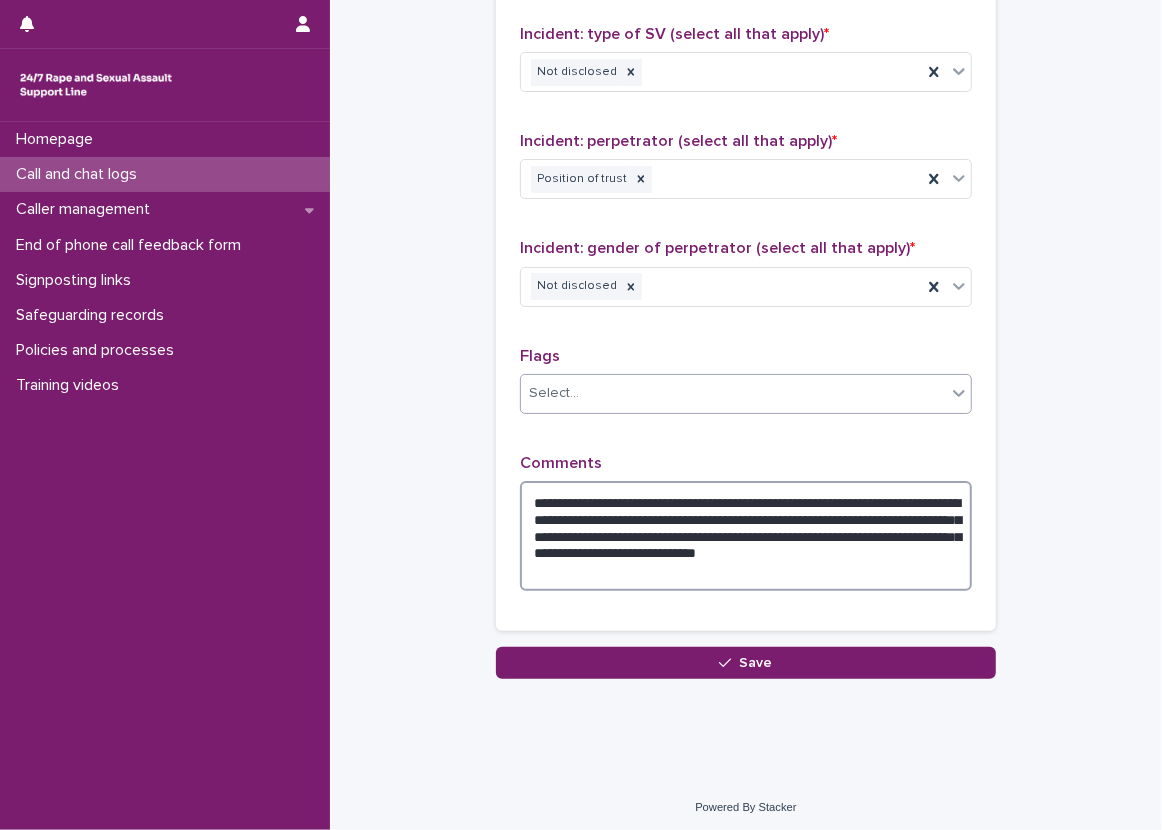 click on "**********" at bounding box center [746, 536] 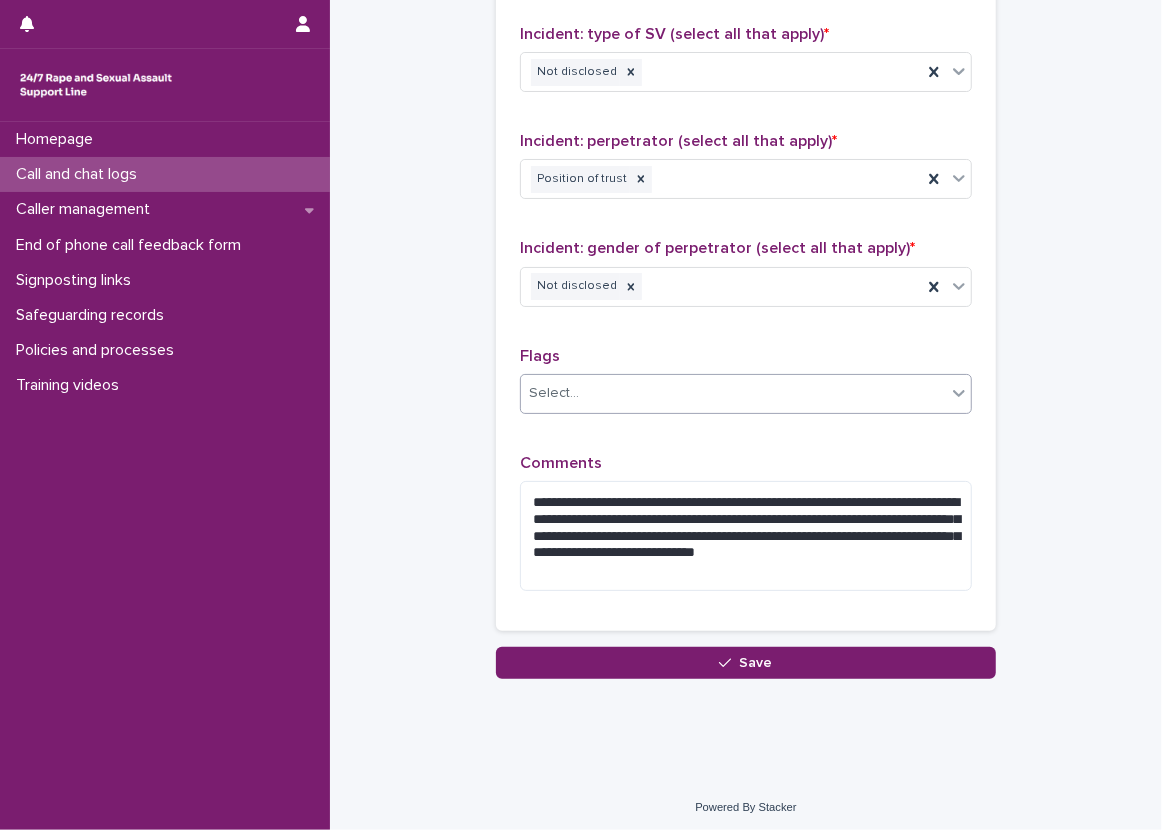 click on "**********" at bounding box center [746, -538] 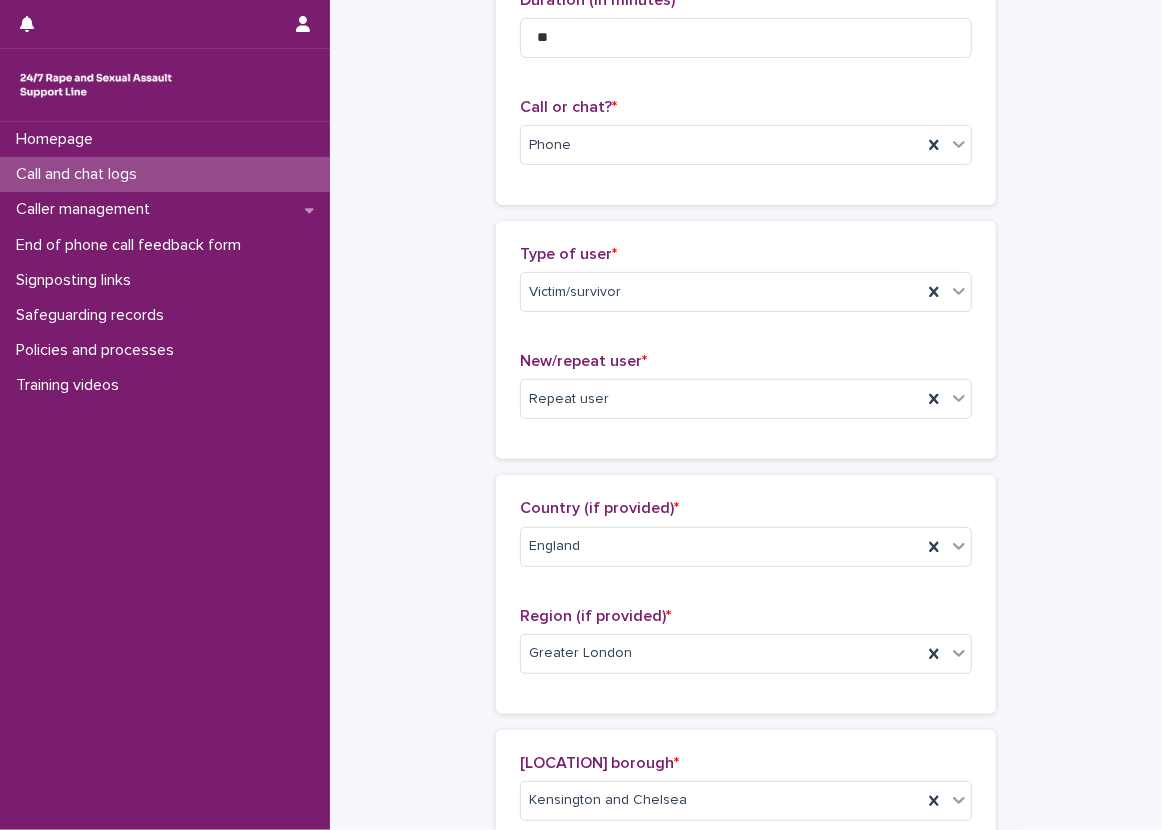 scroll, scrollTop: 300, scrollLeft: 0, axis: vertical 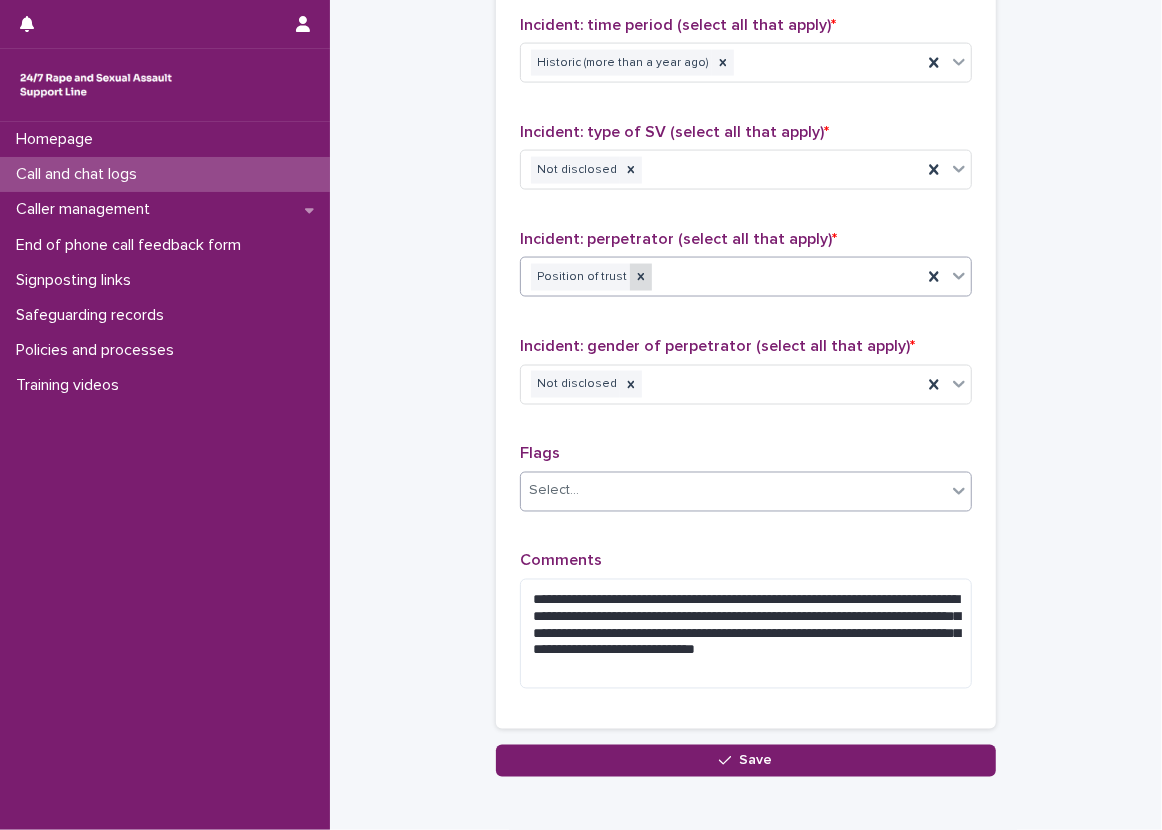click at bounding box center (641, 277) 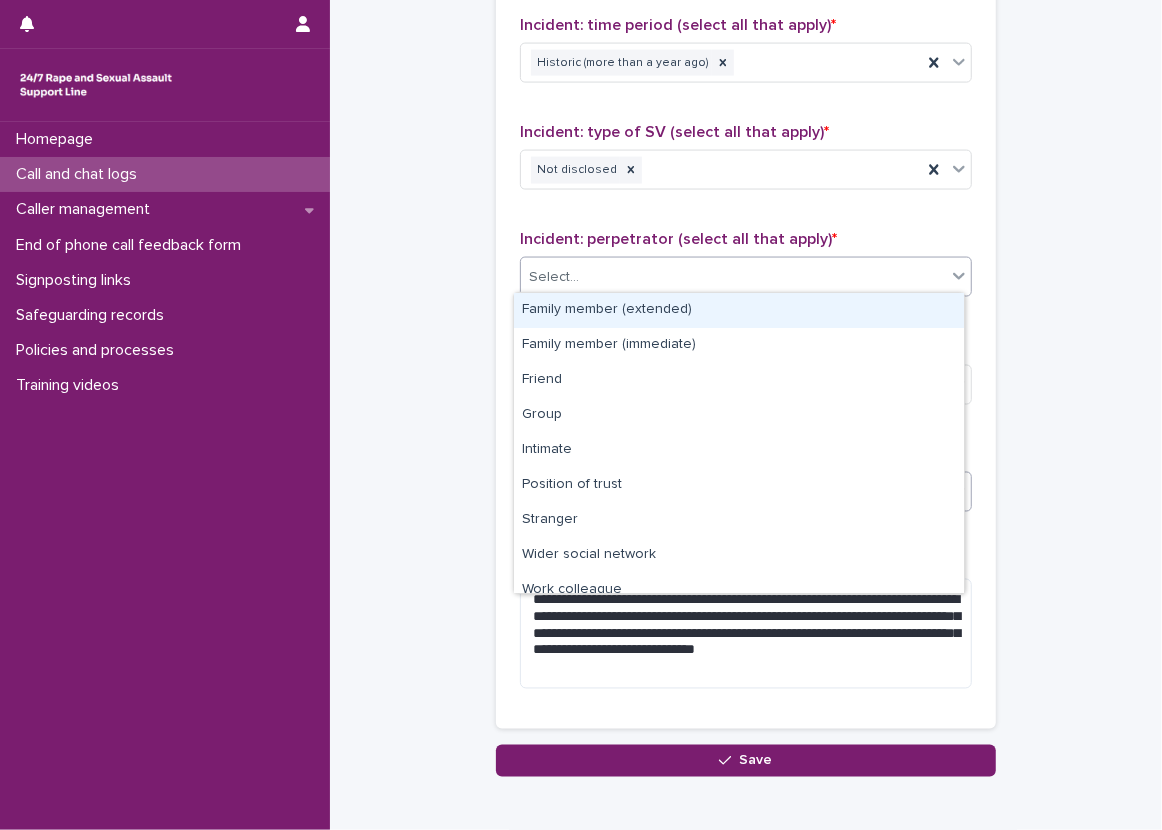 click on "Select..." at bounding box center (733, 277) 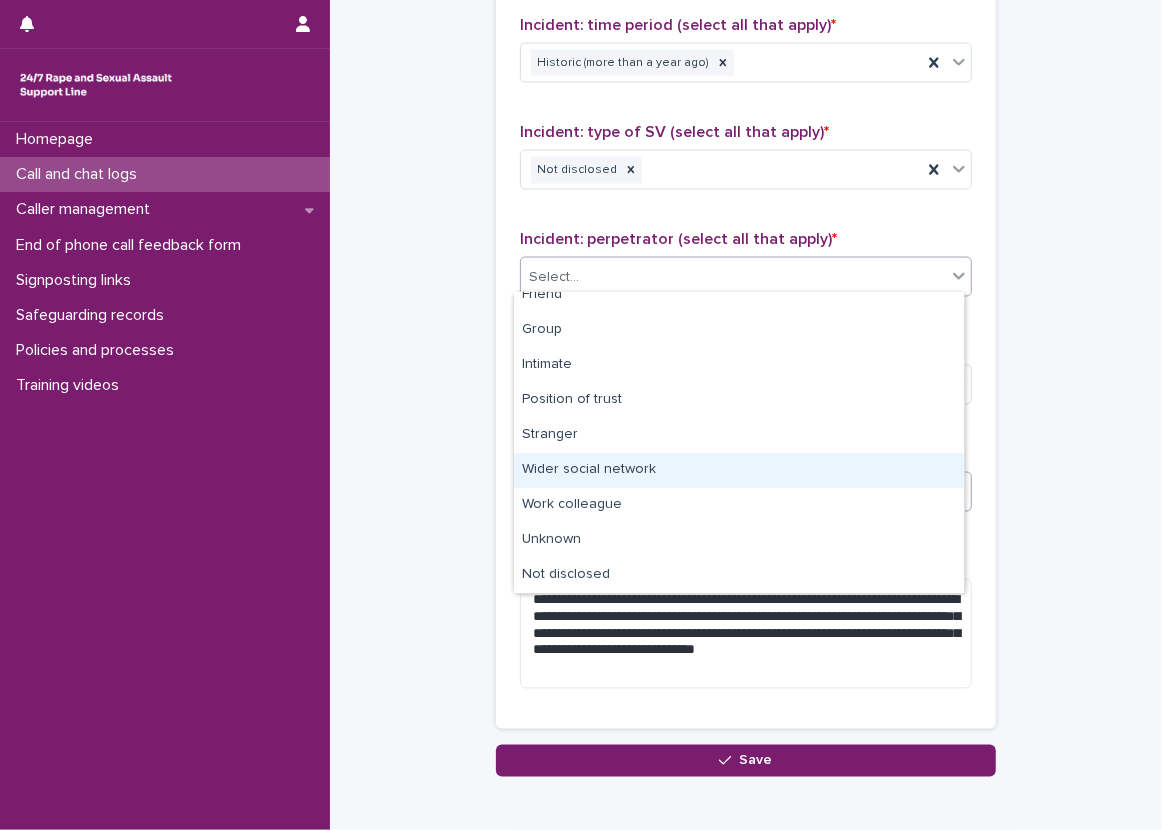 scroll, scrollTop: 0, scrollLeft: 0, axis: both 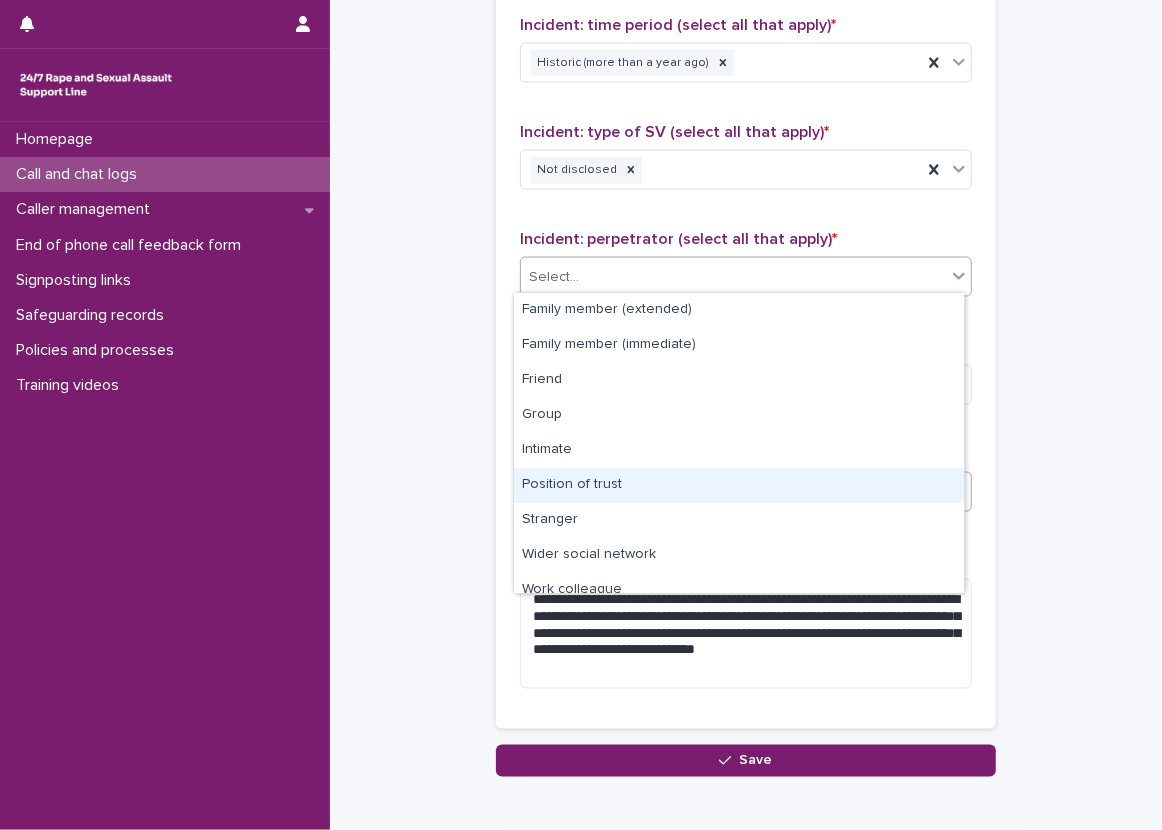 click on "Position of trust" at bounding box center [739, 485] 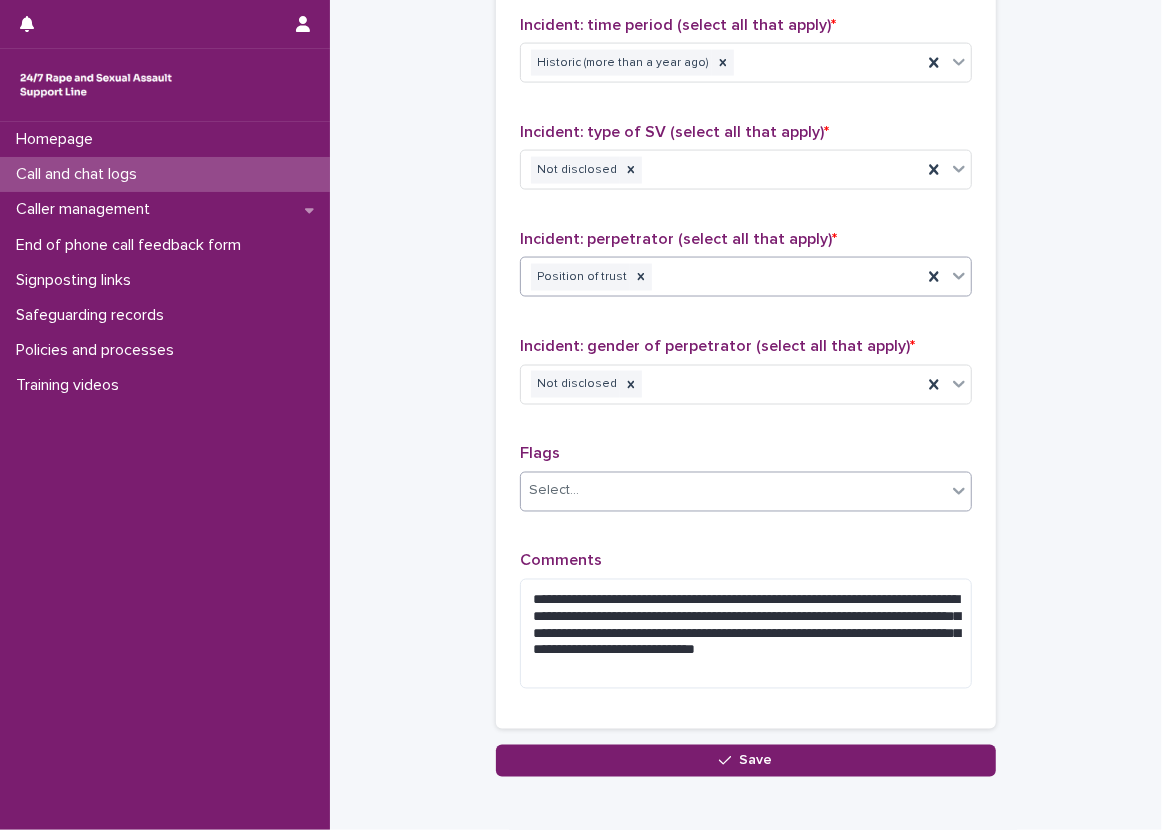 click on "Call and chat logs: add new Loading... Saving… Loading... Saving… Loading... Saving… Start date and time * [DATE] [TIME] Duration (in minutes) * ** Call or chat? * Phone Loading... Saving… Type of user * Victim/survivor New/repeat user * Repeat user Loading... Saving… Loading... Saving… Country (if provided) * [COUNTRY] Region (if provided) * [REGION] Loading... Saving… London borough * Kensington and Chelsea Loading... Saving… Gender of victim/survivor (if provided) * Male Age of victim/survivor (if provided) * Unknown Loading... Saving… Type of support received (select all that apply) Emotional support Exploration of options Information provision Signposting Signposted (select all that apply) Other specialist SV organisation Other helpline National Male Survivor Helpline and online service Incident: time period (select all that apply) * Historic (more than a year ago) Incident: type of SV (select all that apply) * Not disclosed Incident: perpetrator (select all that apply) *     *" at bounding box center (746, -440) 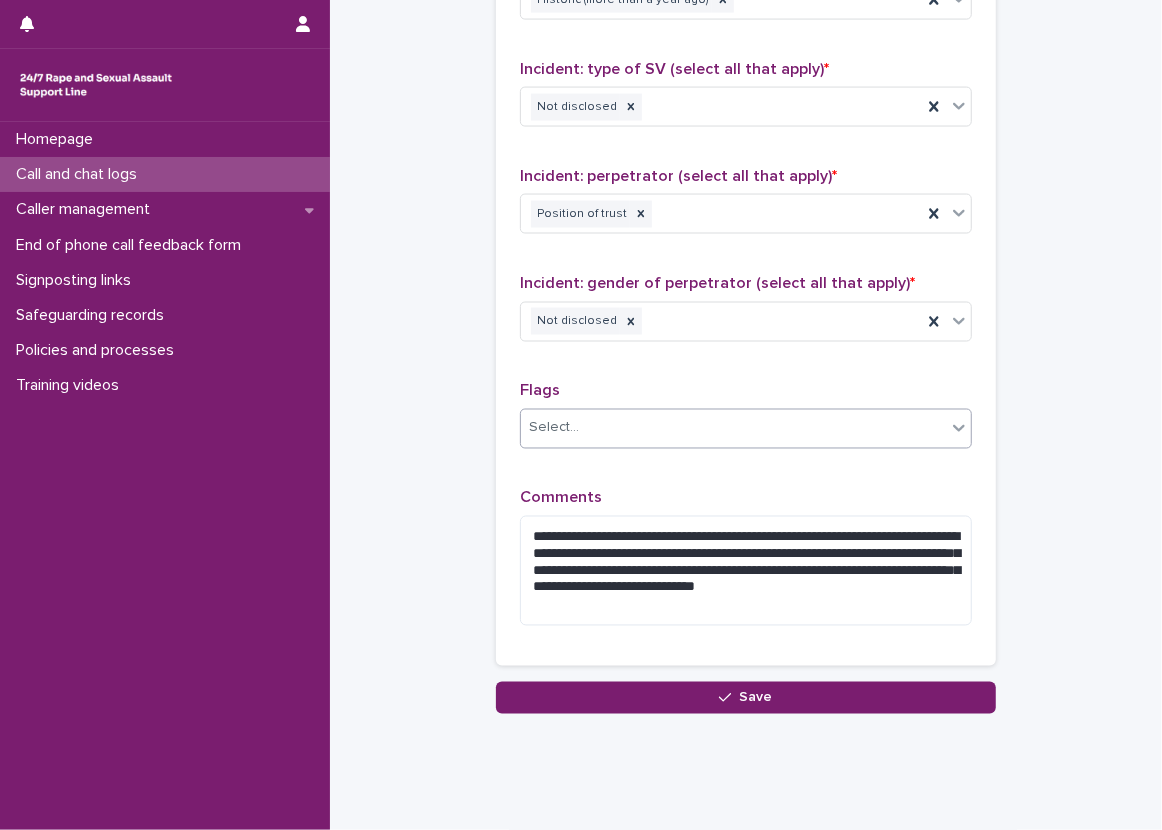 scroll, scrollTop: 1757, scrollLeft: 0, axis: vertical 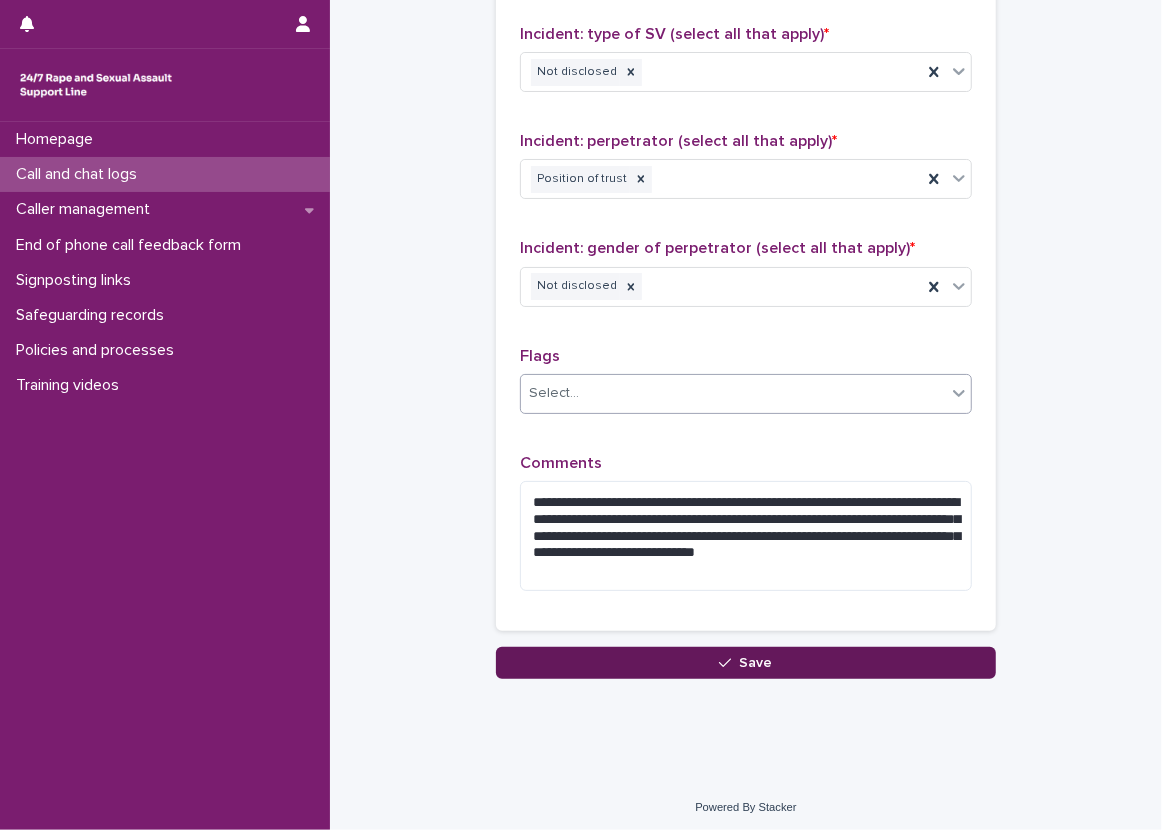 click on "Save" at bounding box center (746, 663) 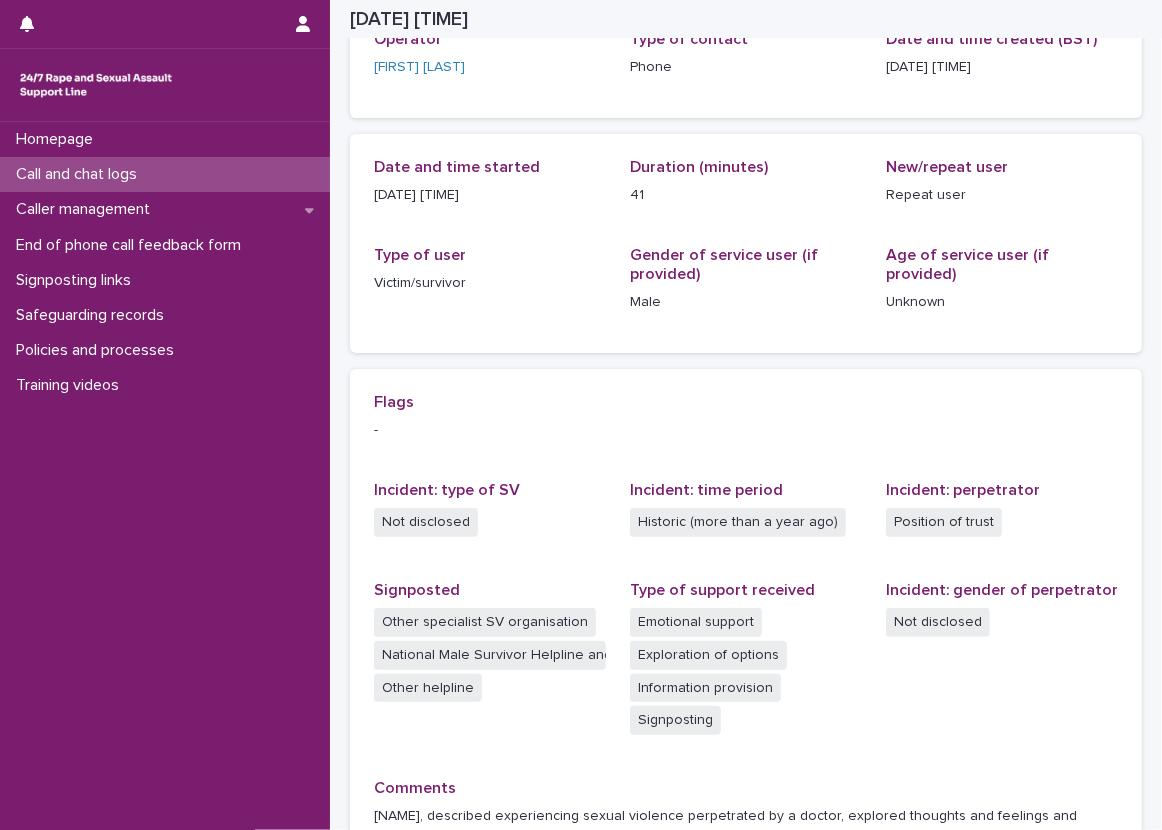 scroll, scrollTop: 110, scrollLeft: 0, axis: vertical 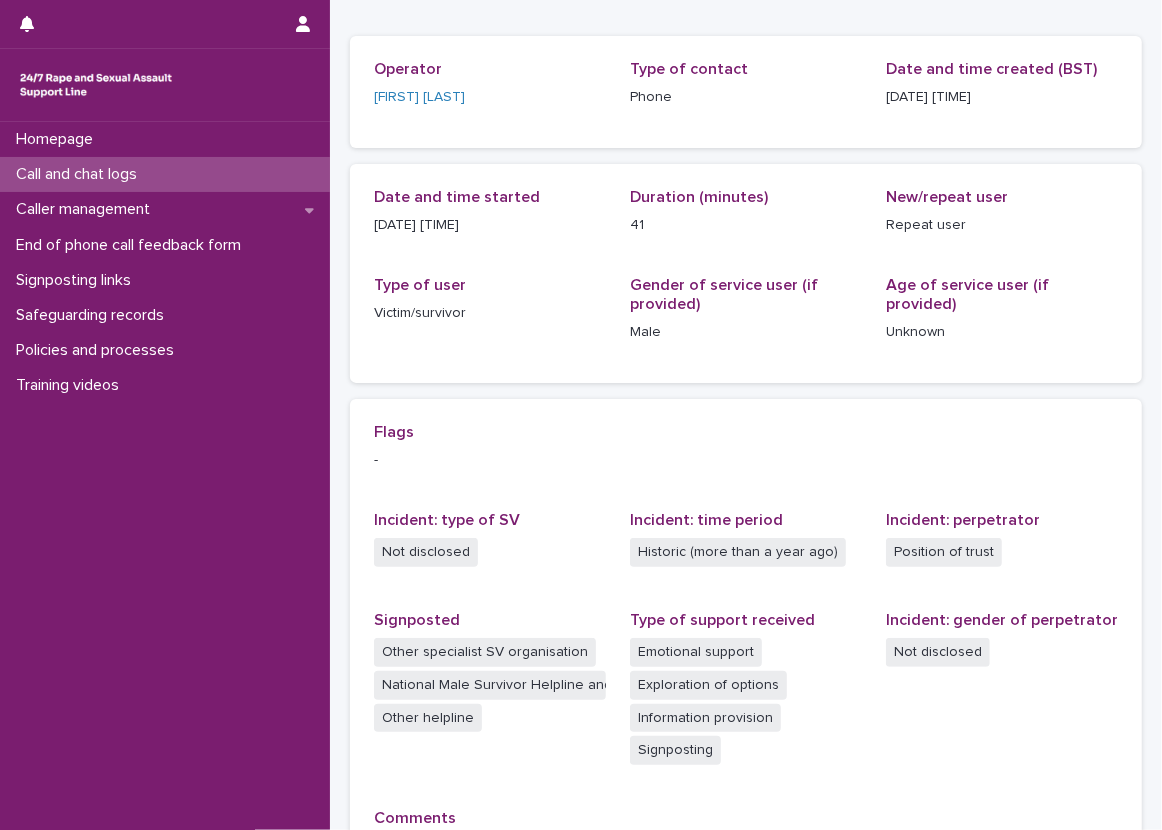 click on "Operator [FIRST] [LAST]   Type of contact Phone Date and time created (BST) [DATE] [TIME]" at bounding box center (746, 92) 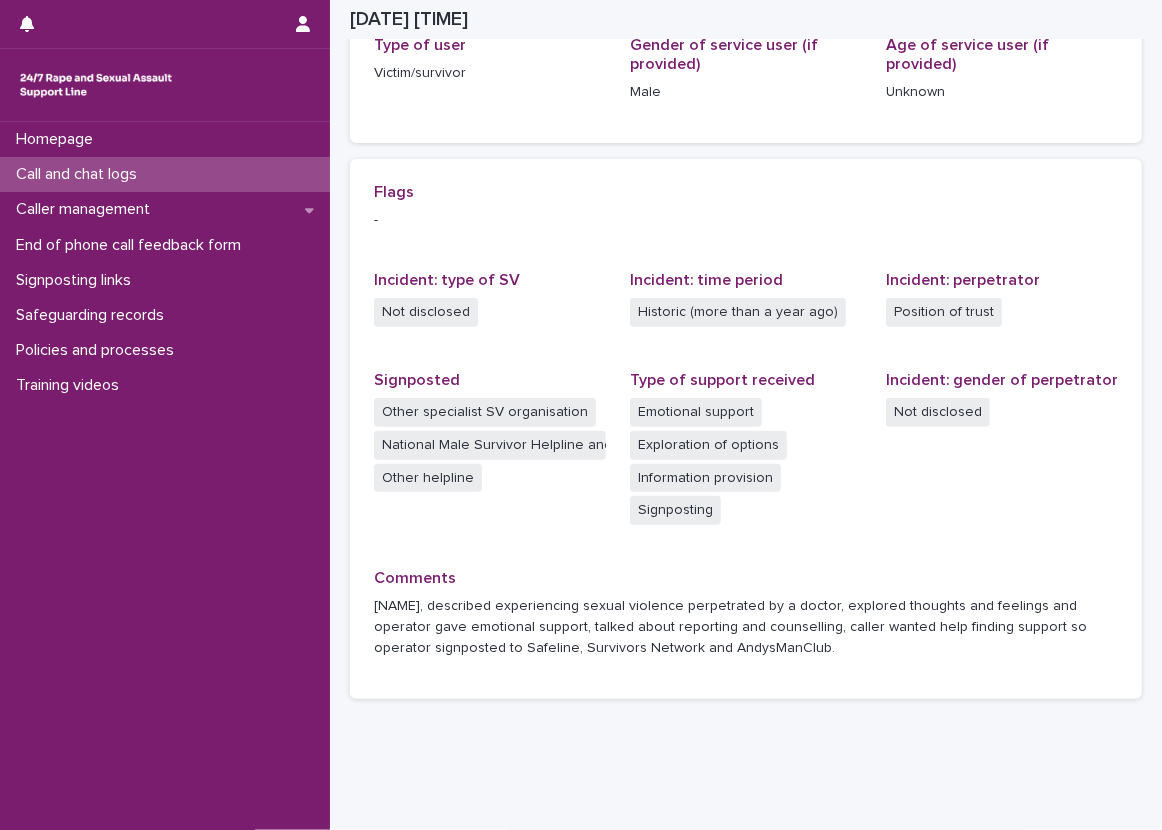 scroll, scrollTop: 391, scrollLeft: 0, axis: vertical 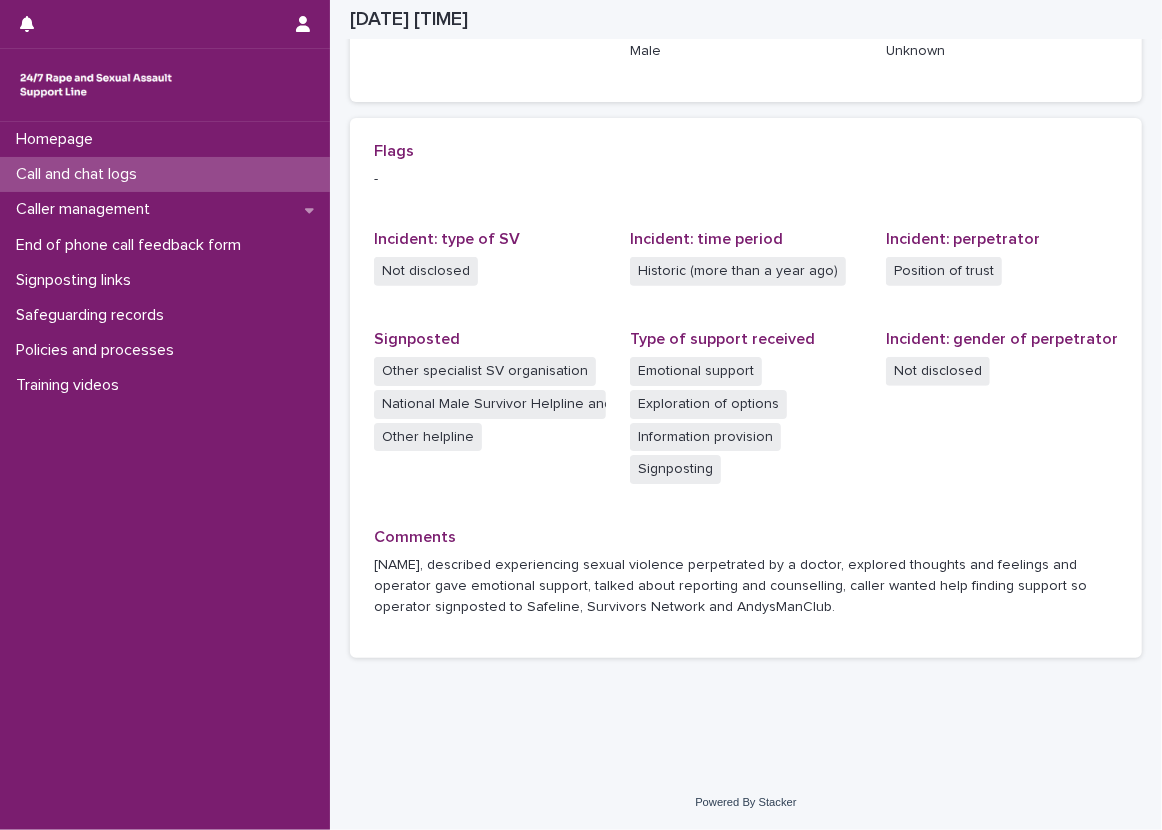 click on "Flags - Incident: type of SV Not disclosed Incident: time period Historic (more than a year ago) Incident: perpetrator Position of trust Signposted Other specialist SV organisation National Male Survivor Helpline and online service Other helpline Type of support received Emotional support Exploration of options Information provision Signposting Incident: gender of perpetrator Not disclosed Comments [FIRST], described experiencing sexual violence perpetrated by a doctor, explored thoughts and feelings and operator gave emotional support, talked about reporting and counselling, caller wanted help finding support so operator signposted to Safeline, Survivors Network and AndysManClub." at bounding box center [746, 388] 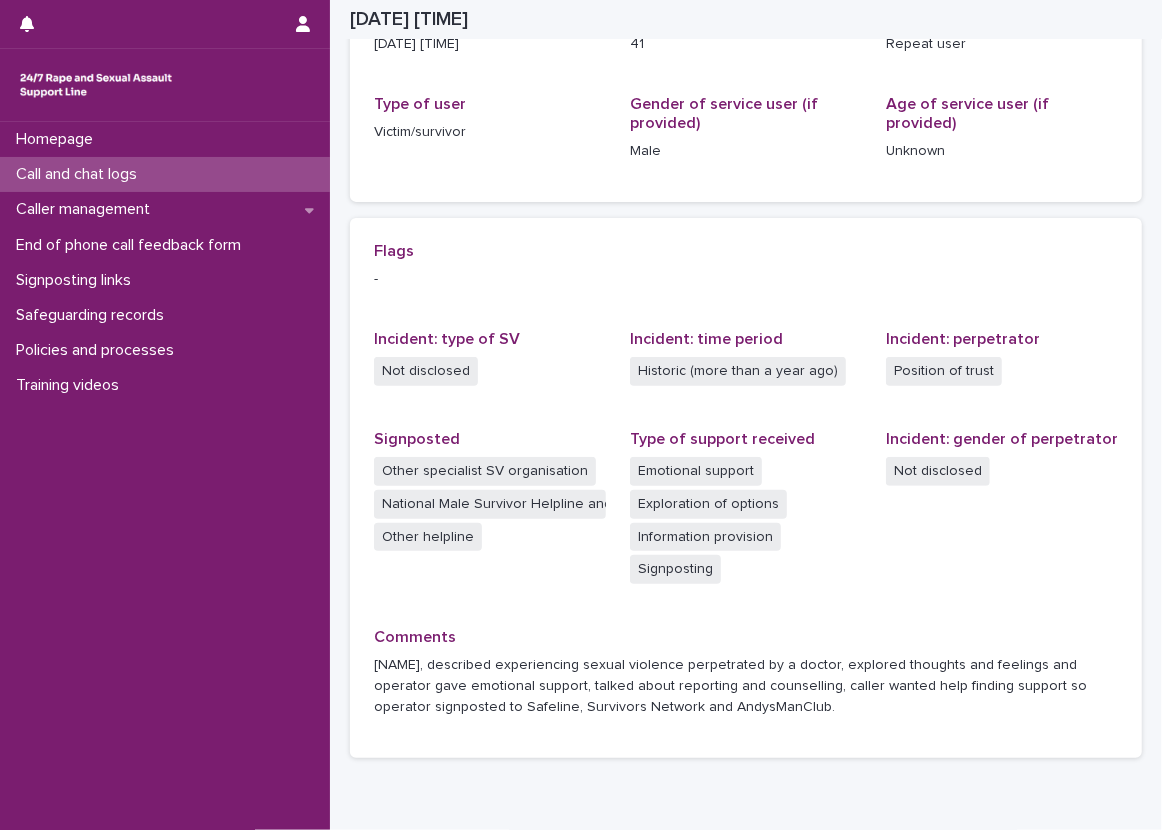 scroll, scrollTop: 391, scrollLeft: 0, axis: vertical 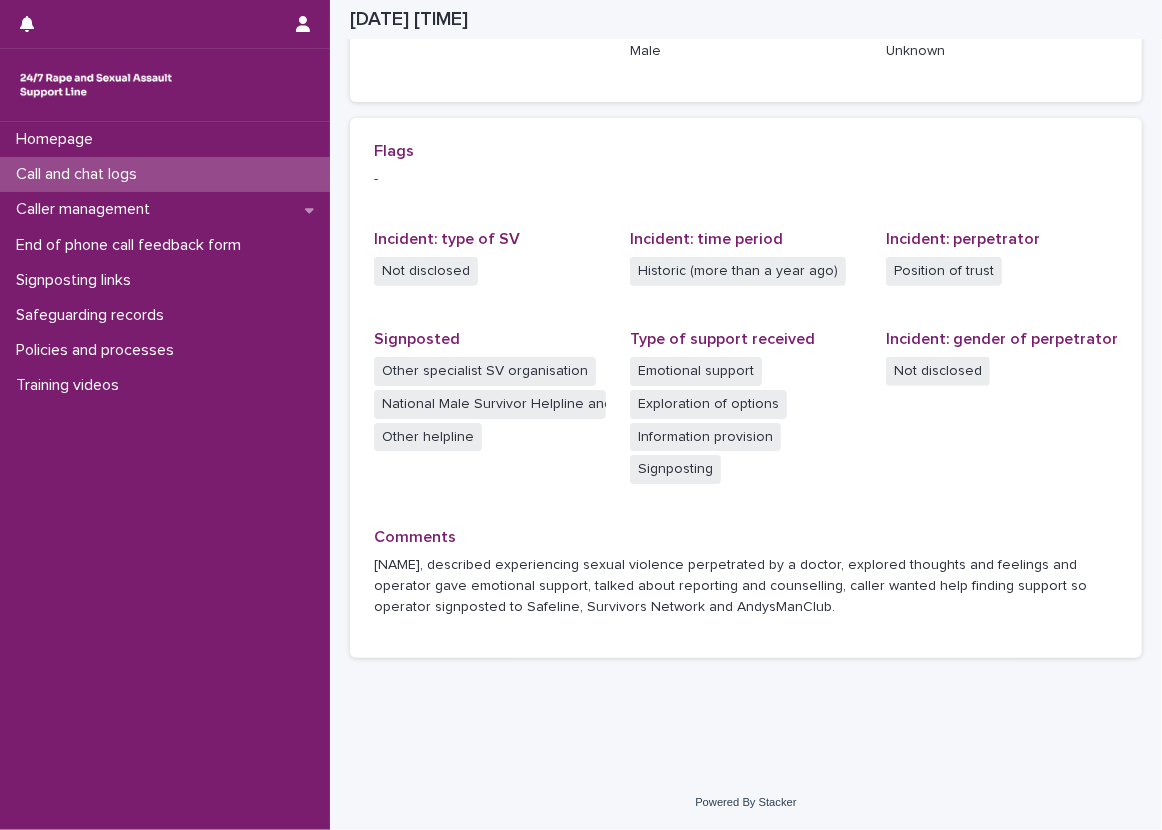click on "Incident: type of SV" at bounding box center [490, 239] 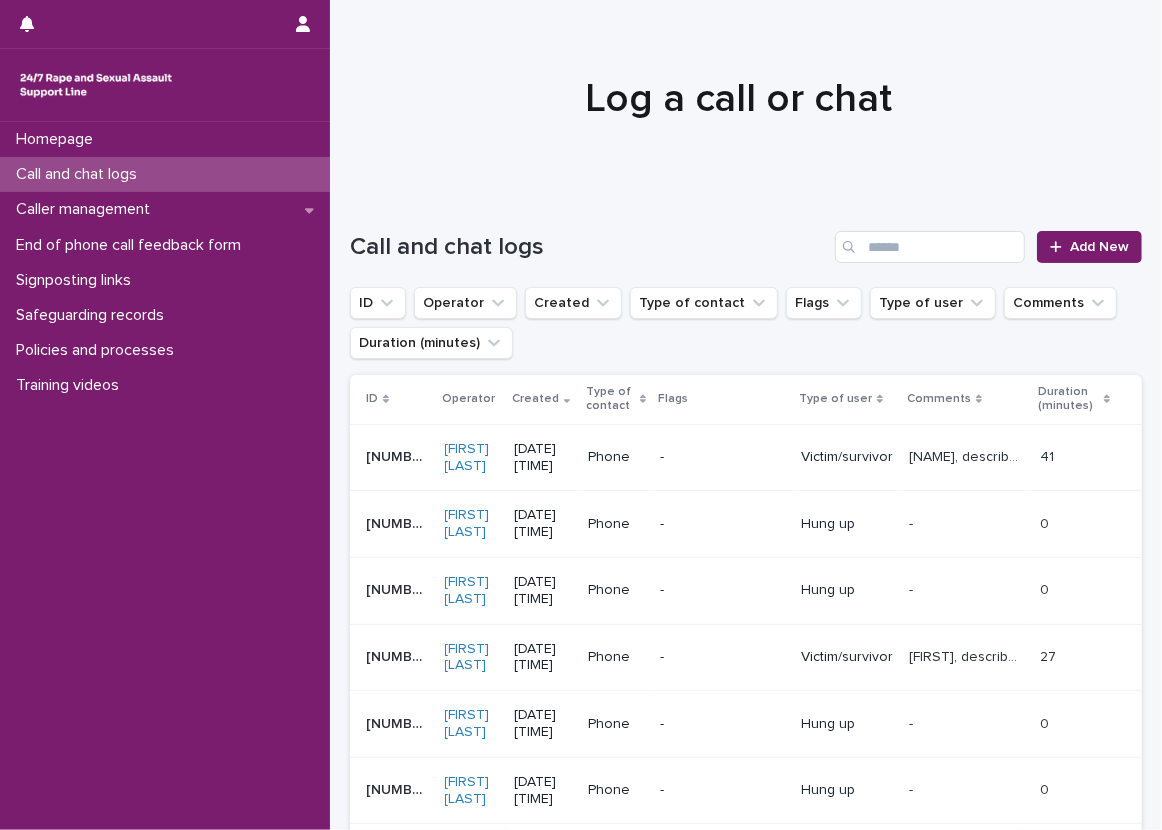 scroll, scrollTop: 0, scrollLeft: 0, axis: both 